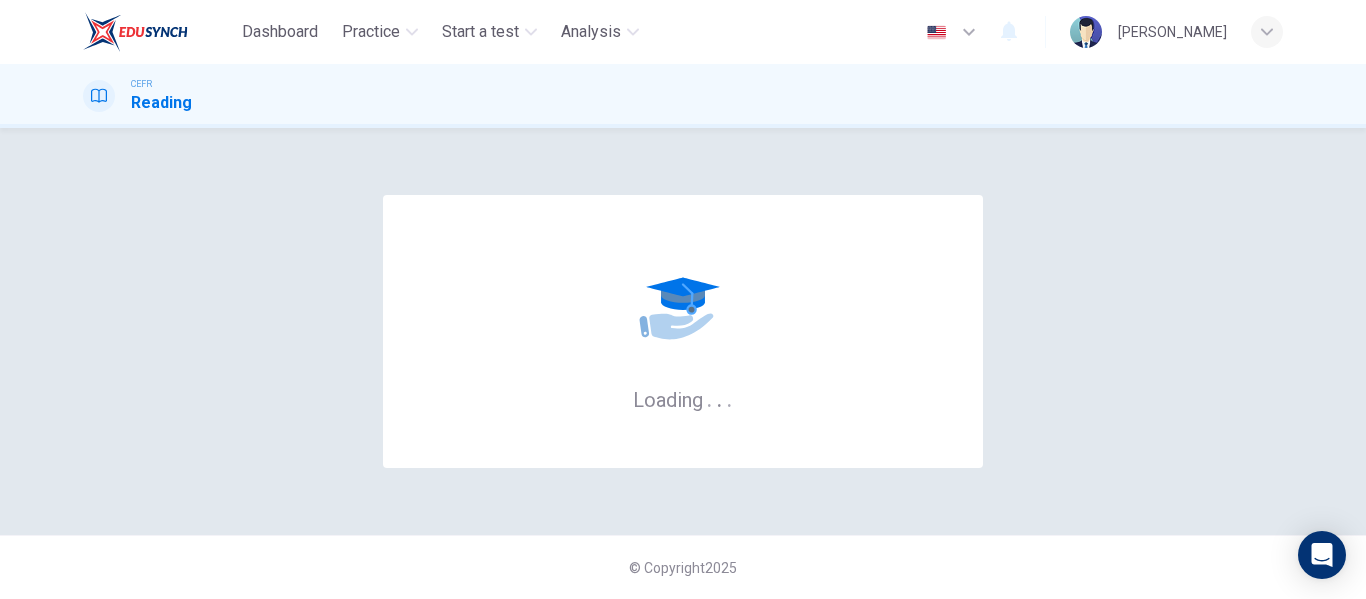 scroll, scrollTop: 0, scrollLeft: 0, axis: both 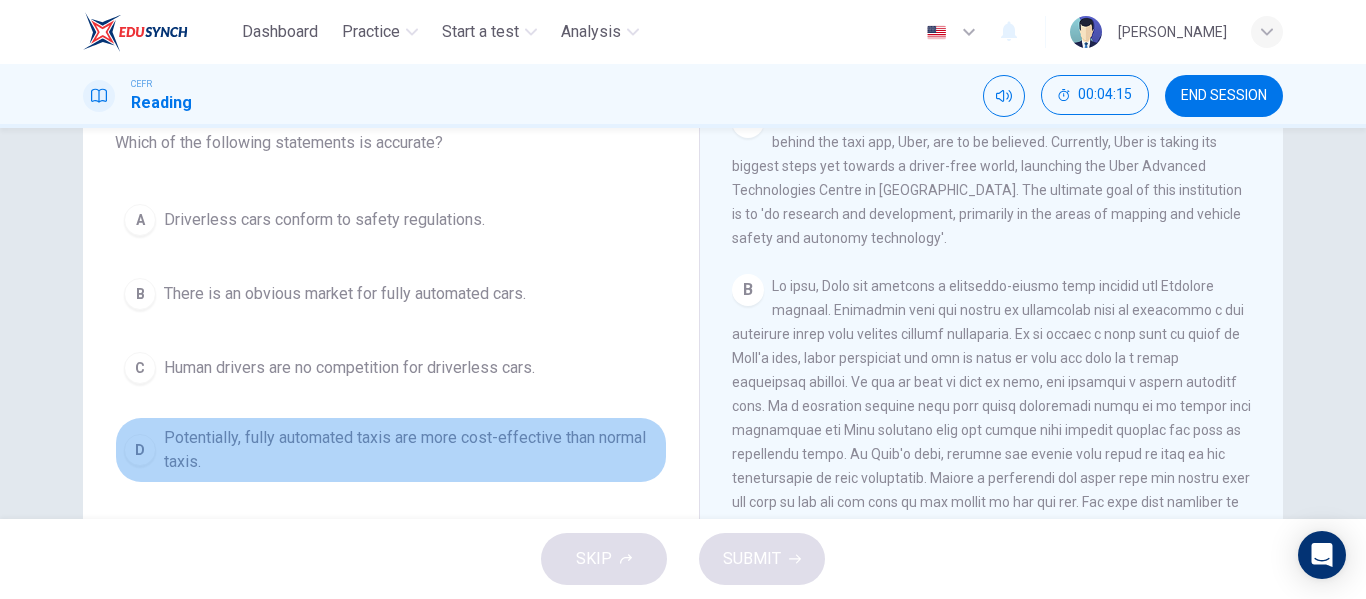 click on "Potentially, fully automated taxis are more cost-effective than normal taxis." at bounding box center [411, 450] 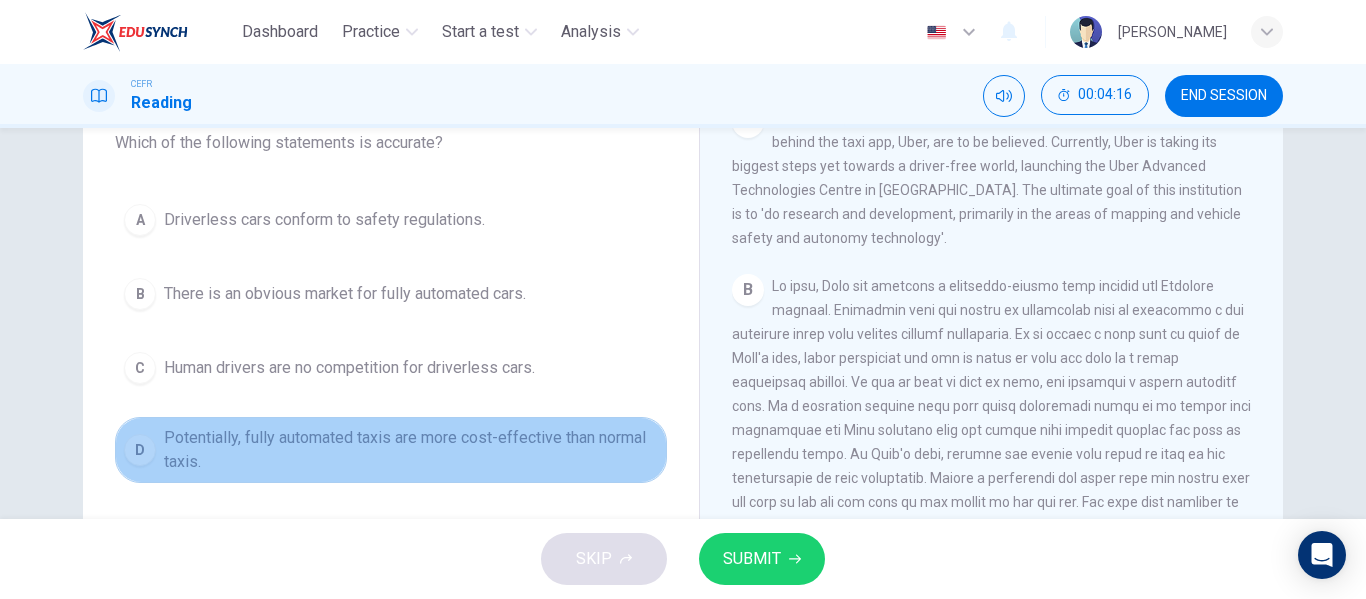 click on "Potentially, fully automated taxis are more cost-effective than normal taxis." at bounding box center [411, 450] 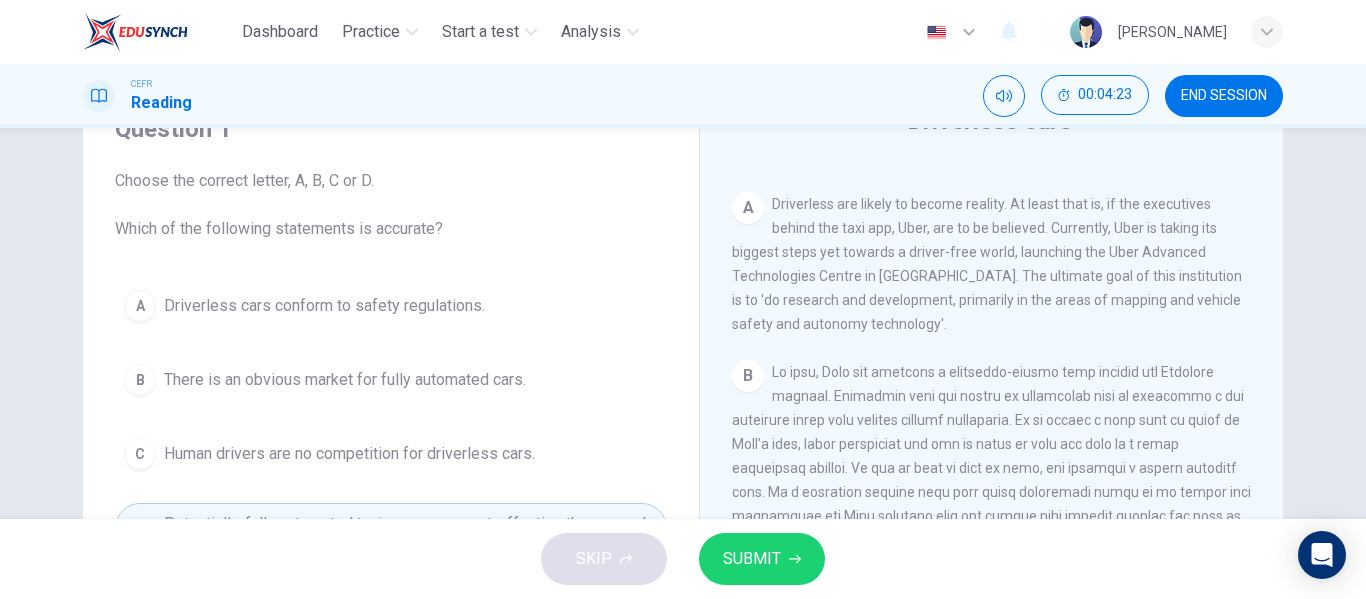 scroll, scrollTop: 112, scrollLeft: 0, axis: vertical 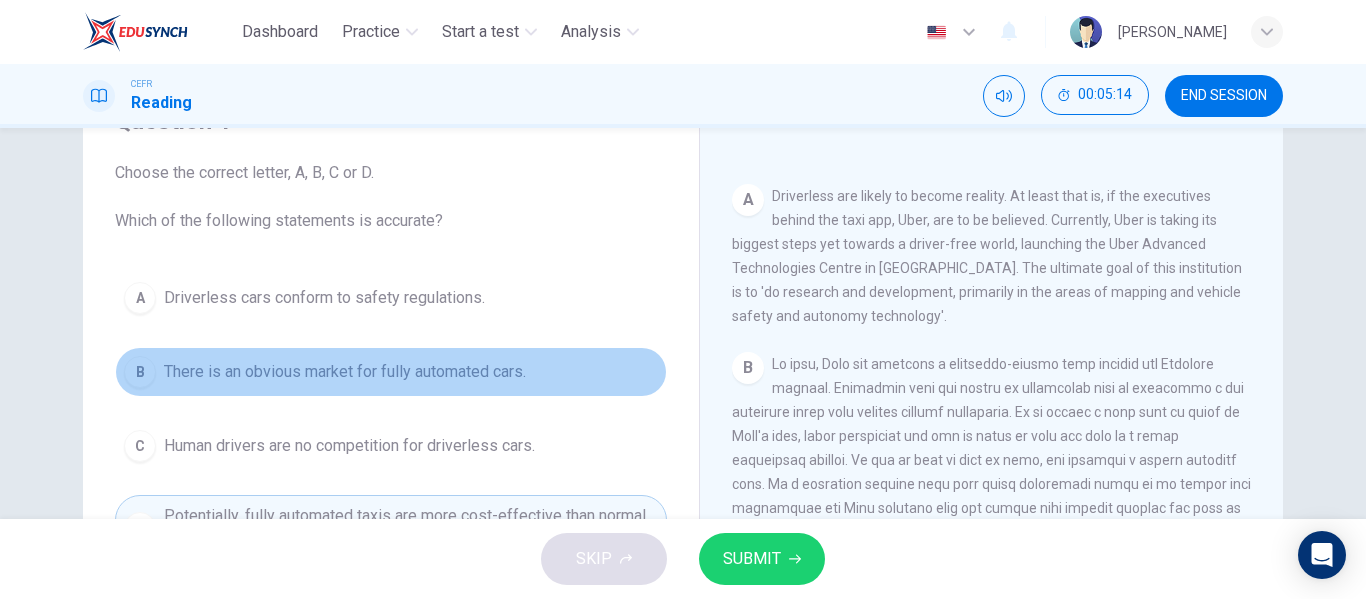 click on "B There is an obvious market for fully automated cars." at bounding box center [391, 372] 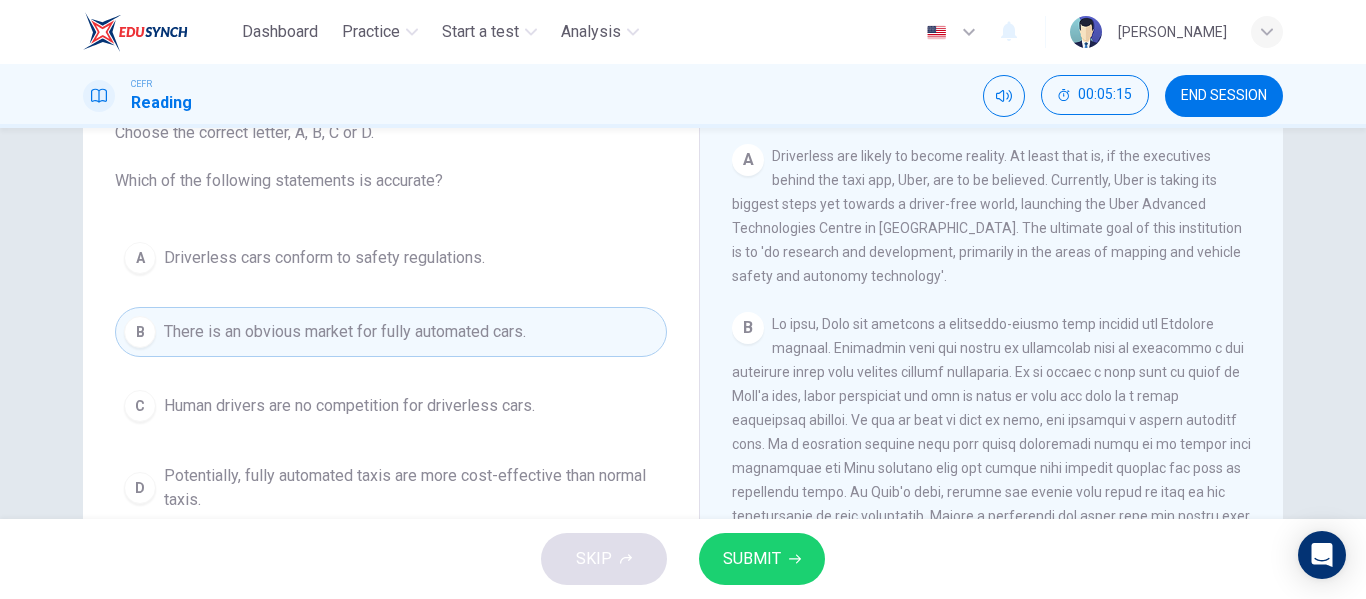 scroll, scrollTop: 146, scrollLeft: 0, axis: vertical 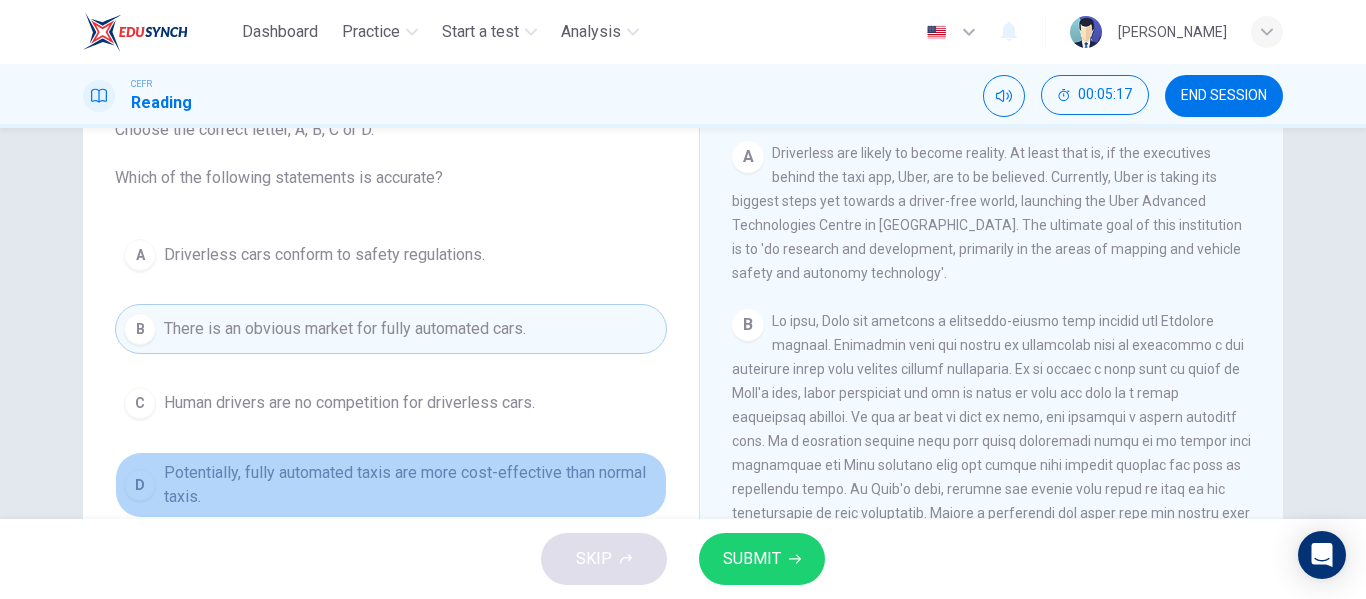 click on "D Potentially, fully automated taxis are more cost-effective than normal taxis." at bounding box center (391, 485) 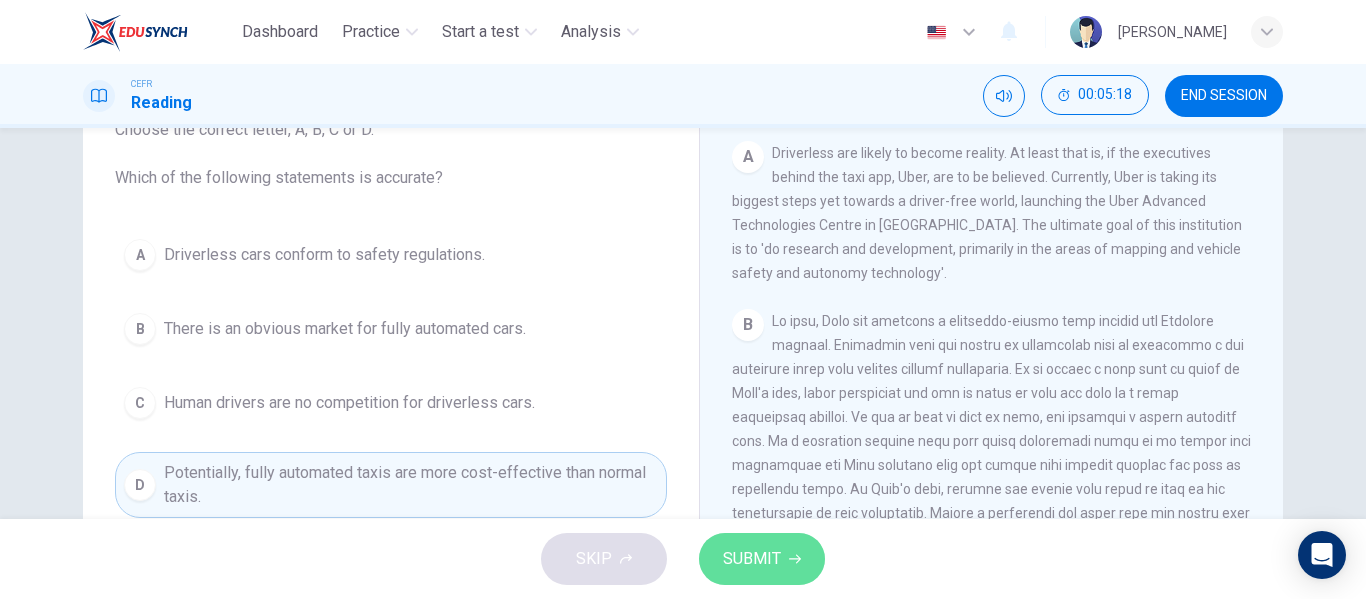 click on "SUBMIT" at bounding box center (752, 559) 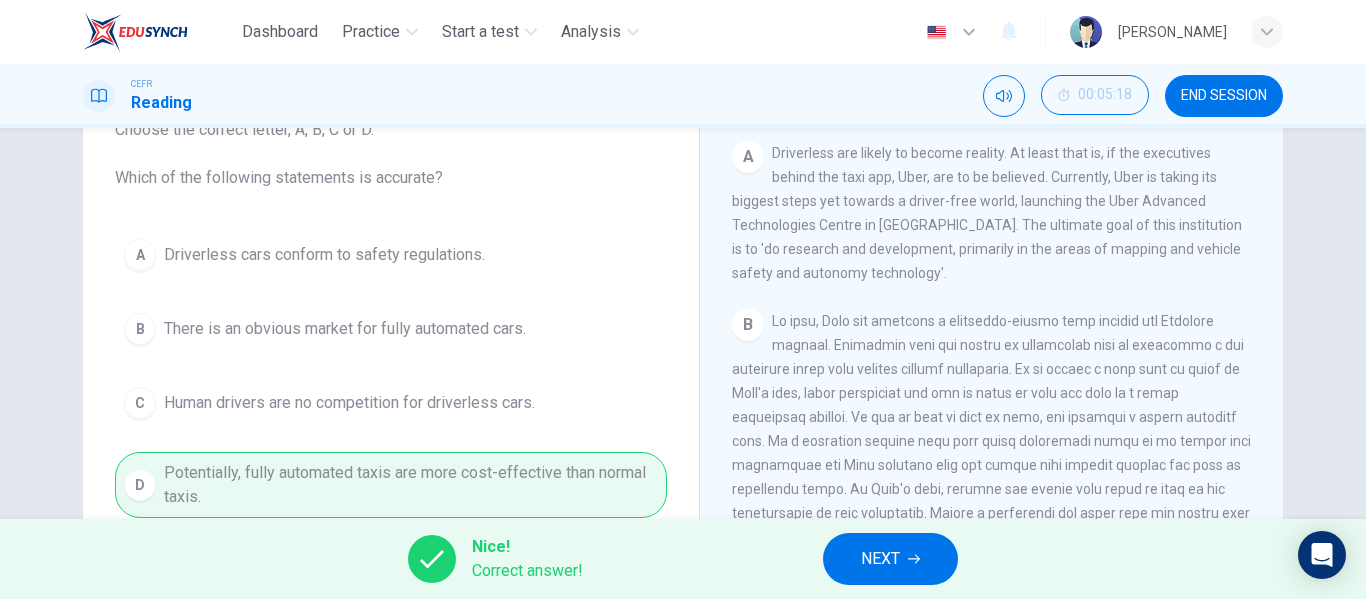 drag, startPoint x: 777, startPoint y: 298, endPoint x: 867, endPoint y: -121, distance: 428.5569 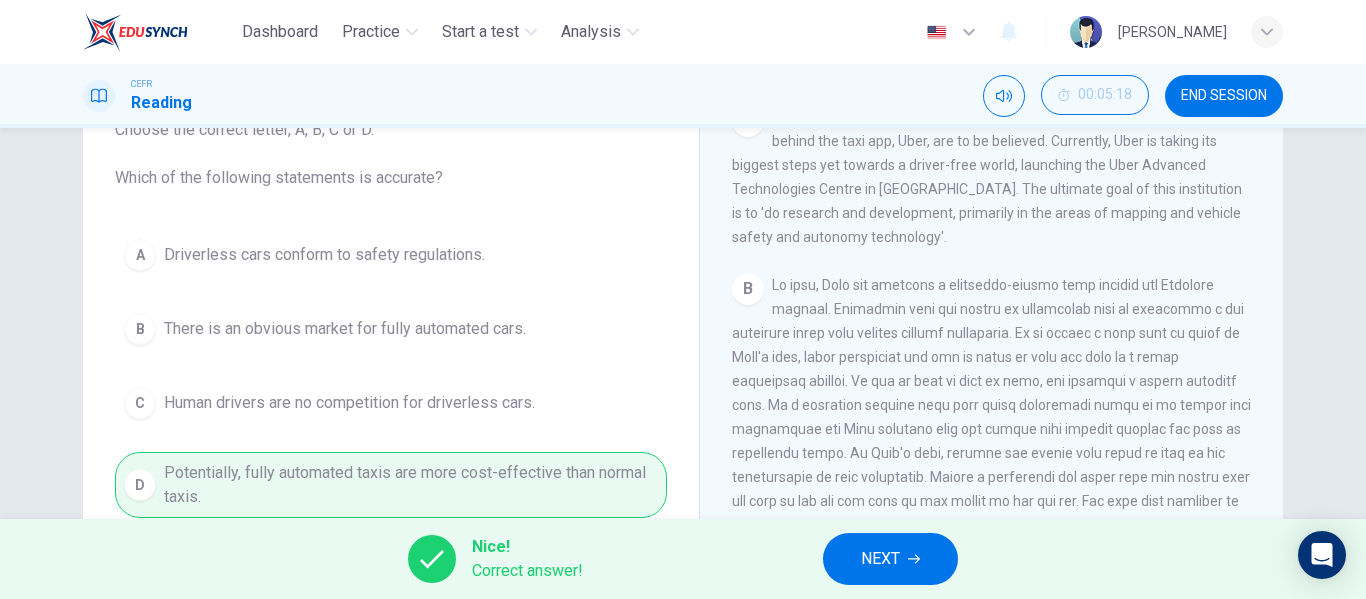 scroll, scrollTop: 429, scrollLeft: 0, axis: vertical 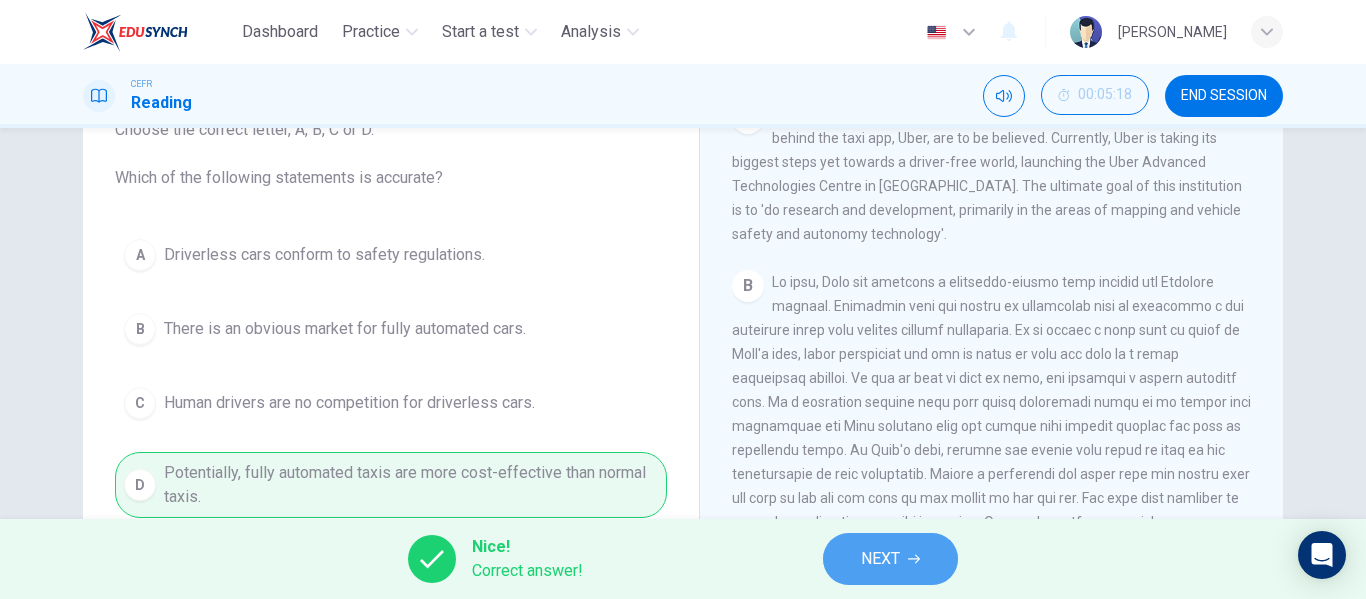 click on "NEXT" at bounding box center (890, 559) 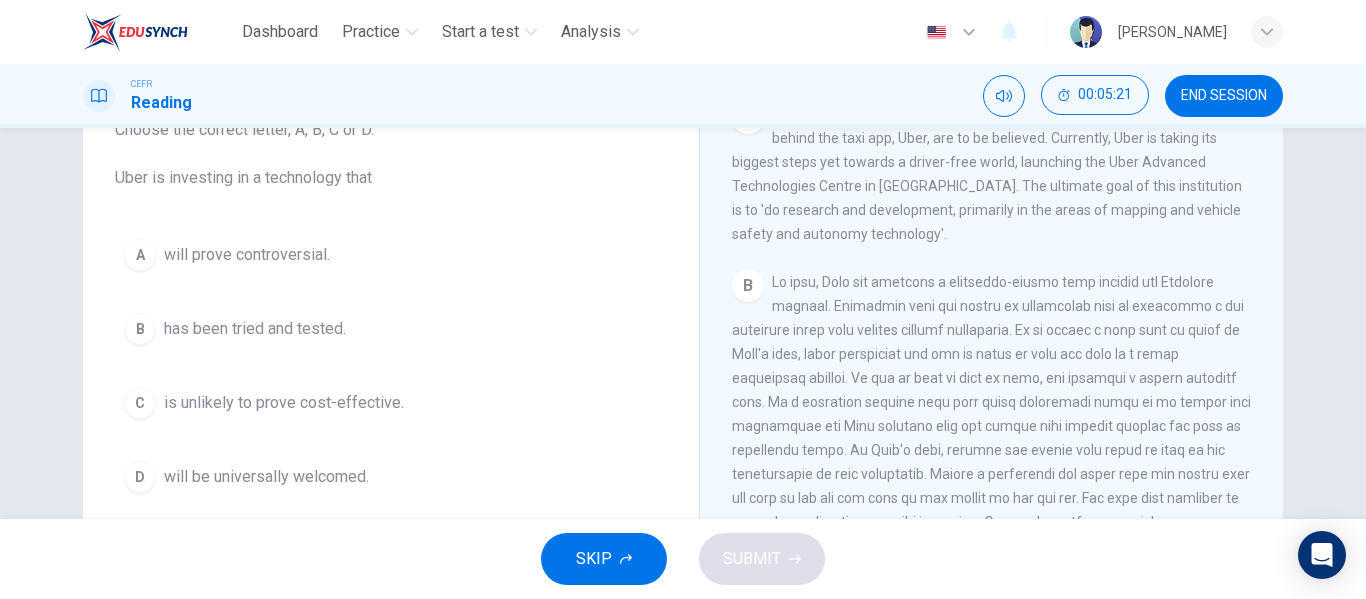 scroll, scrollTop: 66, scrollLeft: 0, axis: vertical 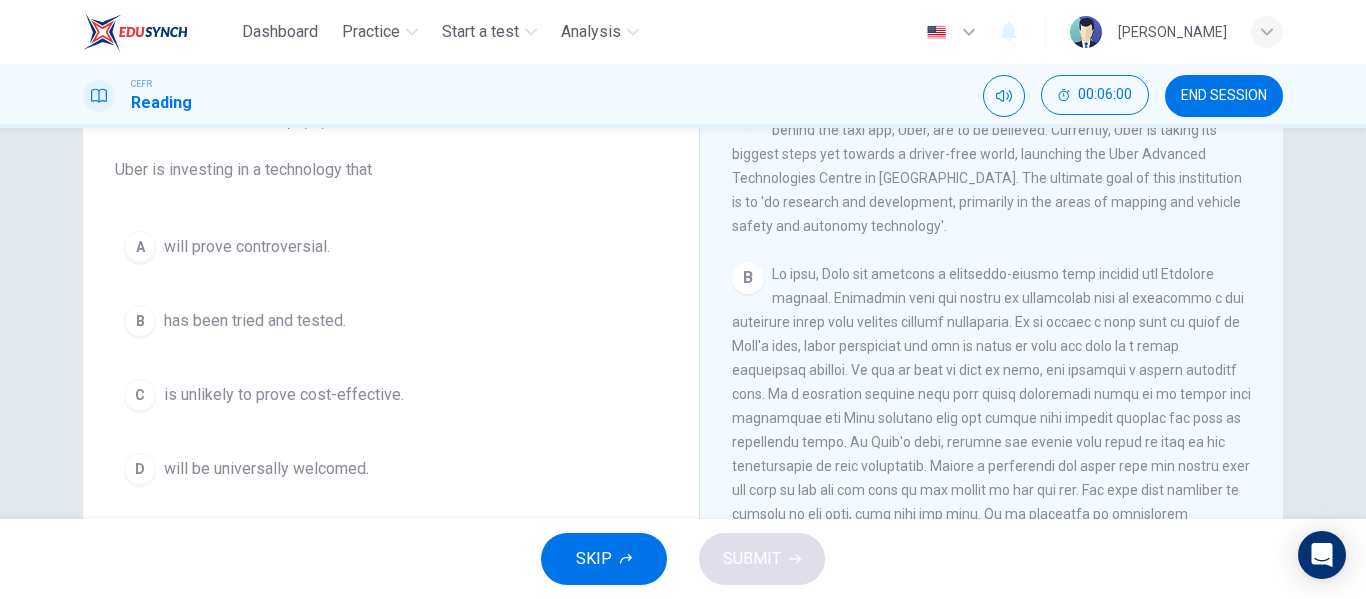 drag, startPoint x: 1279, startPoint y: 332, endPoint x: 1274, endPoint y: 341, distance: 10.29563 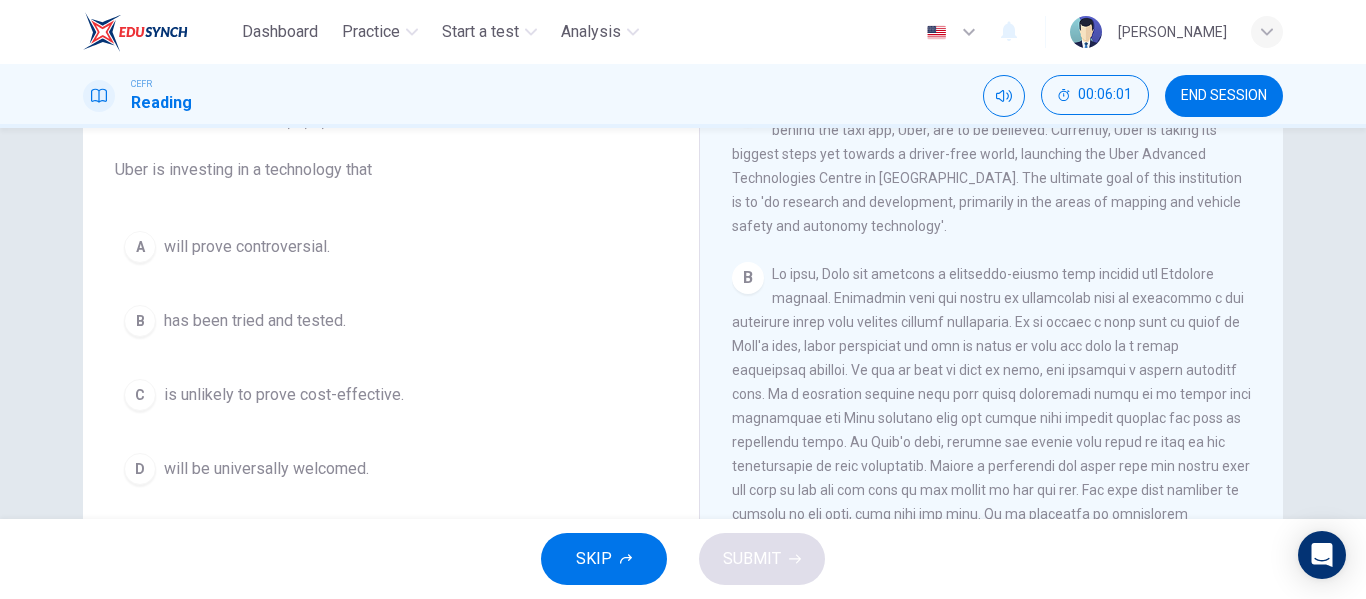 click on "Driverless cars CLICK TO ZOOM Click to Zoom A Driverless are likely to become reality. At least that is, if the executives behind the taxi app, Uber, are to be believed. Currently, Uber is taking its biggest steps yet towards a driver-free world, launching the Uber Advanced Technologies Centre in [GEOGRAPHIC_DATA]. The ultimate goal of this institution is to 'do research and development, primarily in the areas of mapping and vehicle safety and autonomy technology'. B C Not everyone will benefit however from this technology, the car industry being an obvious example. Not surprisingly, the industry views the concept of selt-driving cars with a sense of growing alarm. Such technology could well prove the death knell for private car ownership. As a result, the industry is dragging its feet over the manufacture and introduction of fully automated vehicles onto the market, due to commercial issues. D E F G H" at bounding box center [991, 377] 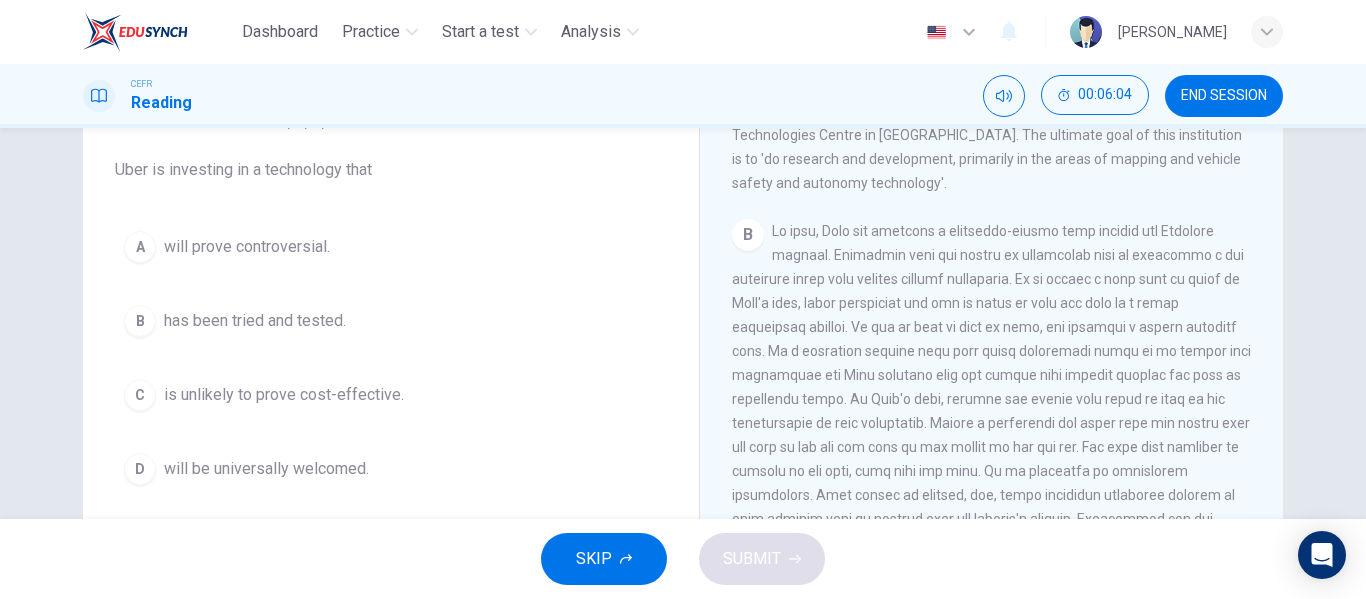 scroll, scrollTop: 487, scrollLeft: 0, axis: vertical 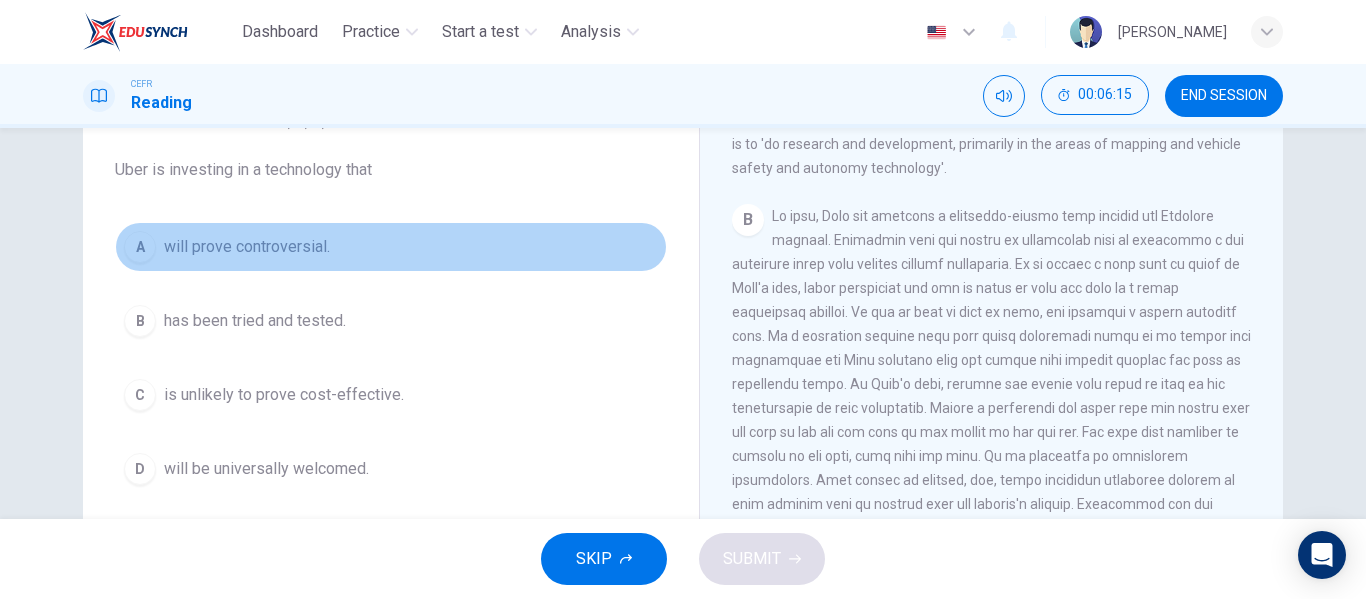 click on "A" at bounding box center [140, 247] 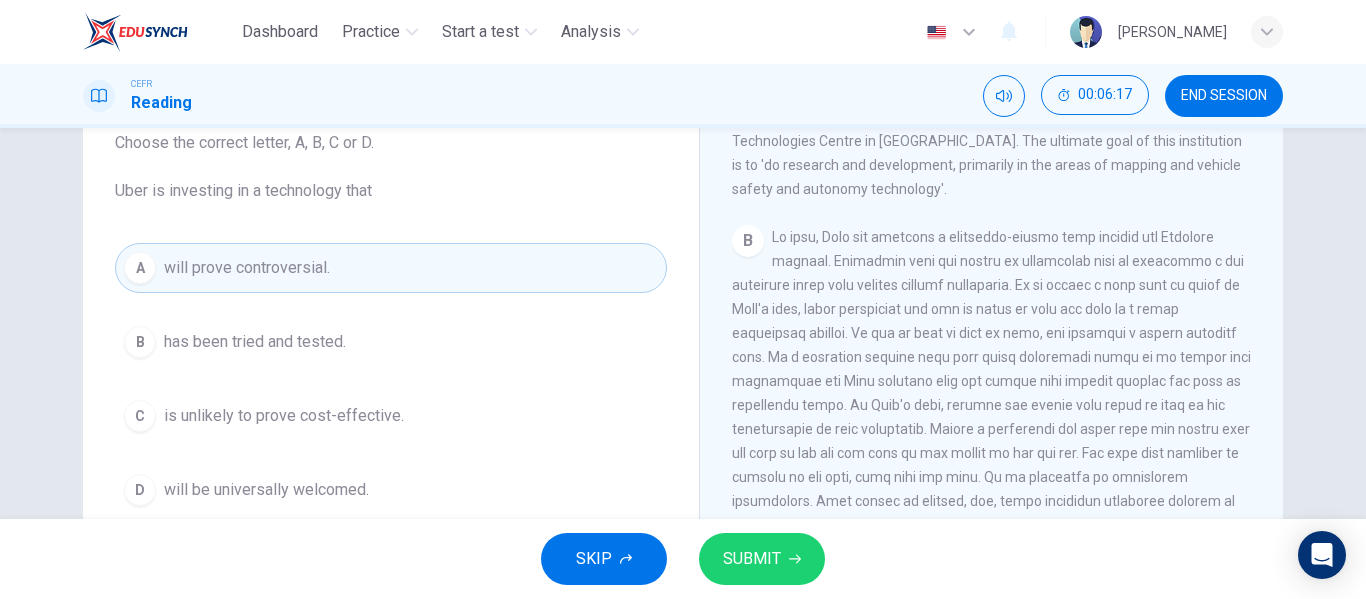 scroll, scrollTop: 137, scrollLeft: 0, axis: vertical 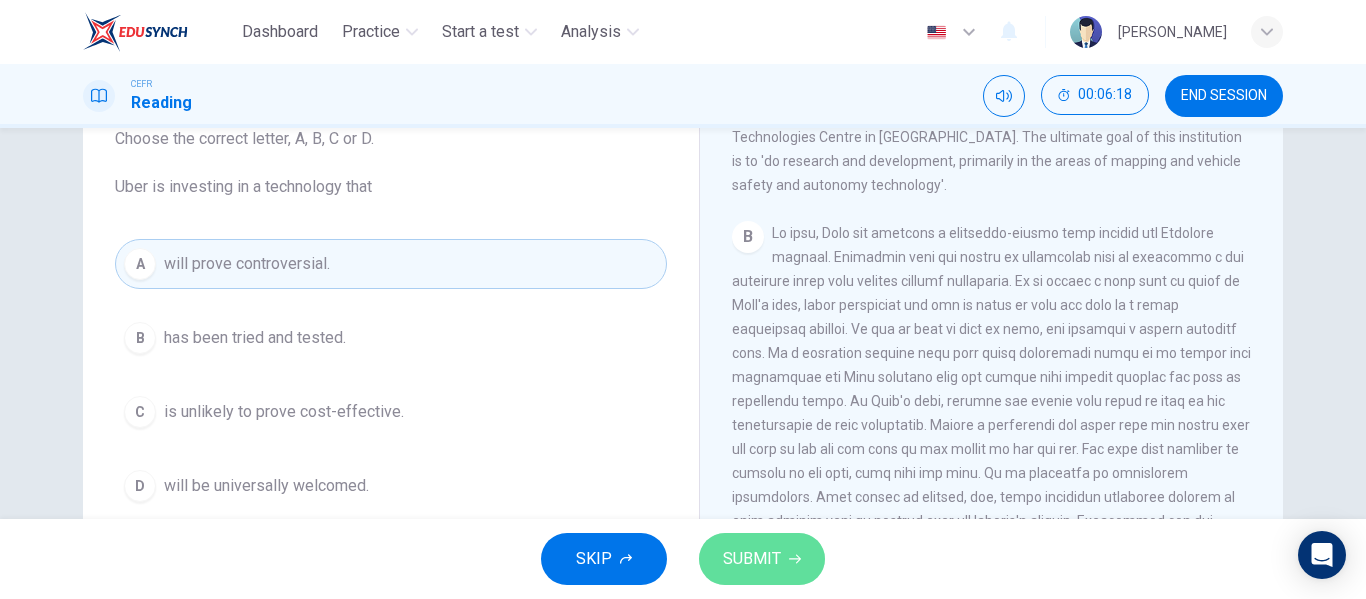 click on "SUBMIT" at bounding box center [762, 559] 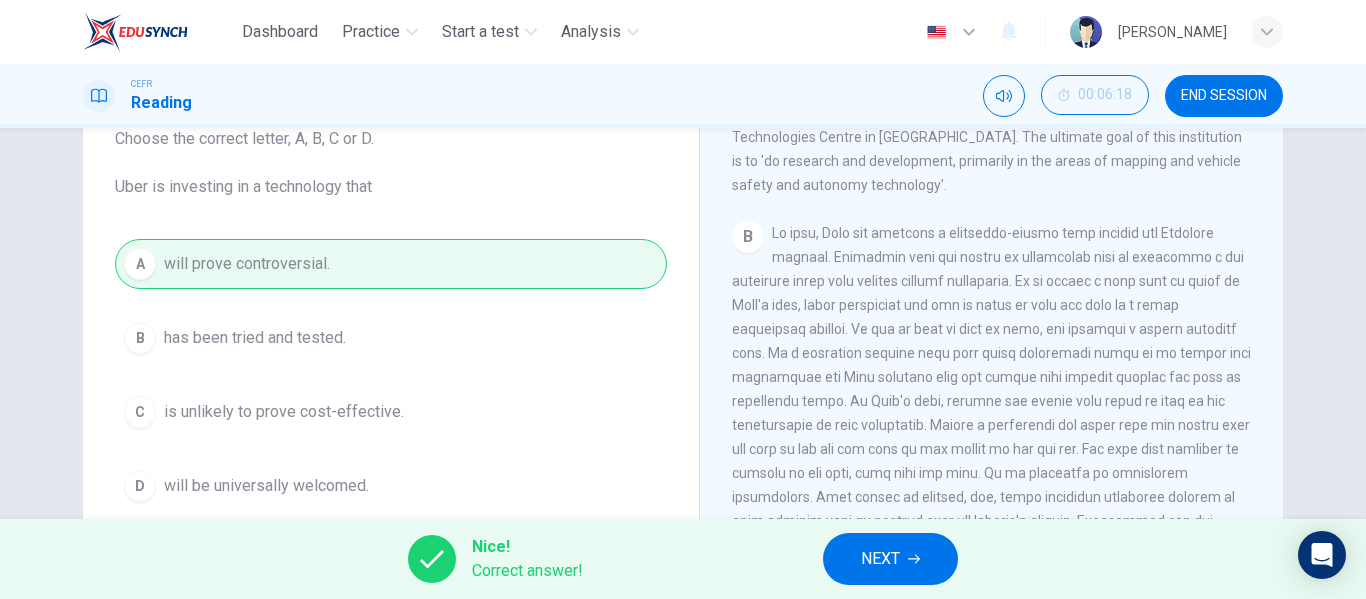 click at bounding box center (991, 389) 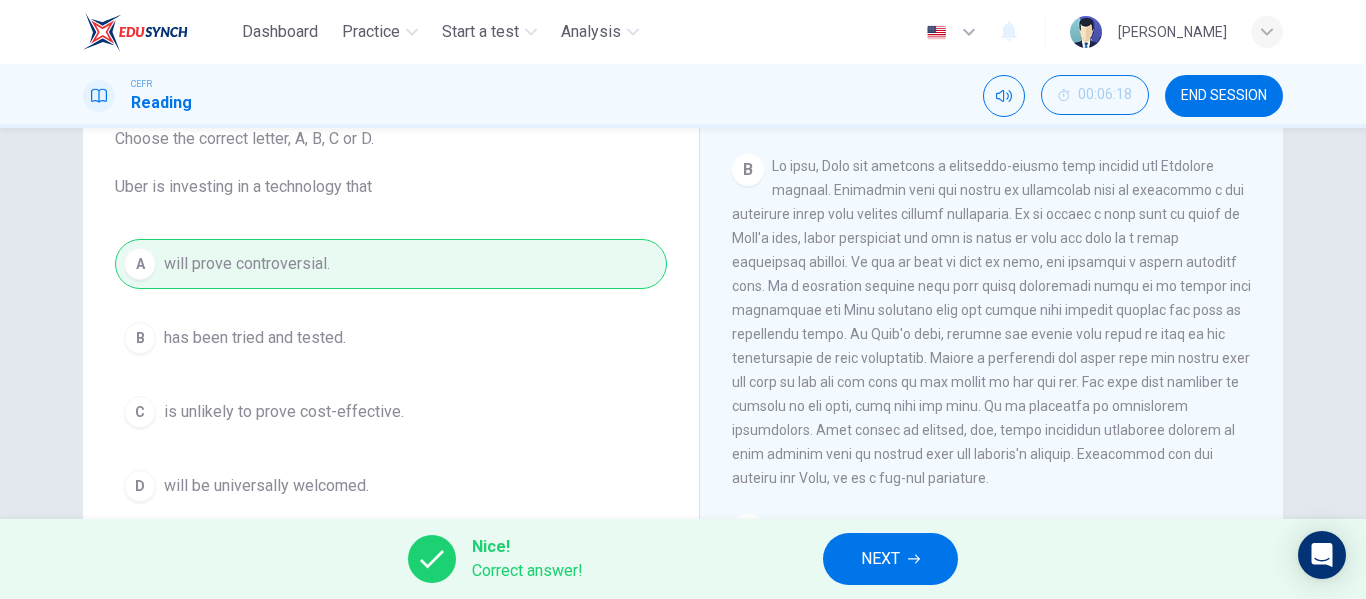 scroll, scrollTop: 558, scrollLeft: 0, axis: vertical 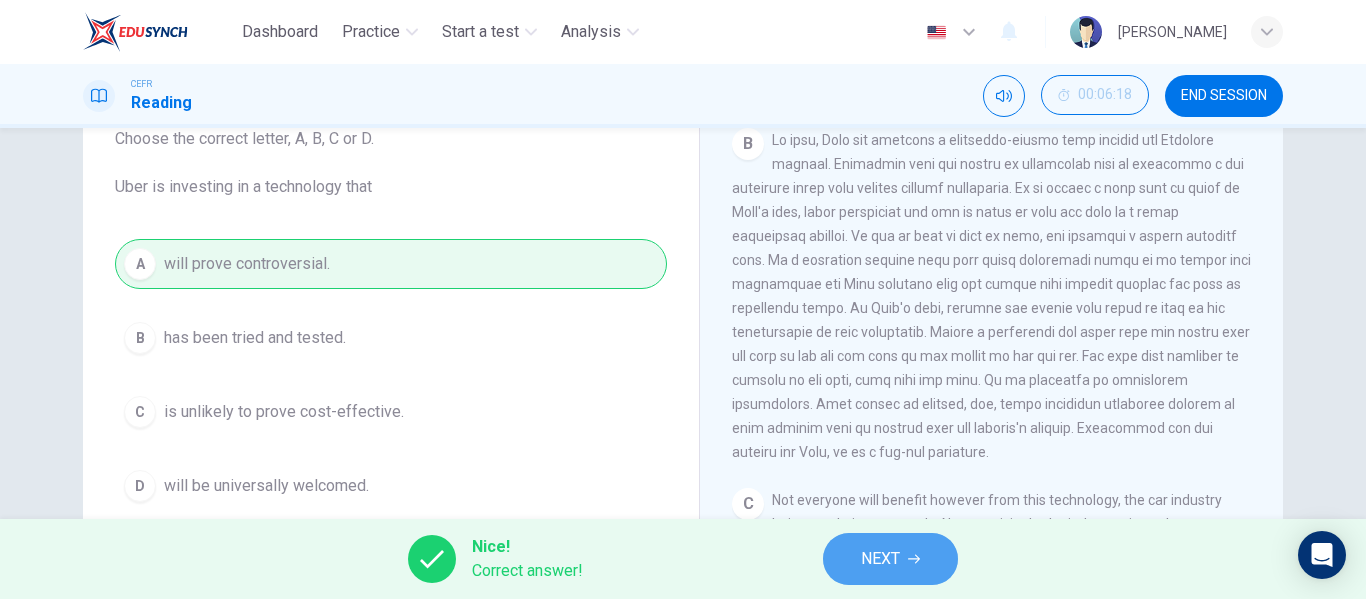 click on "NEXT" at bounding box center (890, 559) 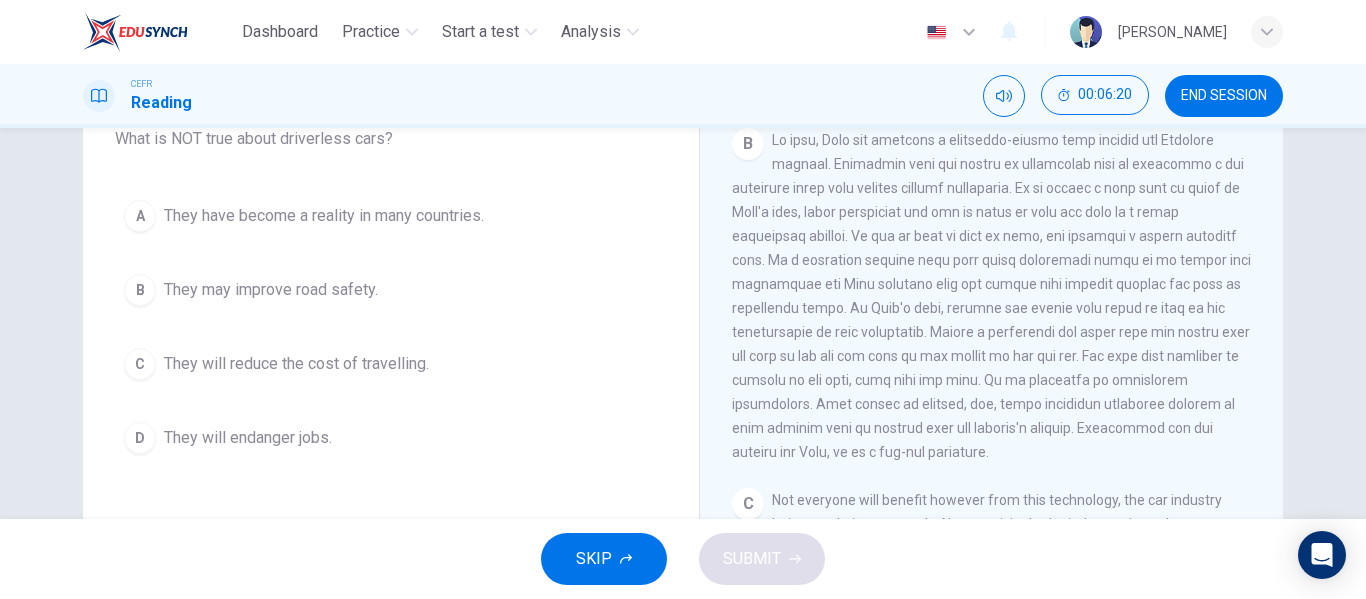 drag, startPoint x: 1260, startPoint y: 423, endPoint x: 1255, endPoint y: 486, distance: 63.1981 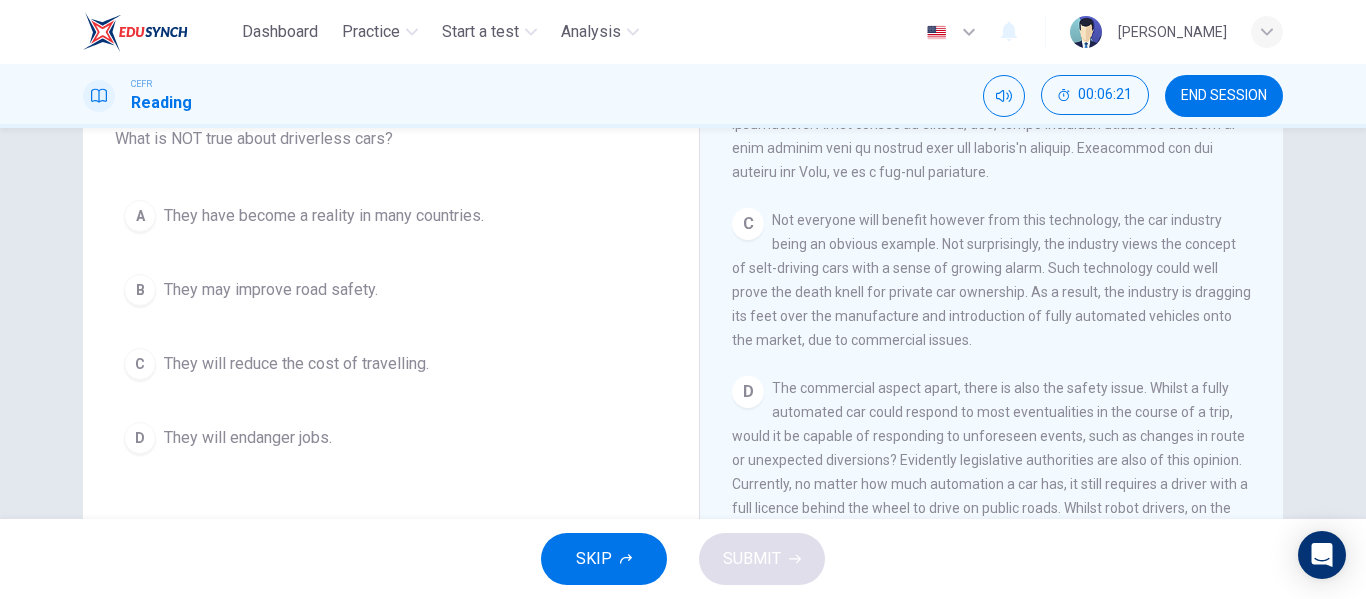scroll, scrollTop: 796, scrollLeft: 0, axis: vertical 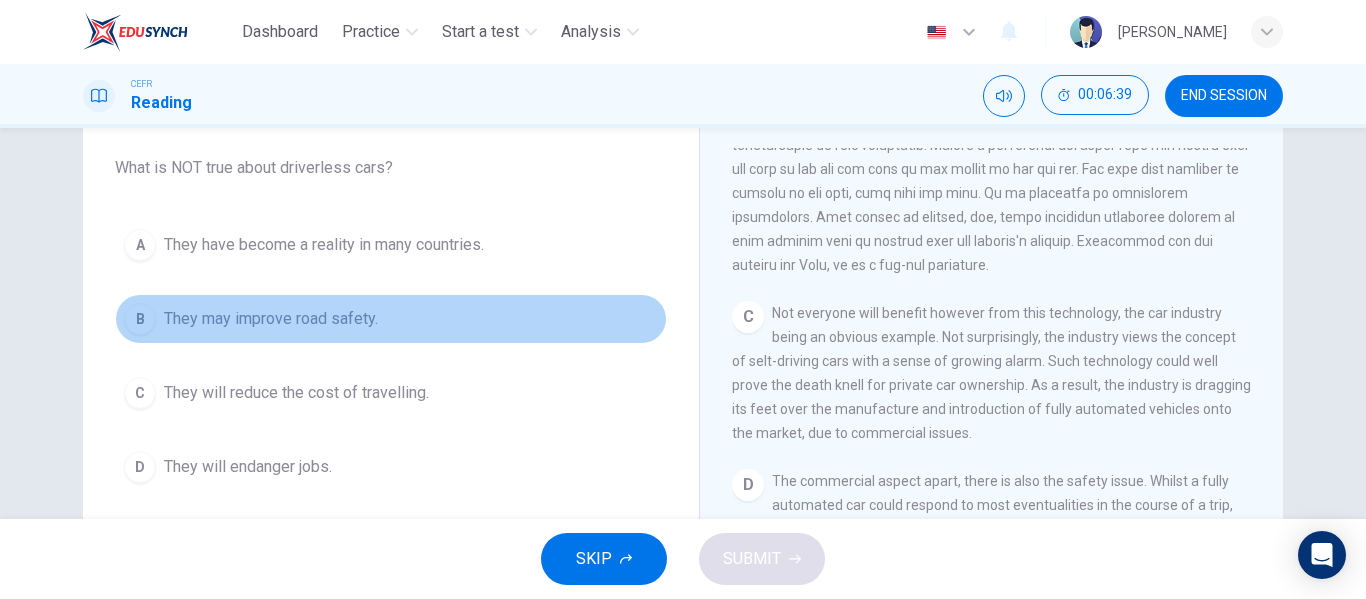 click on "B They may improve road safety." at bounding box center [391, 319] 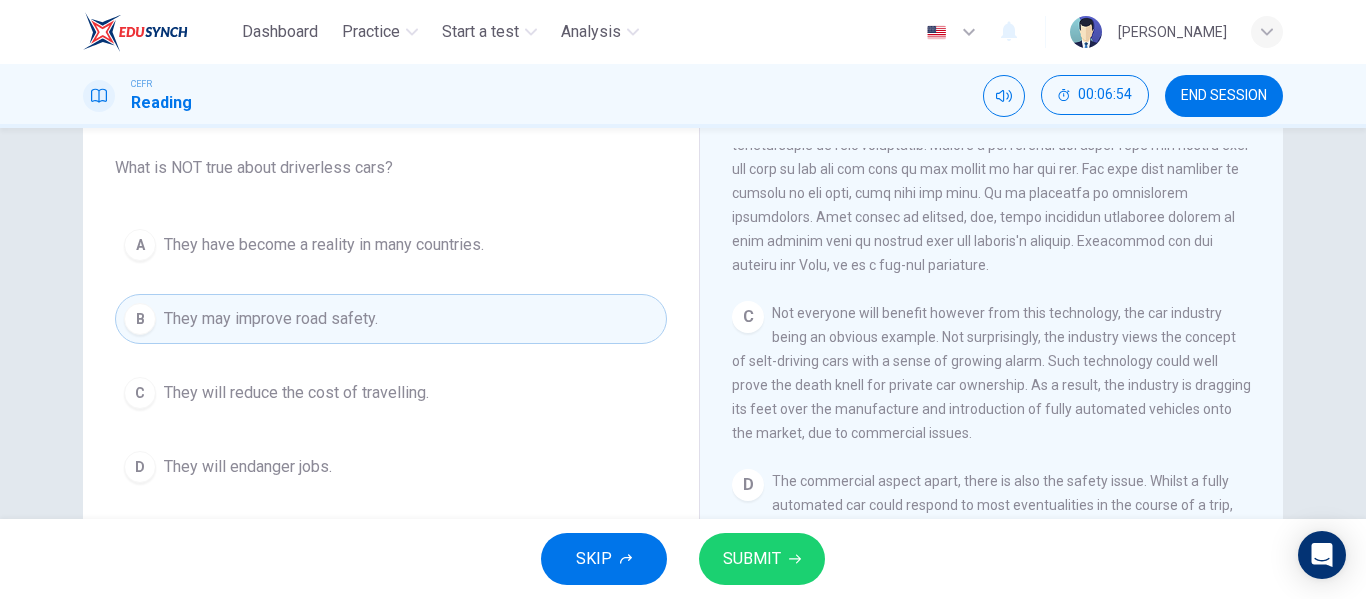click on "CLICK TO ZOOM Click to Zoom A Driverless are likely to become reality. At least that is, if the executives behind the taxi app, Uber, are to be believed. Currently, Uber is taking its biggest steps yet towards a driver-free world, launching the Uber Advanced Technologies Centre in [GEOGRAPHIC_DATA]. The ultimate goal of this institution is to 'do research and development, primarily in the areas of mapping and vehicle safety and autonomy technology'. B C Not everyone will benefit however from this technology, the car industry being an obvious example. Not surprisingly, the industry views the concept of selt-driving cars with a sense of growing alarm. Such technology could well prove the death knell for private car ownership. As a result, the industry is dragging its feet over the manufacture and introduction of fully automated vehicles onto the market, due to commercial issues. D E F G H" at bounding box center [1005, 451] 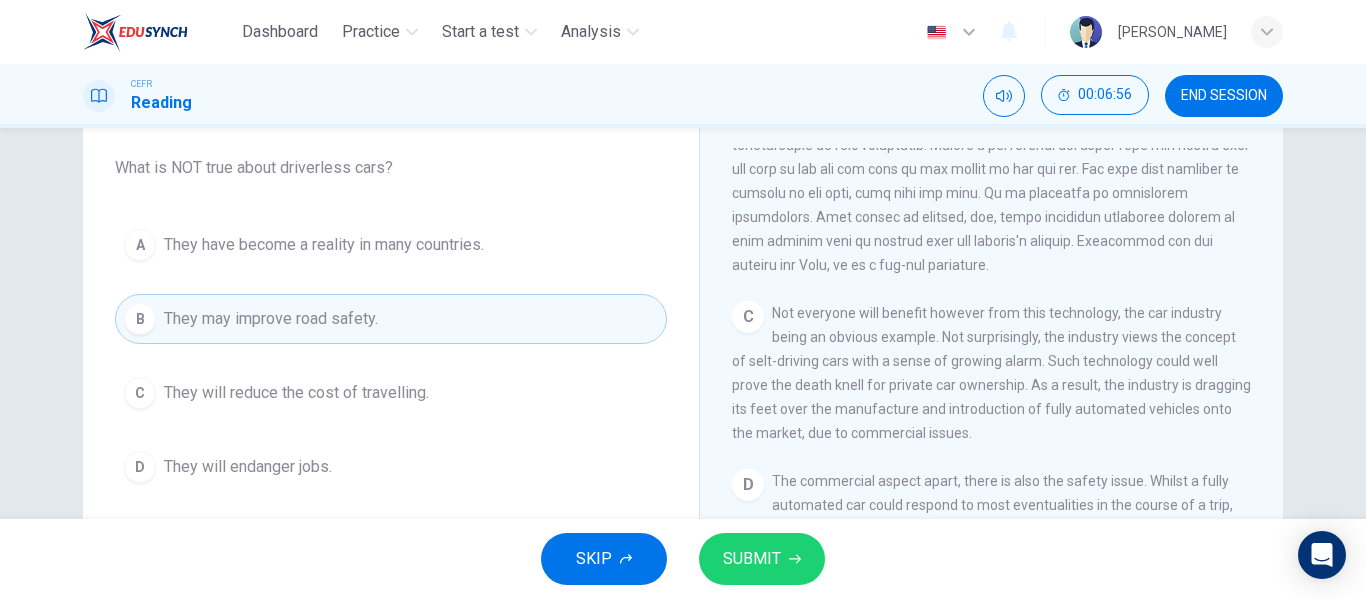 click on "CLICK TO ZOOM Click to Zoom A Driverless are likely to become reality. At least that is, if the executives behind the taxi app, Uber, are to be believed. Currently, Uber is taking its biggest steps yet towards a driver-free world, launching the Uber Advanced Technologies Centre in [GEOGRAPHIC_DATA]. The ultimate goal of this institution is to 'do research and development, primarily in the areas of mapping and vehicle safety and autonomy technology'. B C Not everyone will benefit however from this technology, the car industry being an obvious example. Not surprisingly, the industry views the concept of selt-driving cars with a sense of growing alarm. Such technology could well prove the death knell for private car ownership. As a result, the industry is dragging its feet over the manufacture and introduction of fully automated vehicles onto the market, due to commercial issues. D E F G H" at bounding box center [1005, 451] 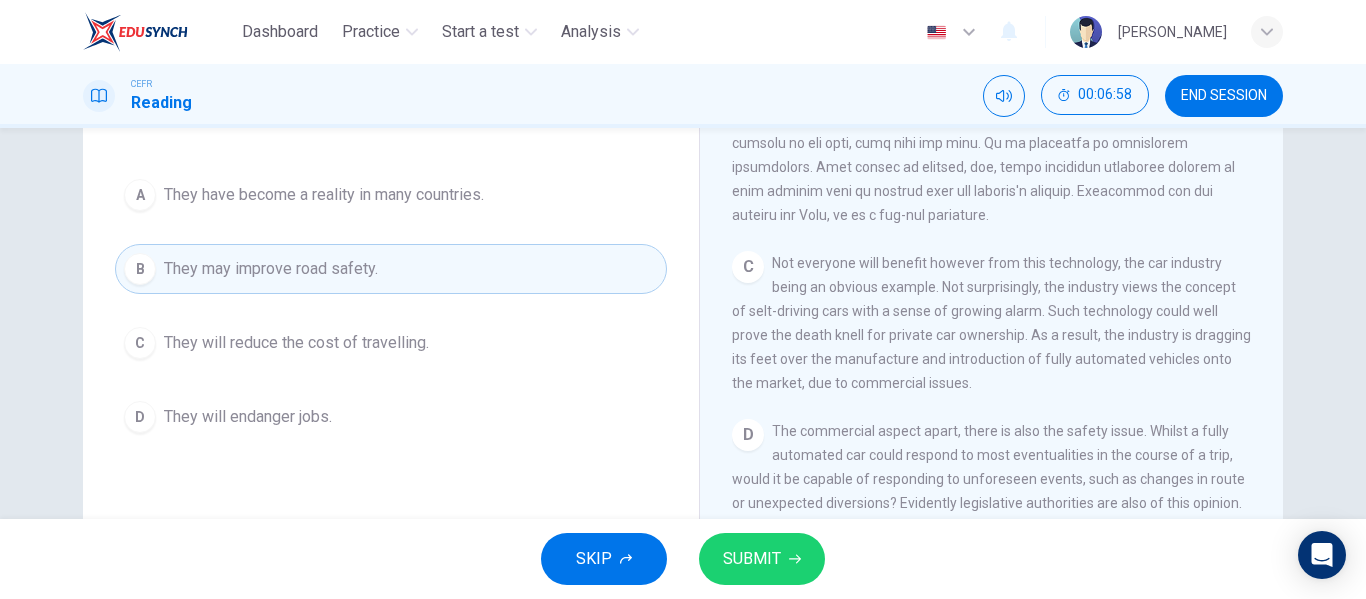 scroll, scrollTop: 160, scrollLeft: 0, axis: vertical 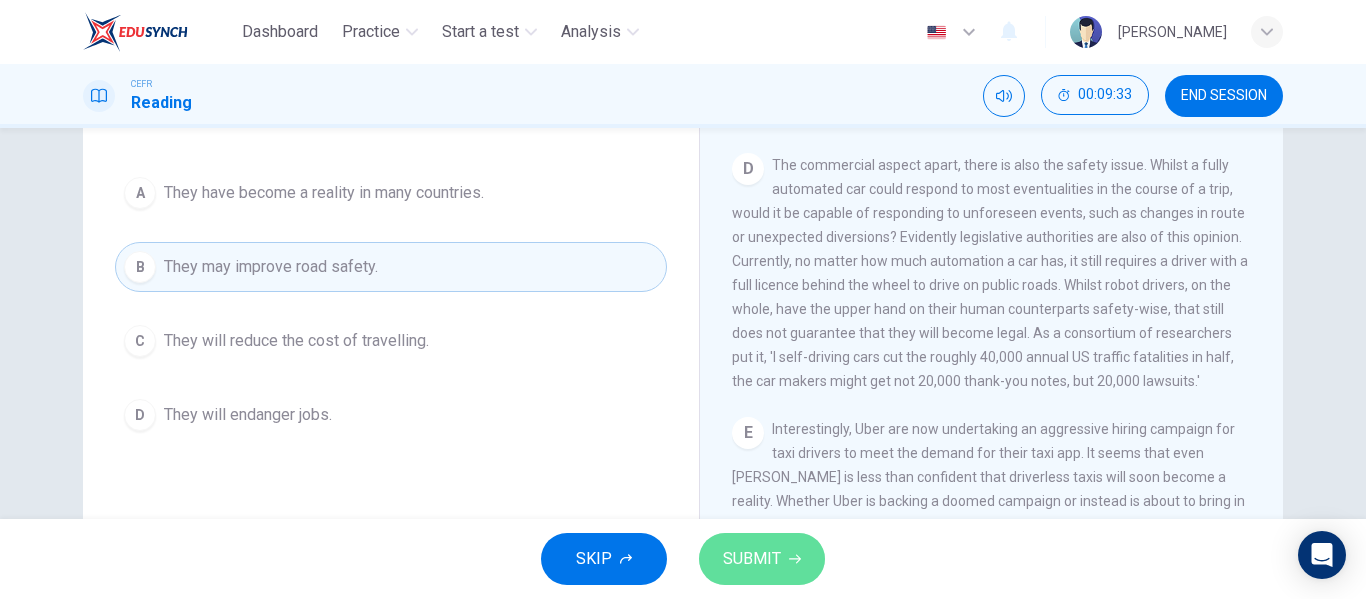 click on "SUBMIT" at bounding box center (752, 559) 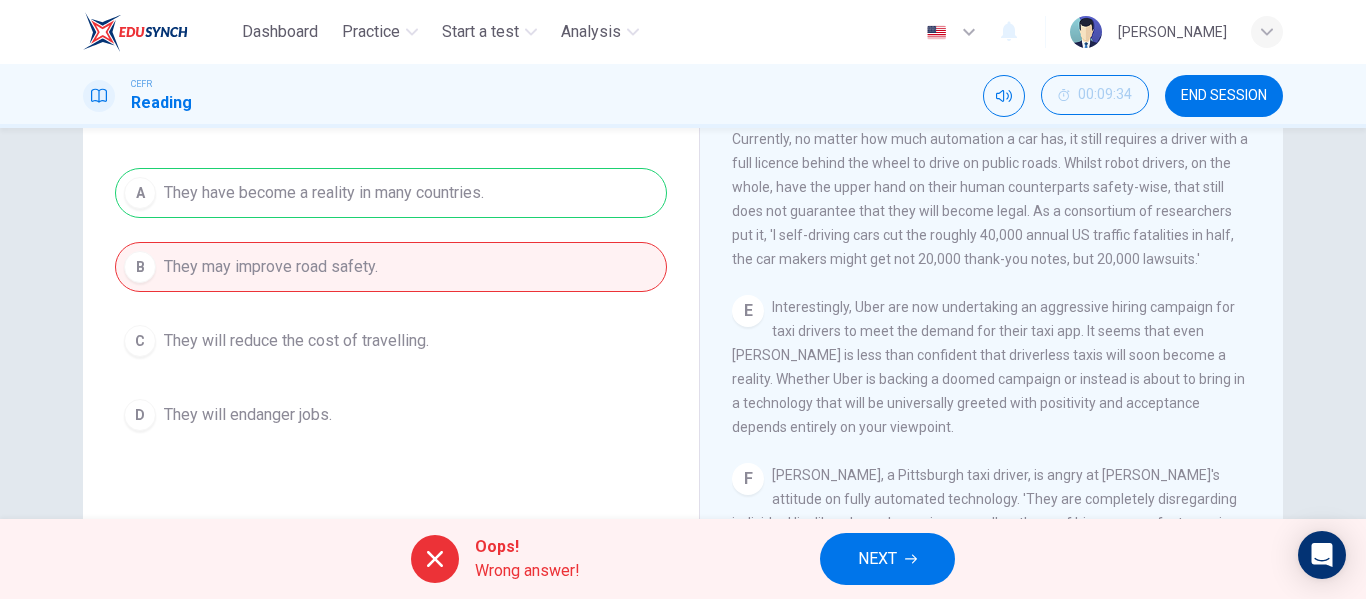 scroll, scrollTop: 1193, scrollLeft: 0, axis: vertical 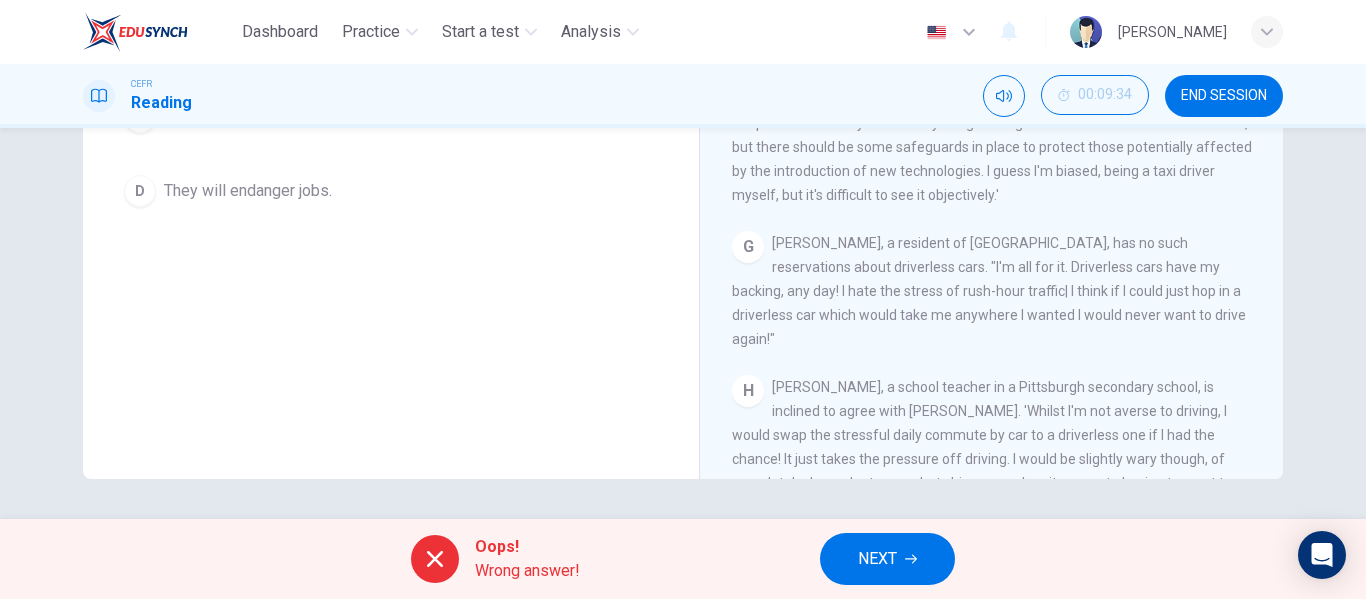 drag, startPoint x: 1261, startPoint y: 331, endPoint x: 1270, endPoint y: 341, distance: 13.453624 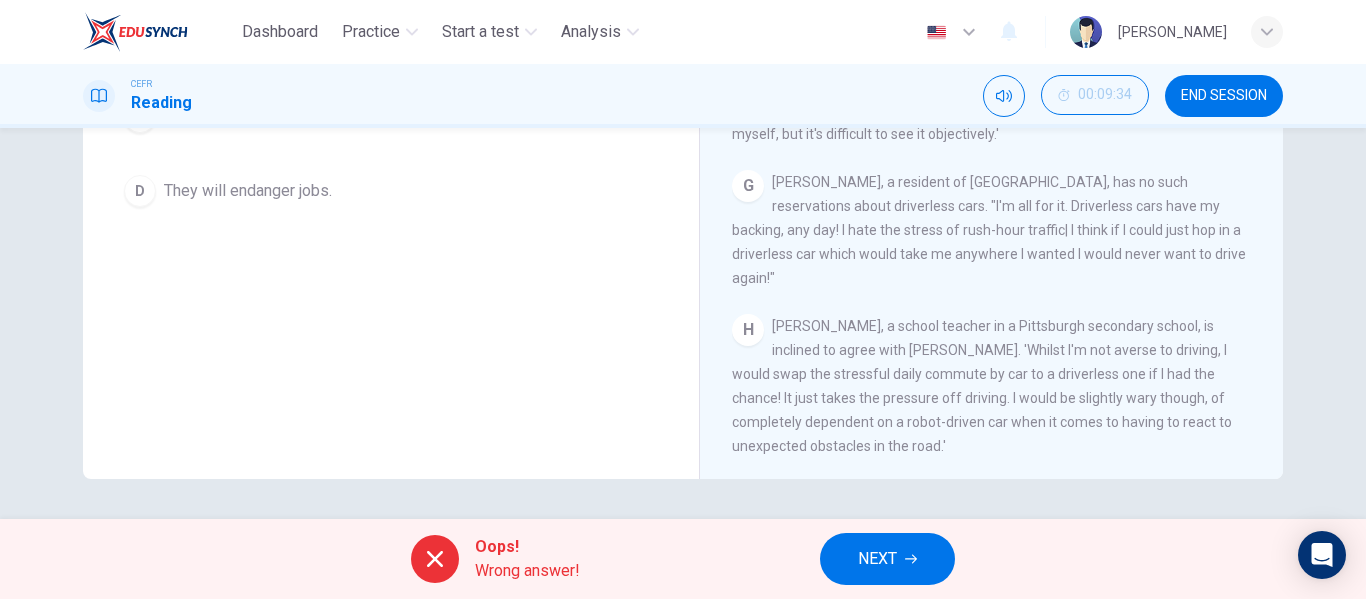 scroll, scrollTop: 1481, scrollLeft: 0, axis: vertical 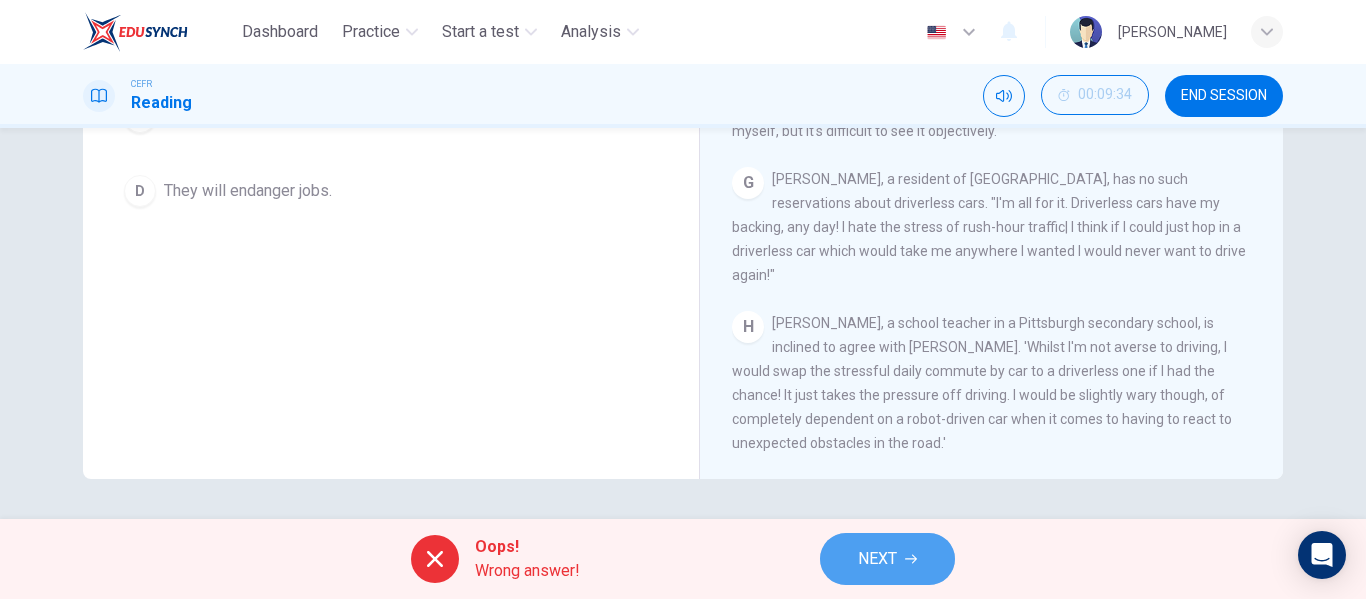 click on "NEXT" at bounding box center (887, 559) 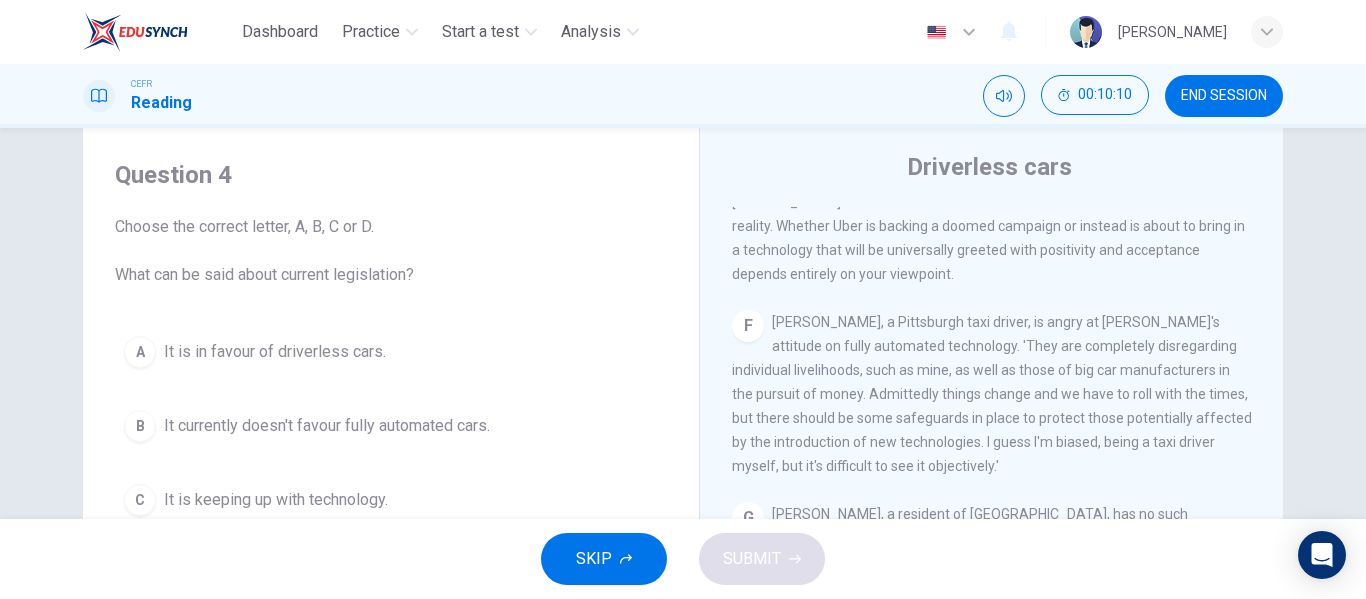 scroll, scrollTop: 51, scrollLeft: 0, axis: vertical 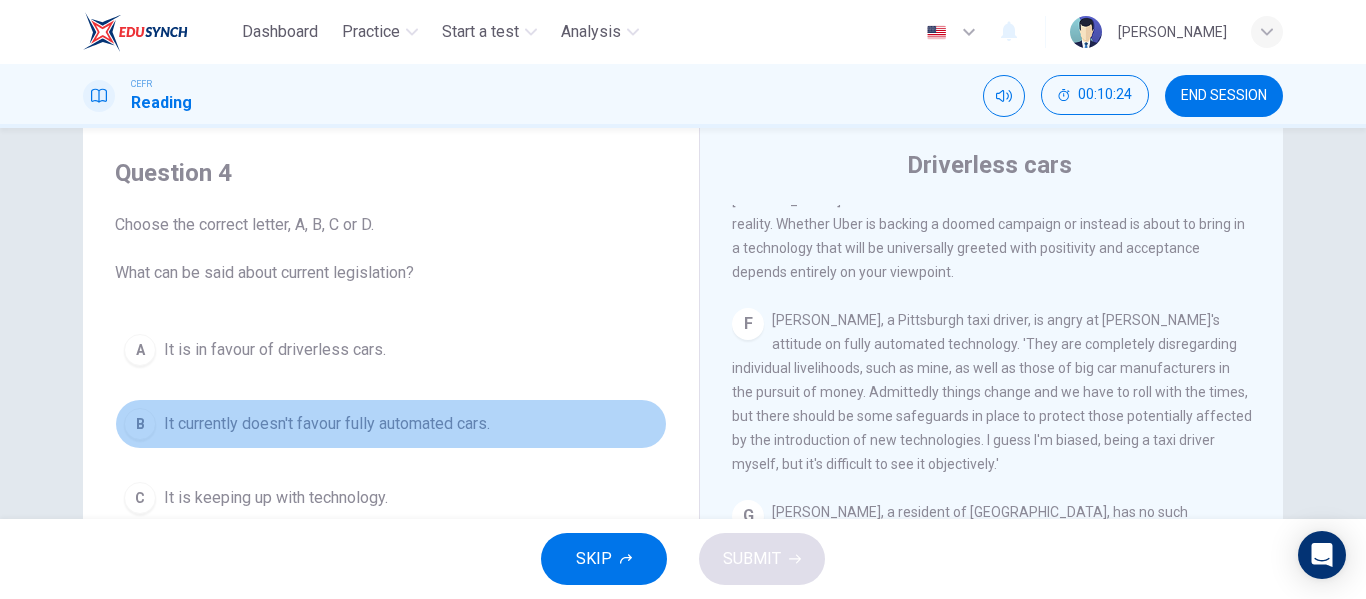 click on "It currently doesn't favour fully automated cars." at bounding box center [327, 424] 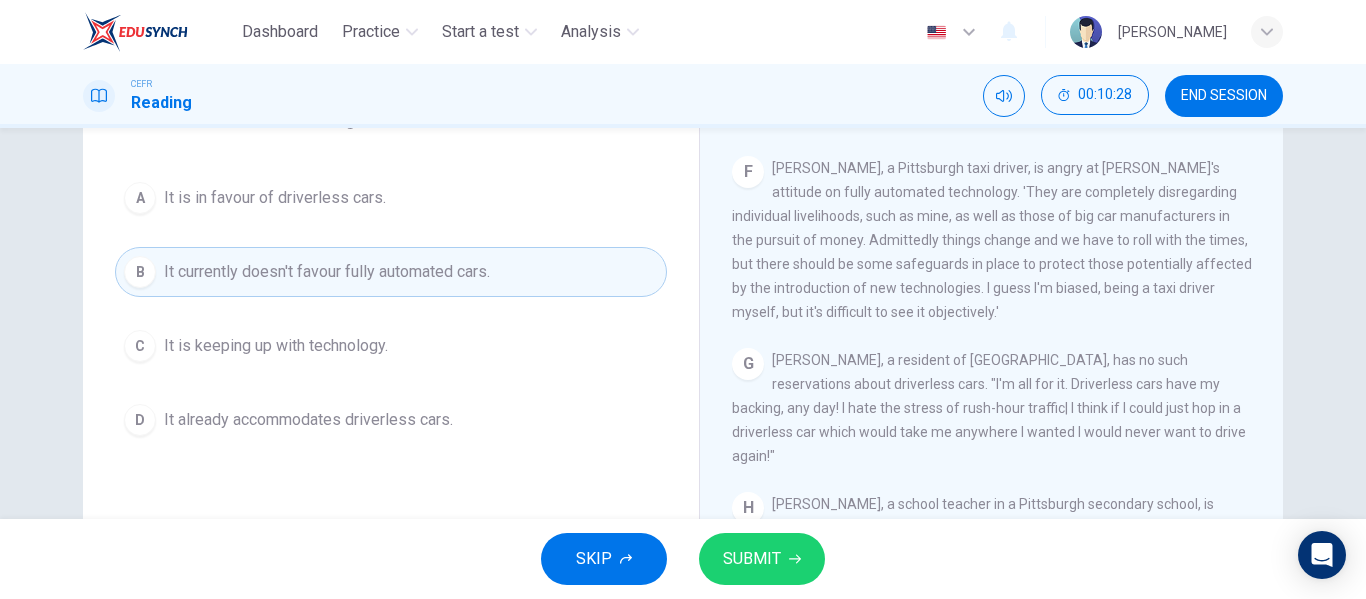 scroll, scrollTop: 196, scrollLeft: 0, axis: vertical 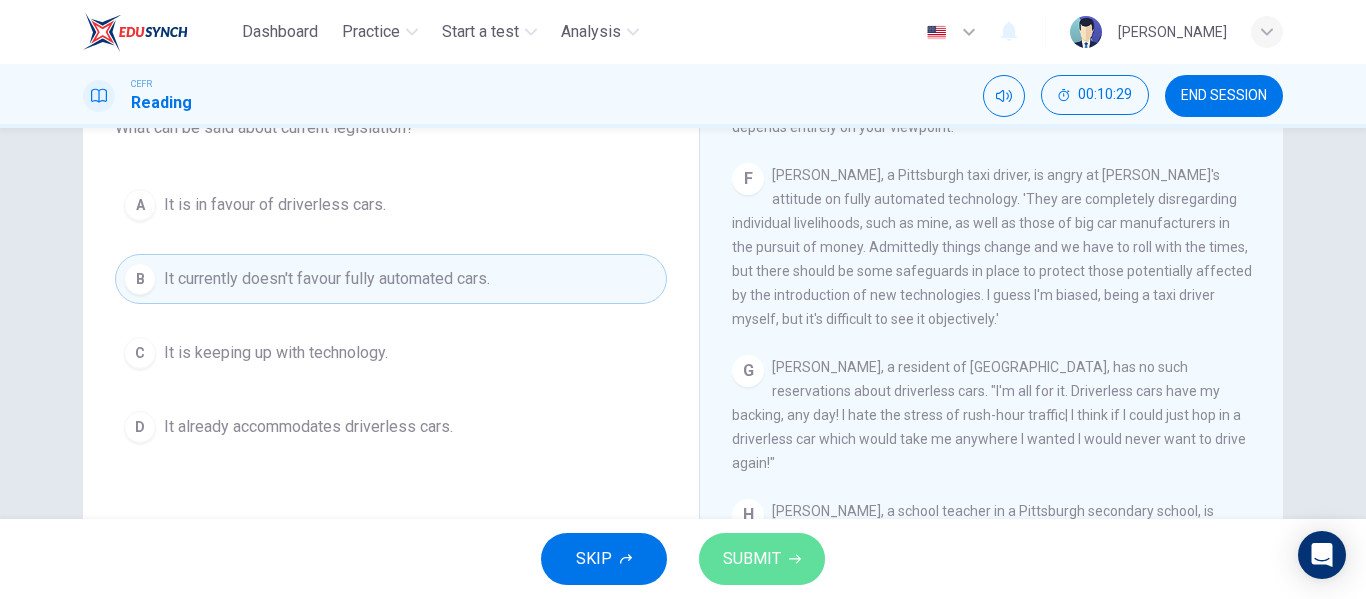 click on "SUBMIT" at bounding box center [762, 559] 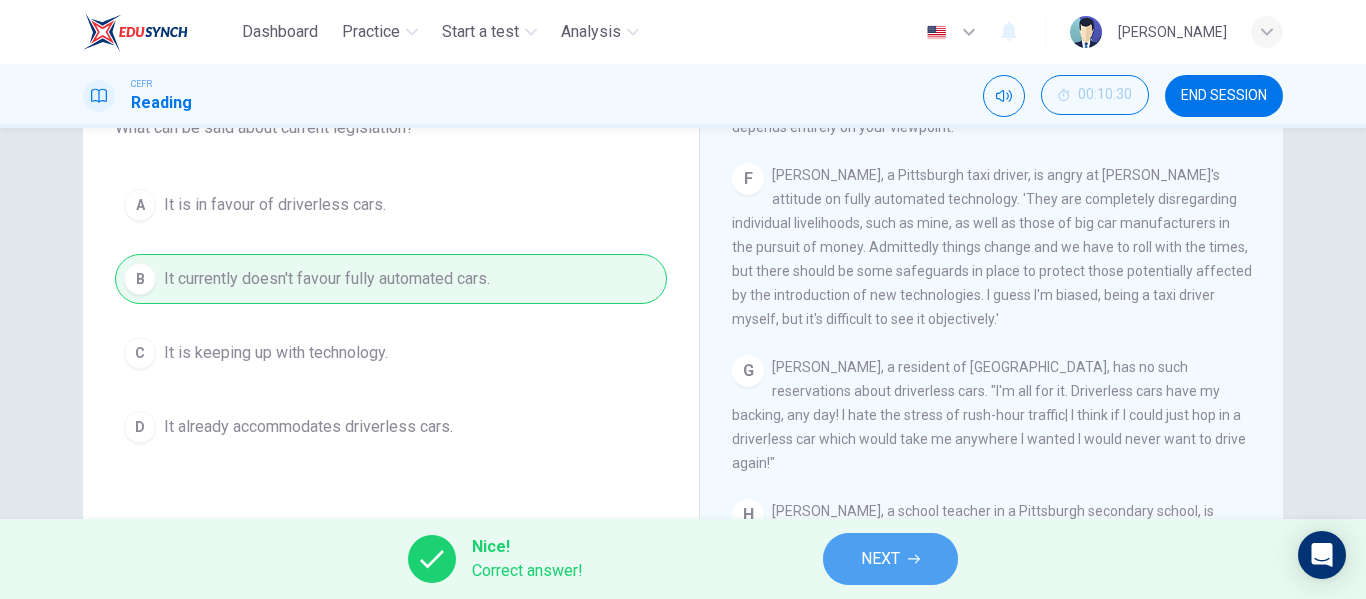 click on "NEXT" at bounding box center [880, 559] 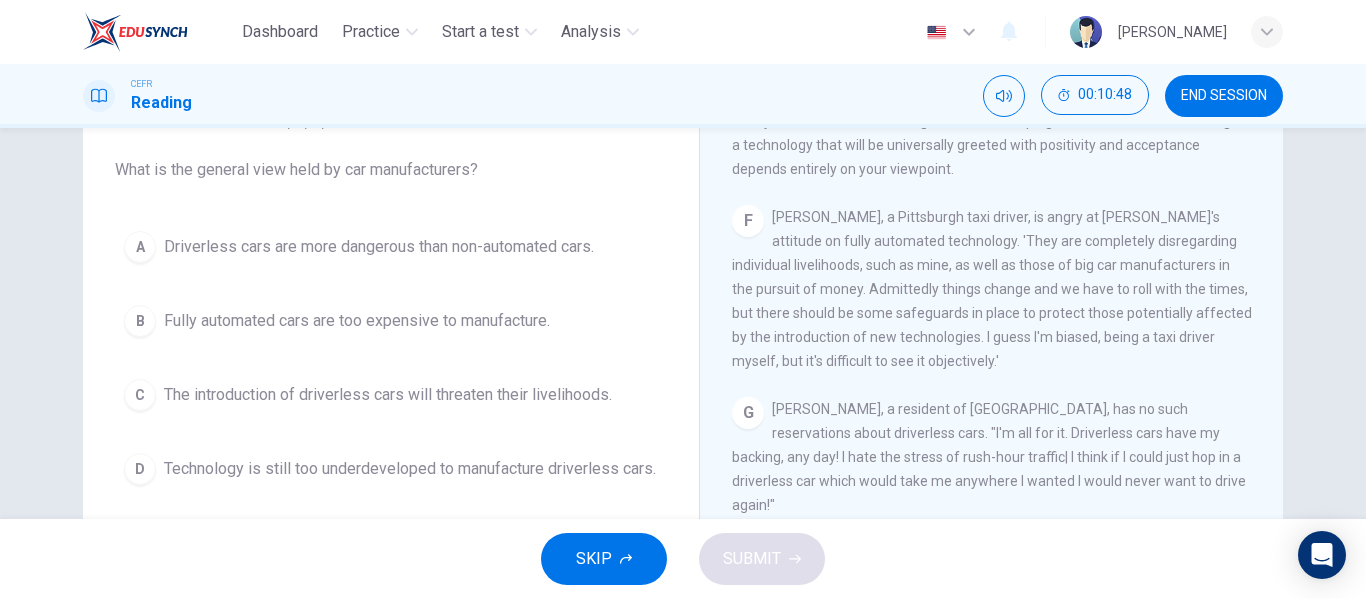 scroll, scrollTop: 148, scrollLeft: 0, axis: vertical 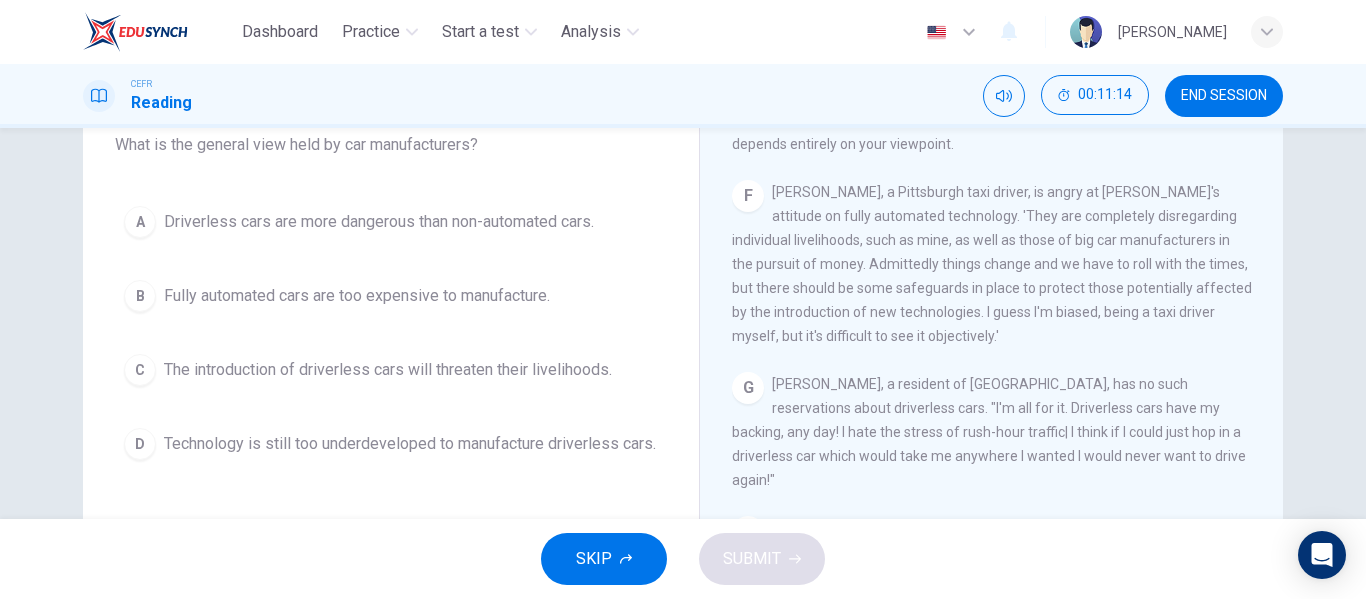click on "The introduction of driverless cars will threaten their livelihoods." at bounding box center (388, 370) 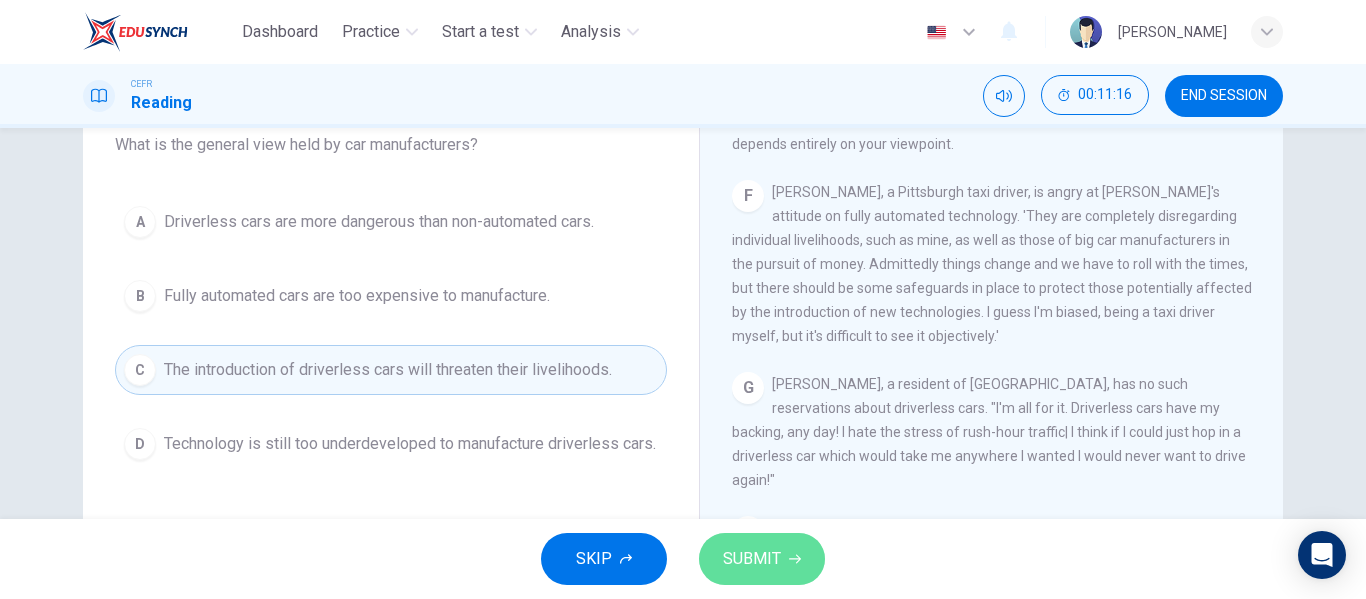 click on "SUBMIT" at bounding box center [752, 559] 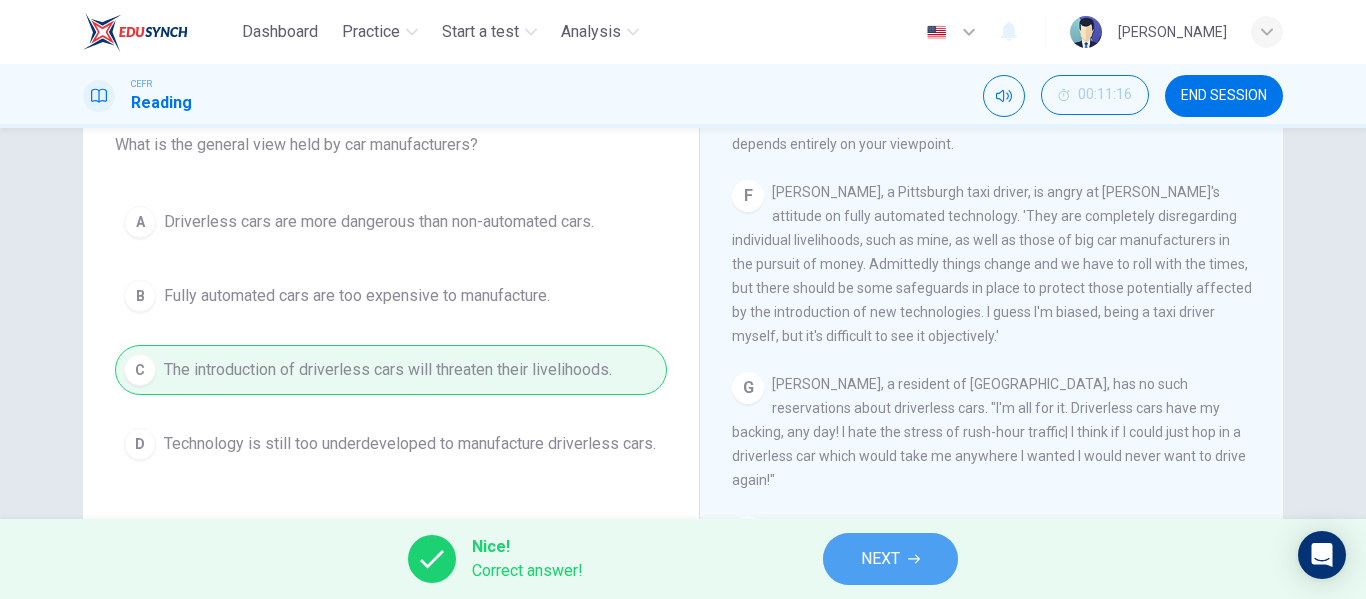 click on "NEXT" at bounding box center [890, 559] 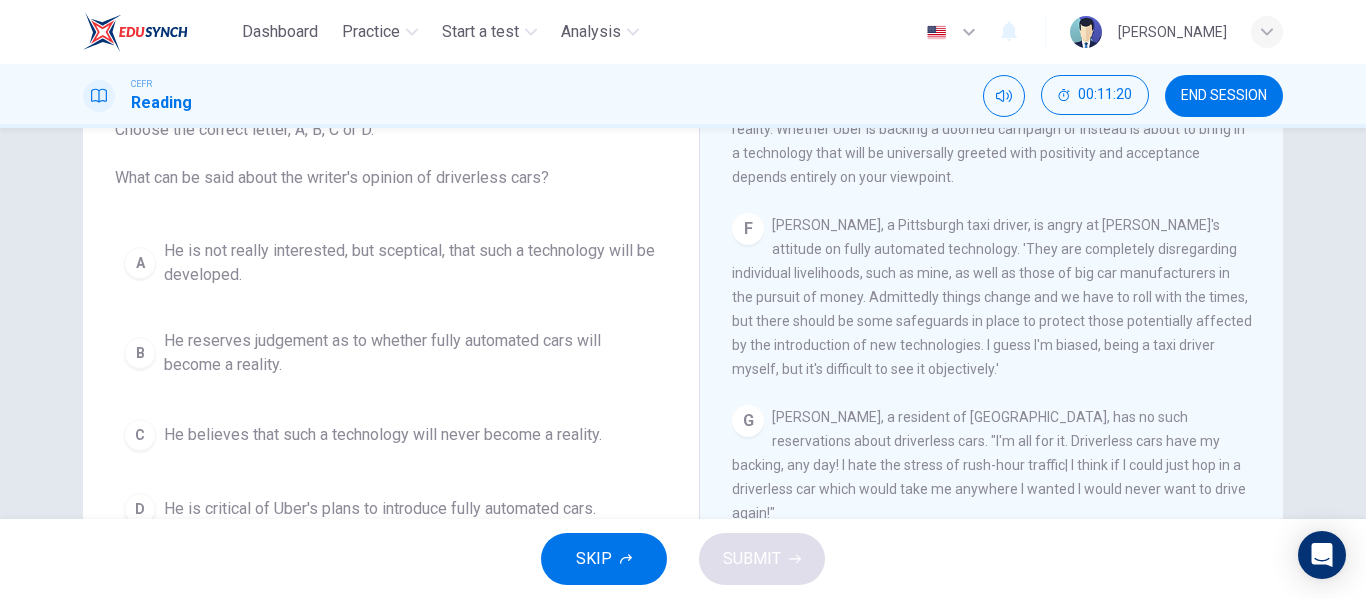 scroll, scrollTop: 148, scrollLeft: 0, axis: vertical 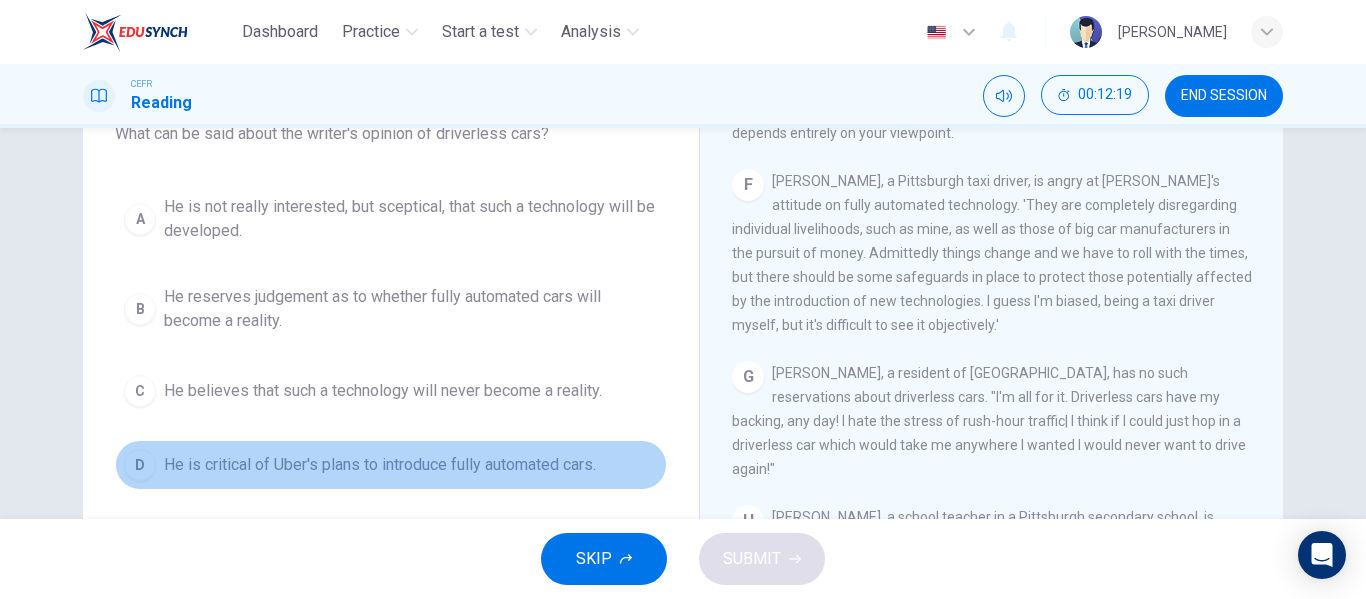 click on "D" at bounding box center (140, 465) 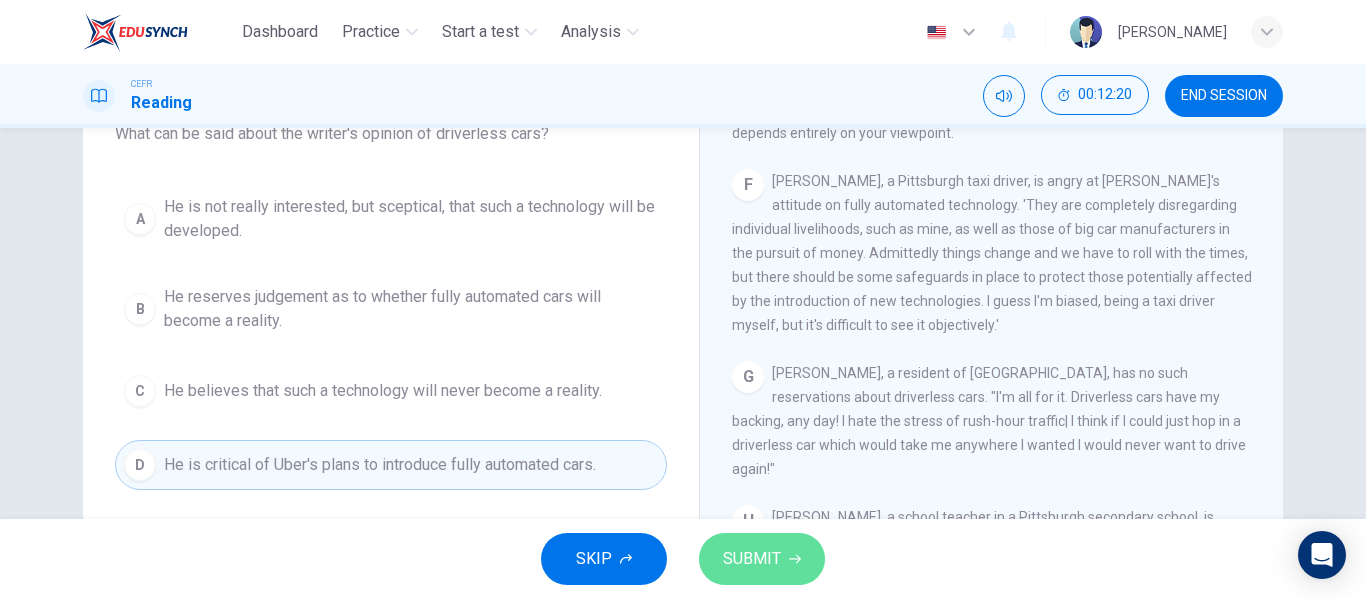 click on "SUBMIT" at bounding box center [752, 559] 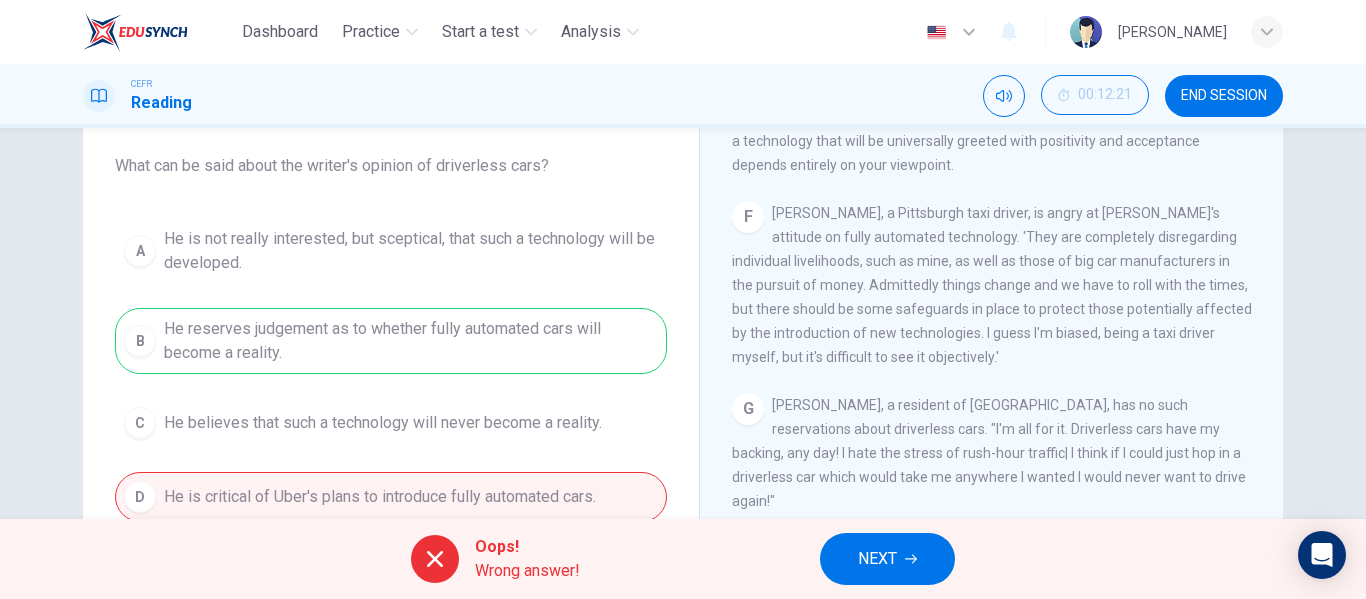 scroll, scrollTop: 146, scrollLeft: 0, axis: vertical 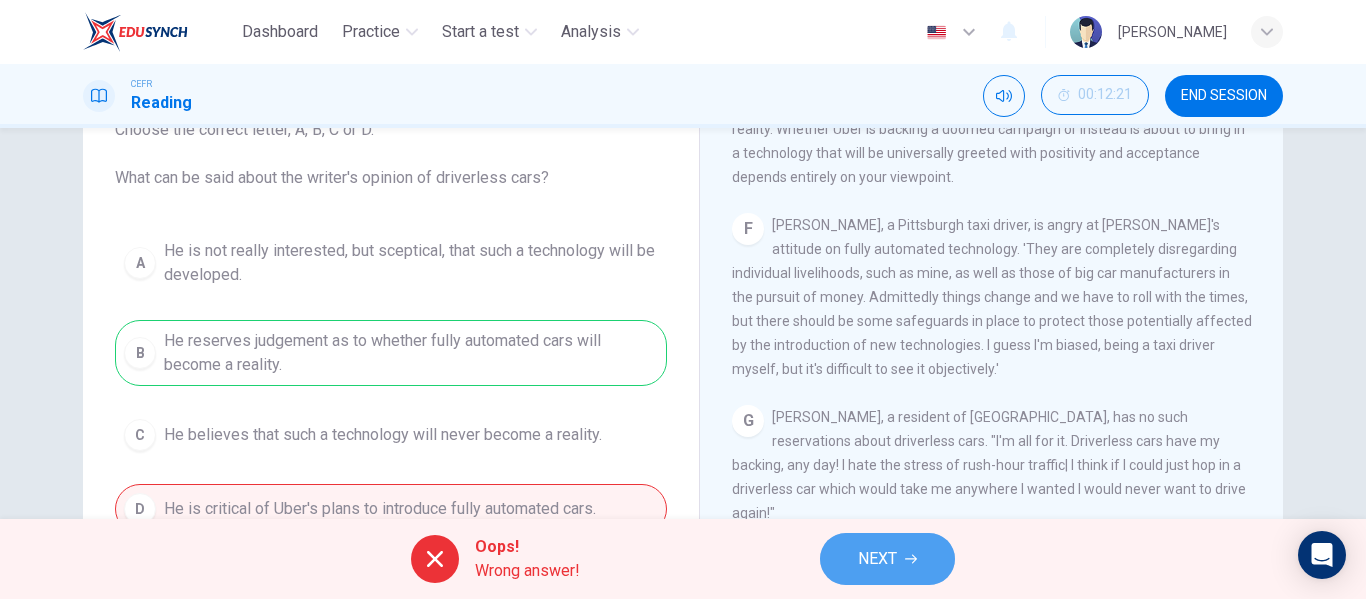 click on "NEXT" at bounding box center [887, 559] 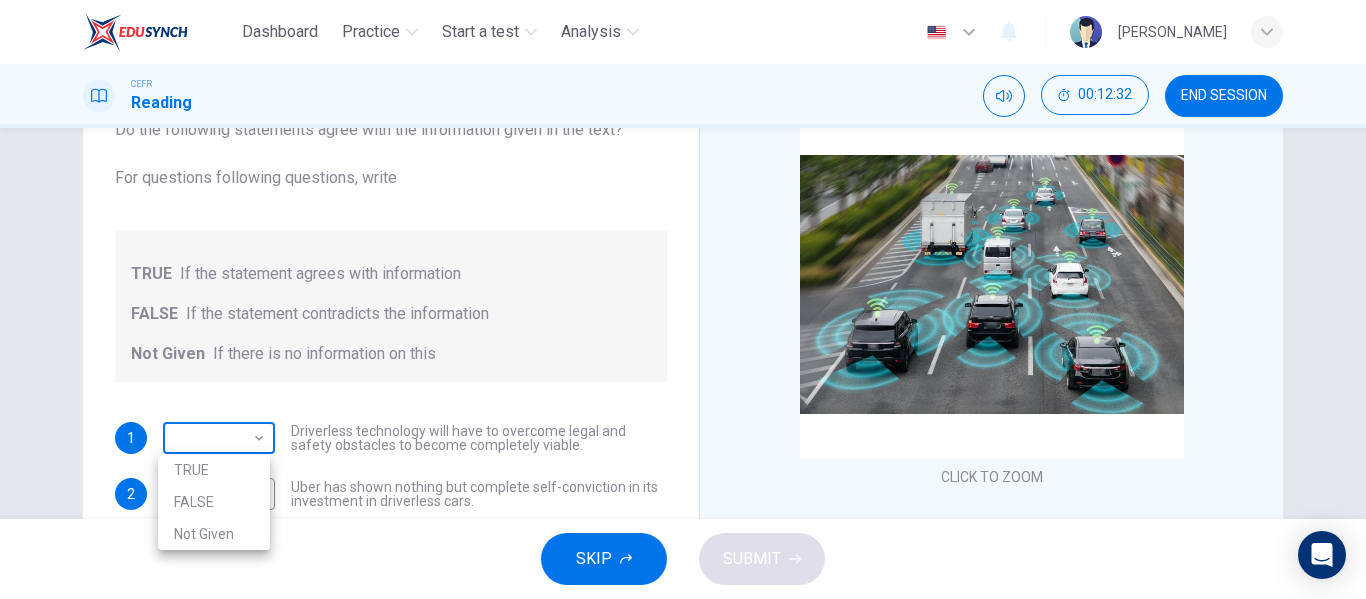 click on "Dashboard Practice Start a test Analysis English en ​ [PERSON_NAME] Reading 00:12:32 END SESSION Question 7 Do the following statements agree with the information given in the text? For questions following questions, write TRUE If the statement agrees with information FALSE If the statement contradicts the information Not Given If there is no information on this 1 ​ ​ Driverless technology will have to overcome legal and safety obstacles to become completely viable. 2 ​ ​ Uber has shown nothing but complete self-conviction in its investment in driverless cars. 3 ​ ​ The safety issues with driverless technology are likely to be resolved fairly quickly. Driverless cars CLICK TO ZOOM Click to Zoom A B C D E F G H SKIP SUBMIT EduSynch - Online Language Proficiency Testing
Dashboard Practice Start a test Analysis Notifications © Copyright  2025 TRUE FALSE Not Given" at bounding box center (683, 299) 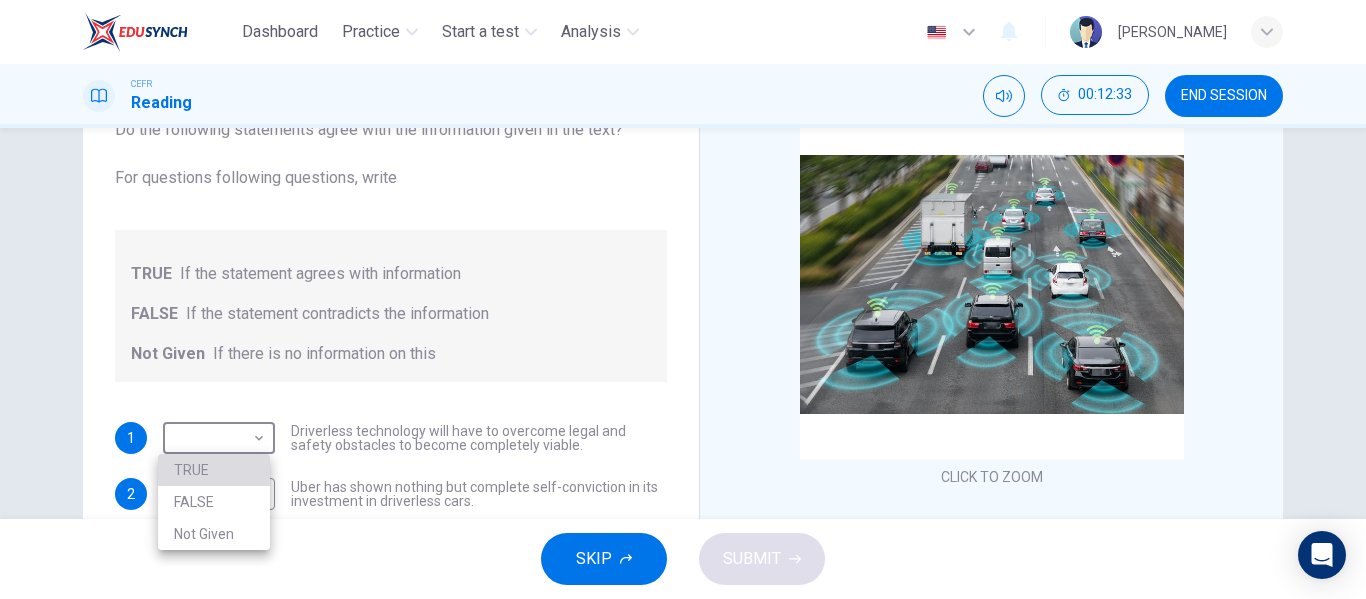 click on "TRUE" at bounding box center (214, 470) 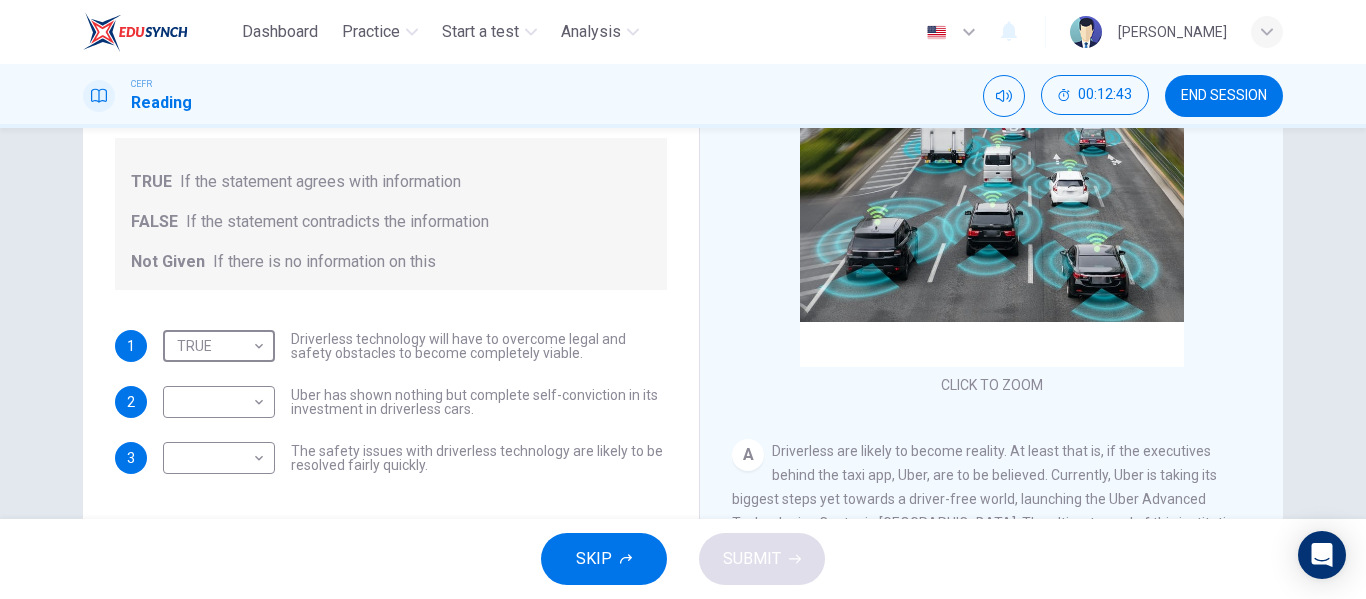 scroll, scrollTop: 249, scrollLeft: 0, axis: vertical 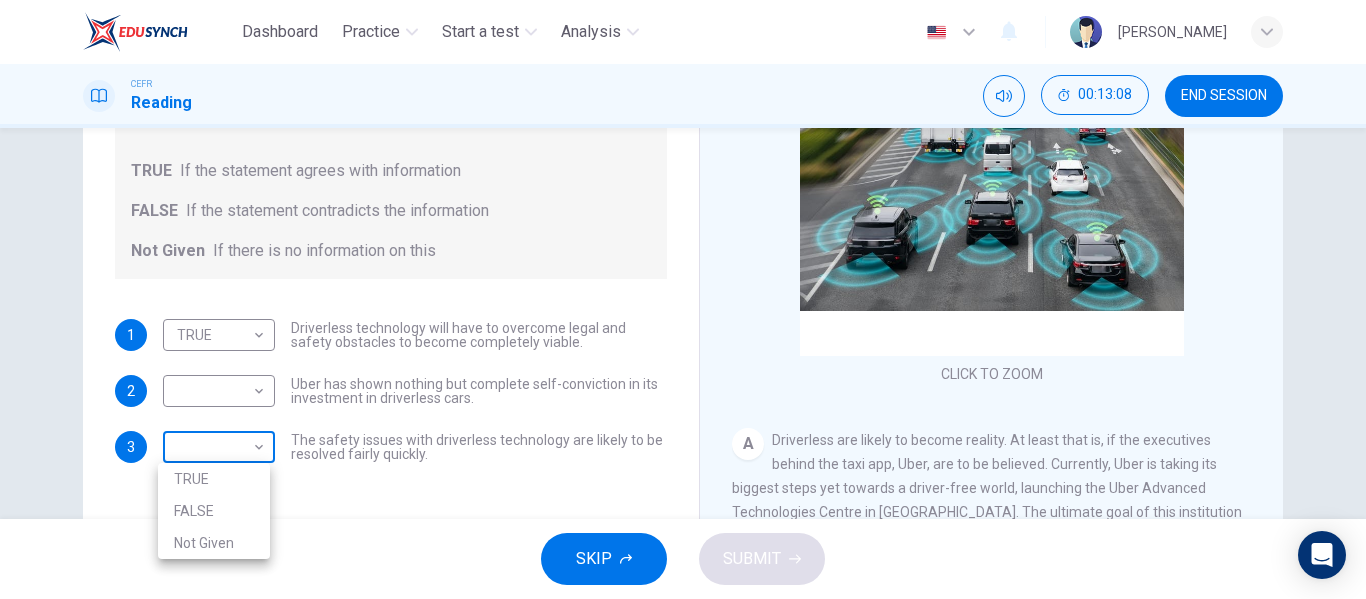 click on "Dashboard Practice Start a test Analysis English en ​ [PERSON_NAME] Reading 00:13:08 END SESSION Question 7 Do the following statements agree with the information given in the text? For questions following questions, write TRUE If the statement agrees with information FALSE If the statement contradicts the information Not Given If there is no information on this 1 TRUE TRUE ​ Driverless technology will have to overcome legal and safety obstacles to become completely viable. 2 ​ ​ Uber has shown nothing but complete self-conviction in its investment in driverless cars. 3 ​ ​ The safety issues with driverless technology are likely to be resolved fairly quickly. Driverless cars CLICK TO ZOOM Click to Zoom A B C D E F G H SKIP SUBMIT EduSynch - Online Language Proficiency Testing
Dashboard Practice Start a test Analysis Notifications © Copyright  2025 TRUE FALSE Not Given" at bounding box center [683, 299] 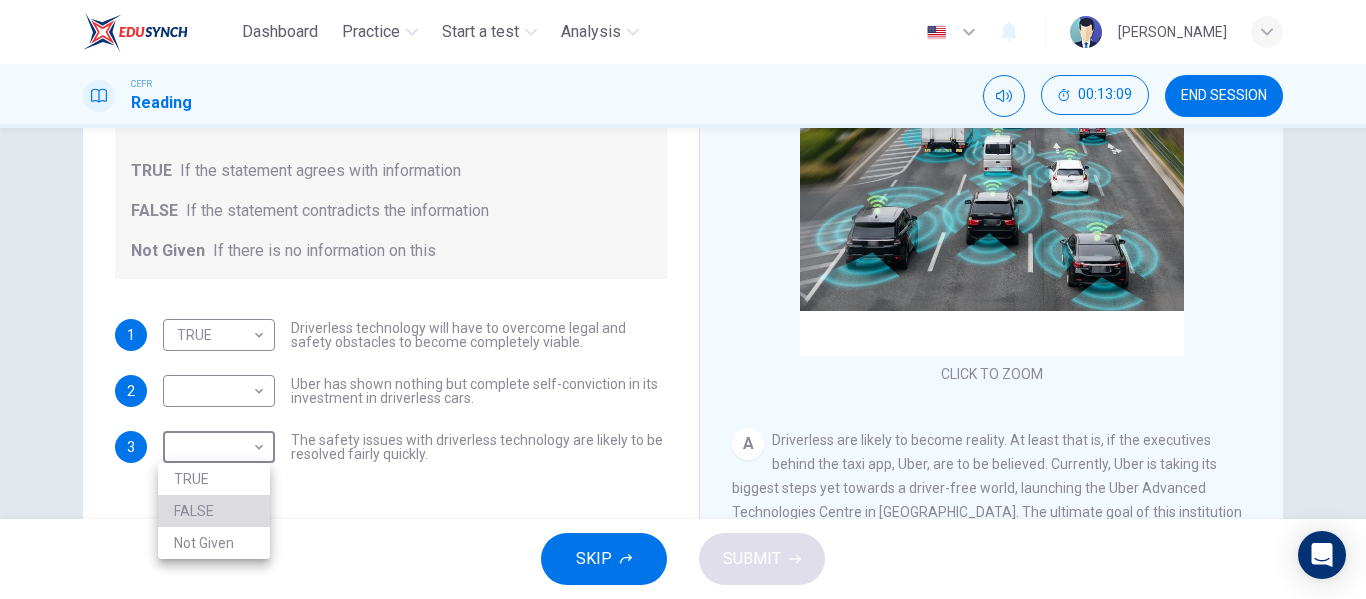 click on "FALSE" at bounding box center (214, 511) 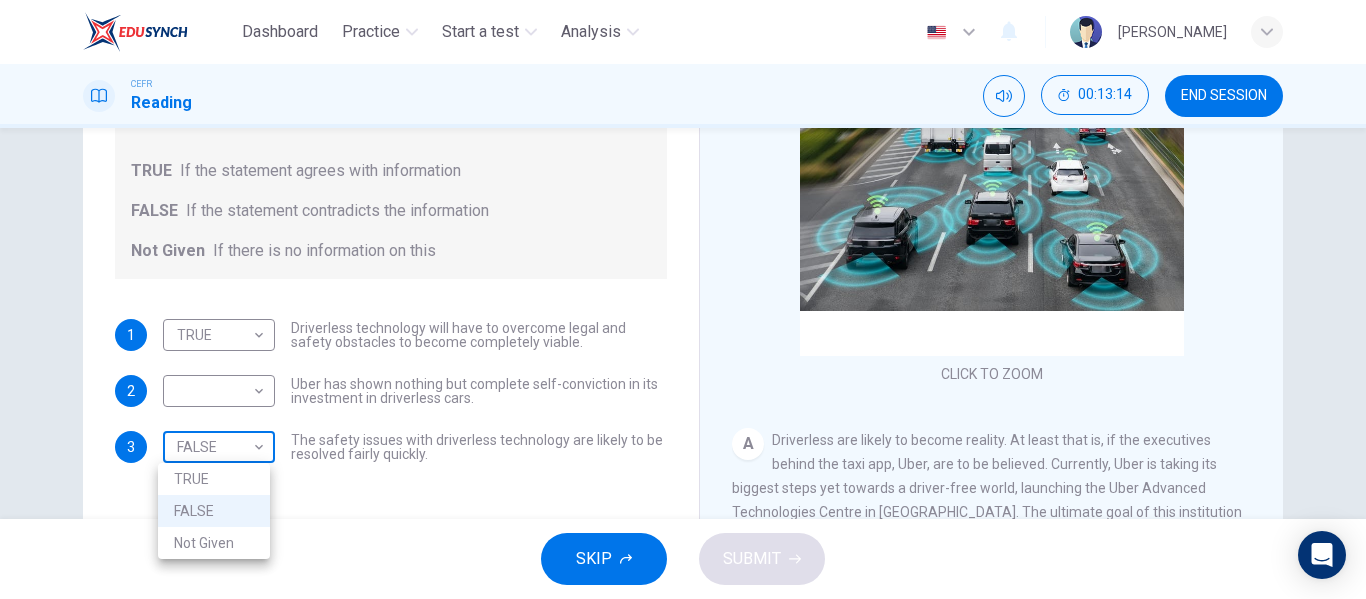 click on "Dashboard Practice Start a test Analysis English en ​ [PERSON_NAME] Reading 00:13:14 END SESSION Question 7 Do the following statements agree with the information given in the text? For questions following questions, write TRUE If the statement agrees with information FALSE If the statement contradicts the information Not Given If there is no information on this 1 TRUE TRUE ​ Driverless technology will have to overcome legal and safety obstacles to become completely viable. 2 ​ ​ Uber has shown nothing but complete self-conviction in its investment in driverless cars. 3 FALSE FALSE ​ The safety issues with driverless technology are likely to be resolved fairly quickly. Driverless cars CLICK TO ZOOM Click to Zoom A B C D E F G H SKIP SUBMIT EduSynch - Online Language Proficiency Testing
Dashboard Practice Start a test Analysis Notifications © Copyright  2025 TRUE FALSE Not Given" at bounding box center [683, 299] 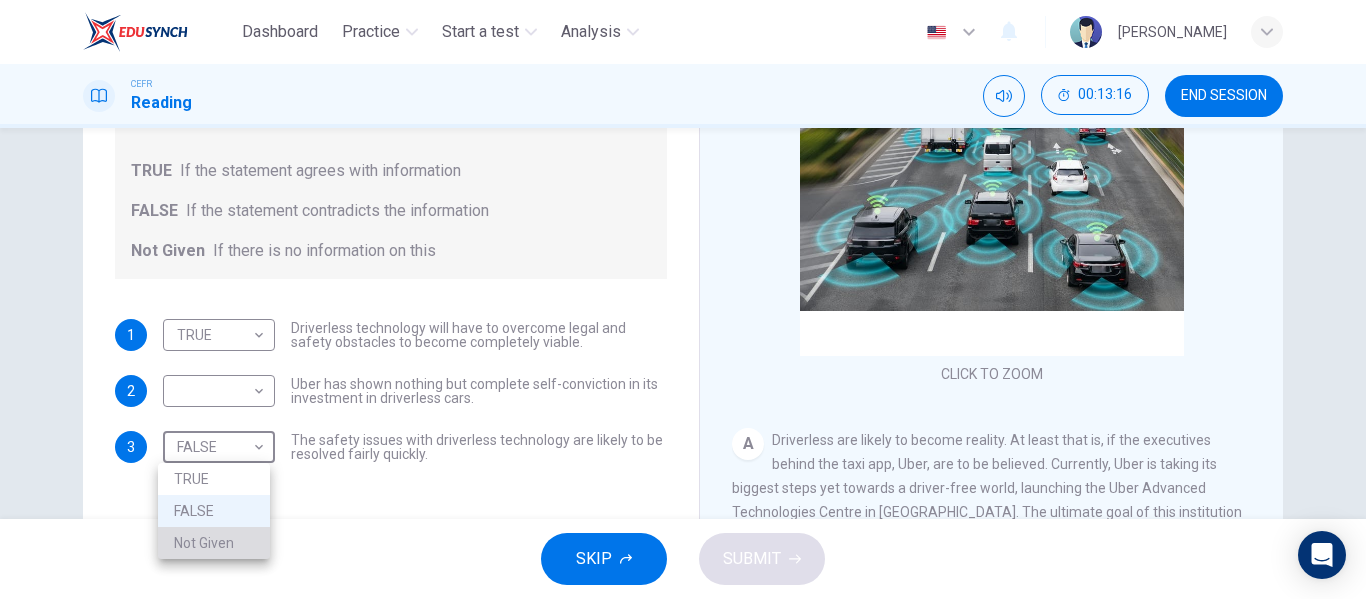 click on "Not Given" at bounding box center (214, 543) 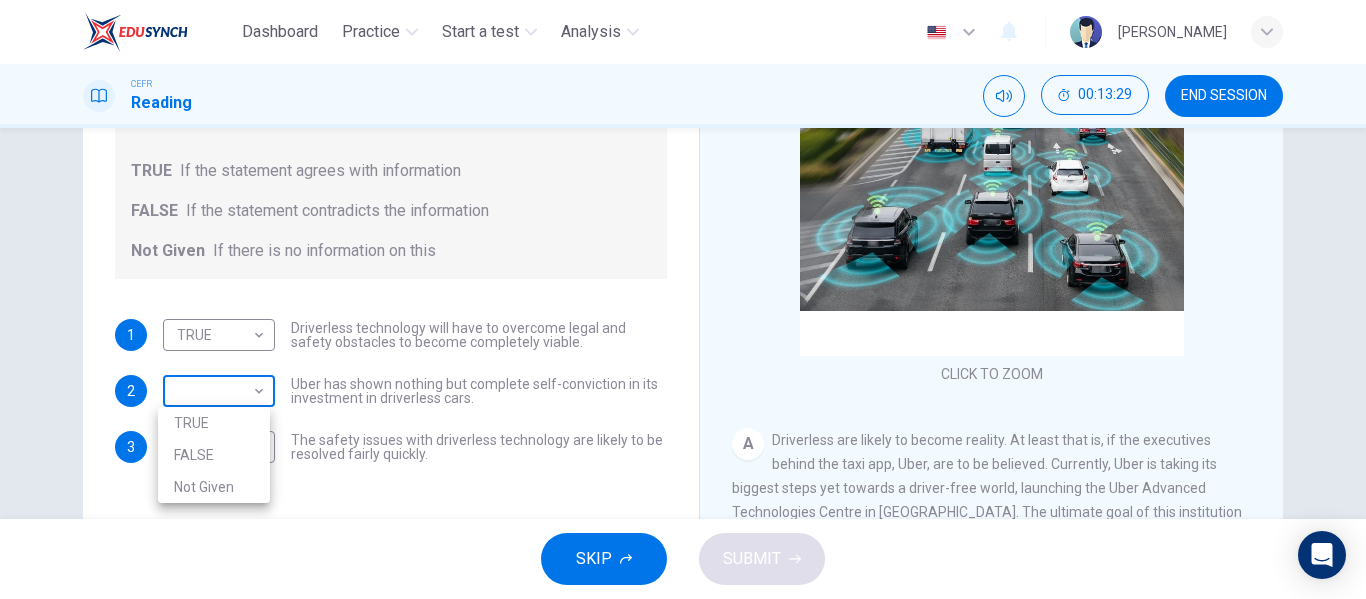 click on "Dashboard Practice Start a test Analysis English en ​ [PERSON_NAME] Reading 00:13:29 END SESSION Question 7 Do the following statements agree with the information given in the text? For questions following questions, write TRUE If the statement agrees with information FALSE If the statement contradicts the information Not Given If there is no information on this 1 TRUE TRUE ​ Driverless technology will have to overcome legal and safety obstacles to become completely viable. 2 ​ ​ Uber has shown nothing but complete self-conviction in its investment in driverless cars. 3 Not Given Not Given ​ The safety issues with driverless technology are likely to be resolved fairly quickly. Driverless cars CLICK TO ZOOM Click to Zoom A B C D E F G H SKIP SUBMIT EduSynch - Online Language Proficiency Testing
Dashboard Practice Start a test Analysis Notifications © Copyright  2025 TRUE FALSE Not Given" at bounding box center (683, 299) 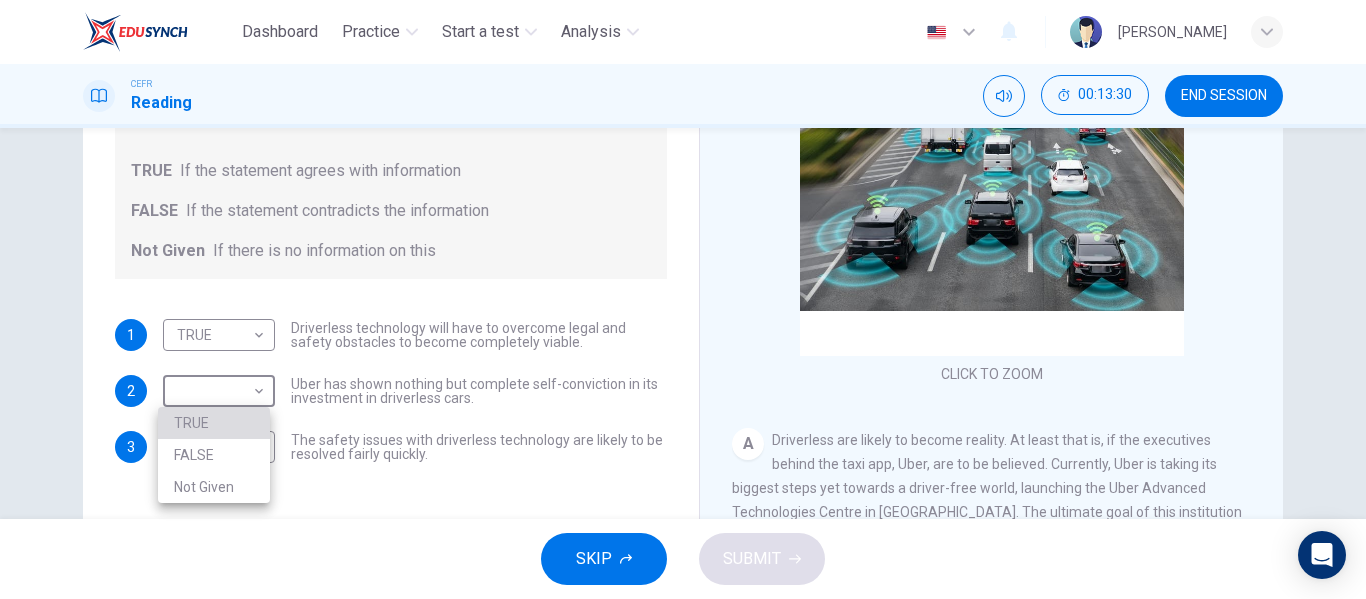 click on "TRUE" at bounding box center (214, 423) 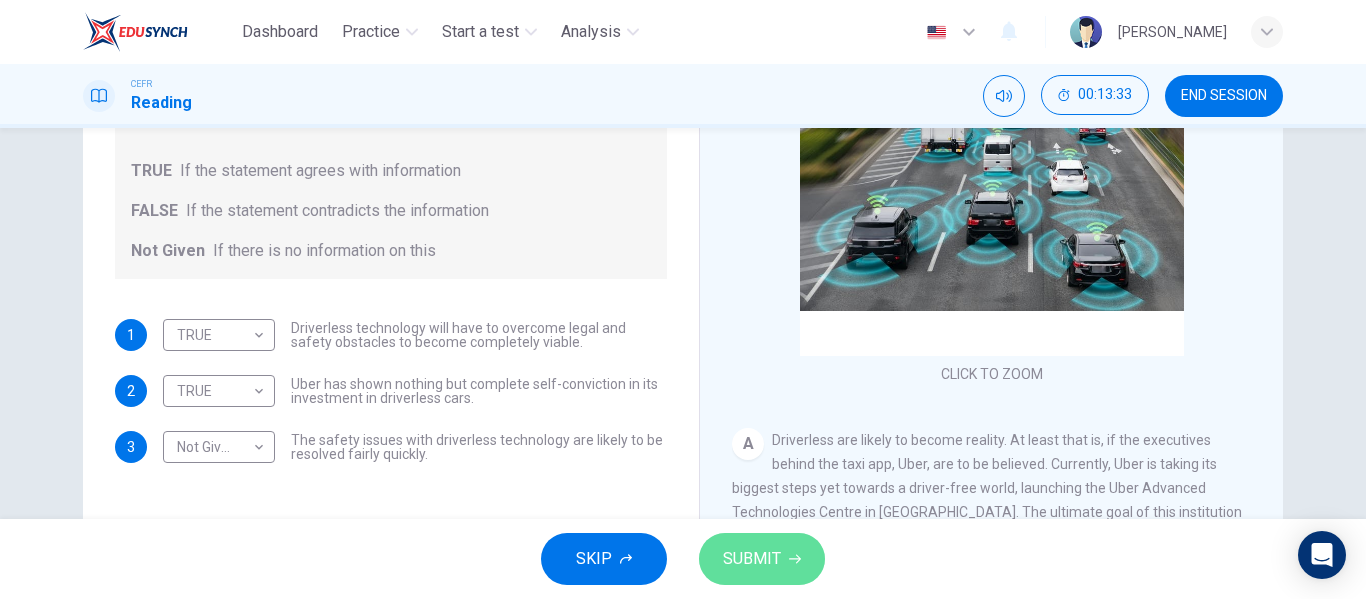 click on "SUBMIT" at bounding box center (752, 559) 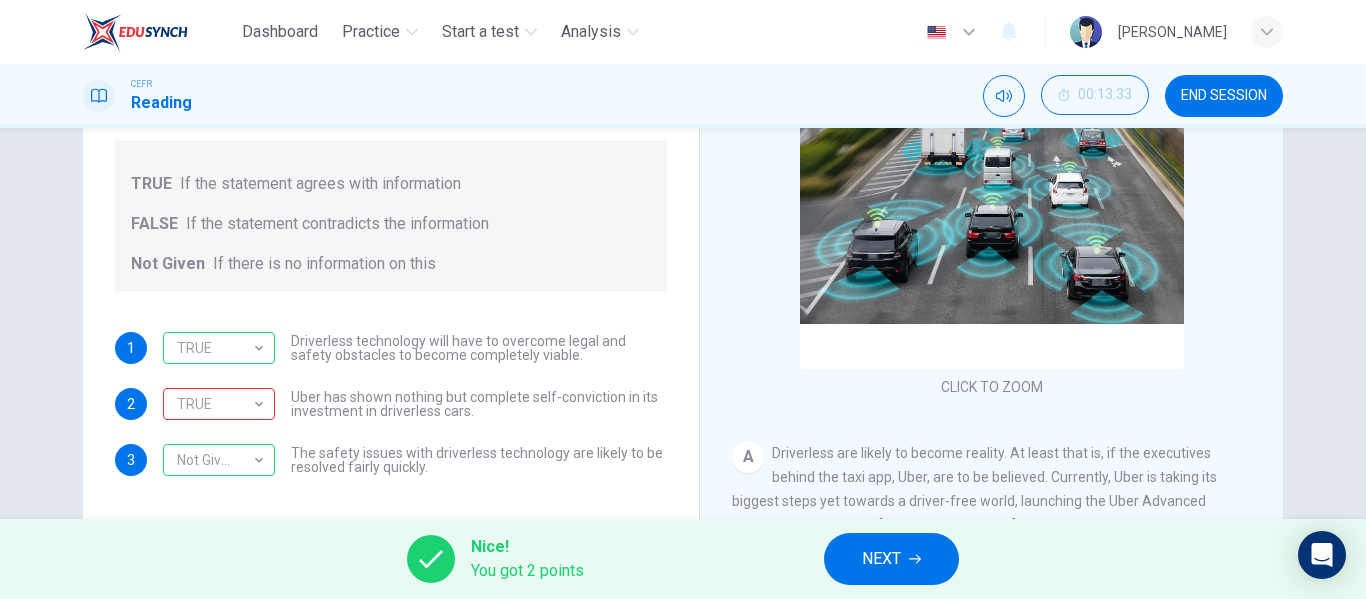 scroll, scrollTop: 219, scrollLeft: 0, axis: vertical 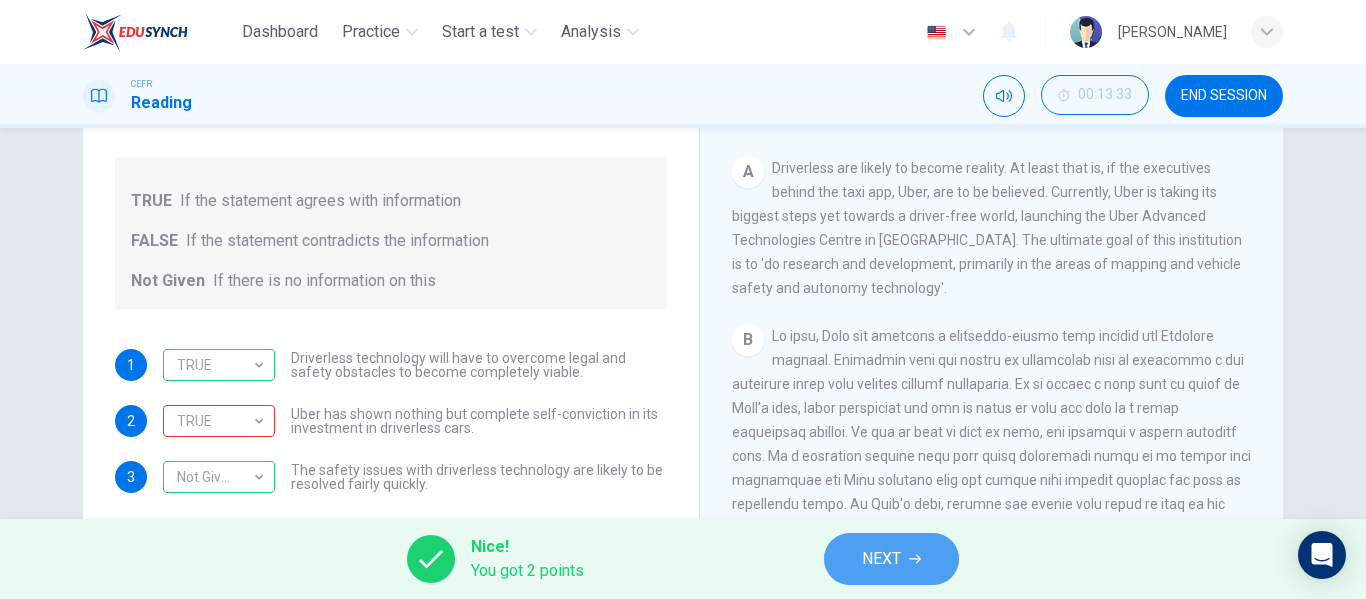 click on "NEXT" at bounding box center [881, 559] 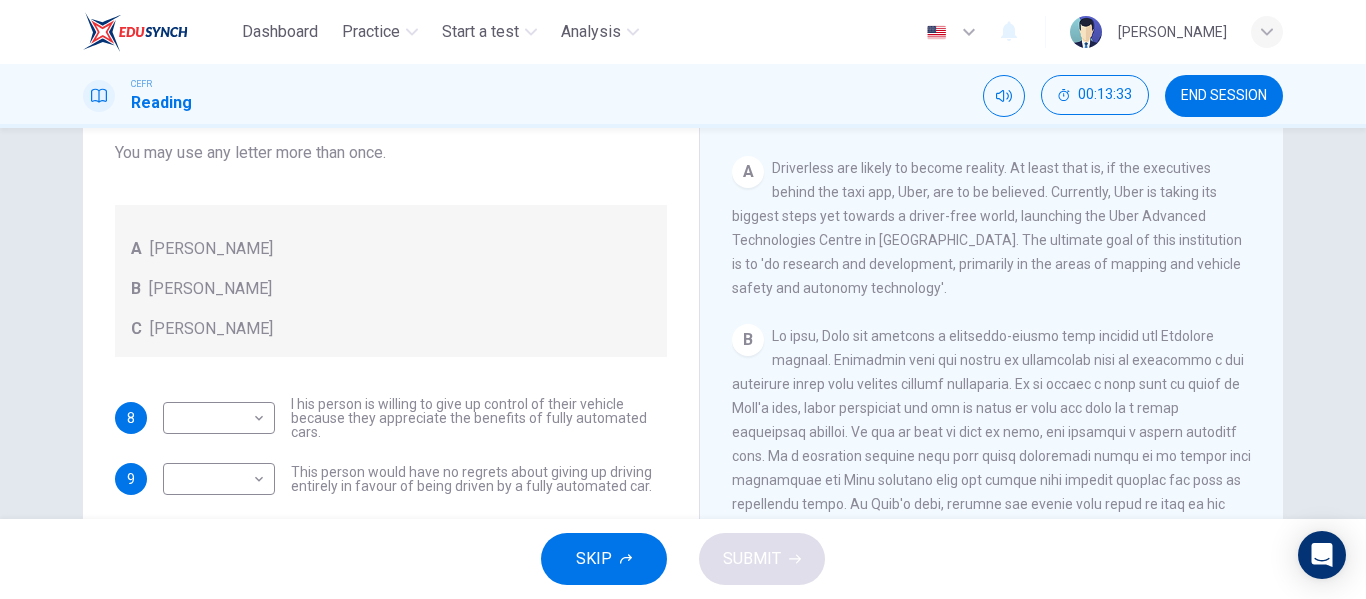scroll, scrollTop: 267, scrollLeft: 0, axis: vertical 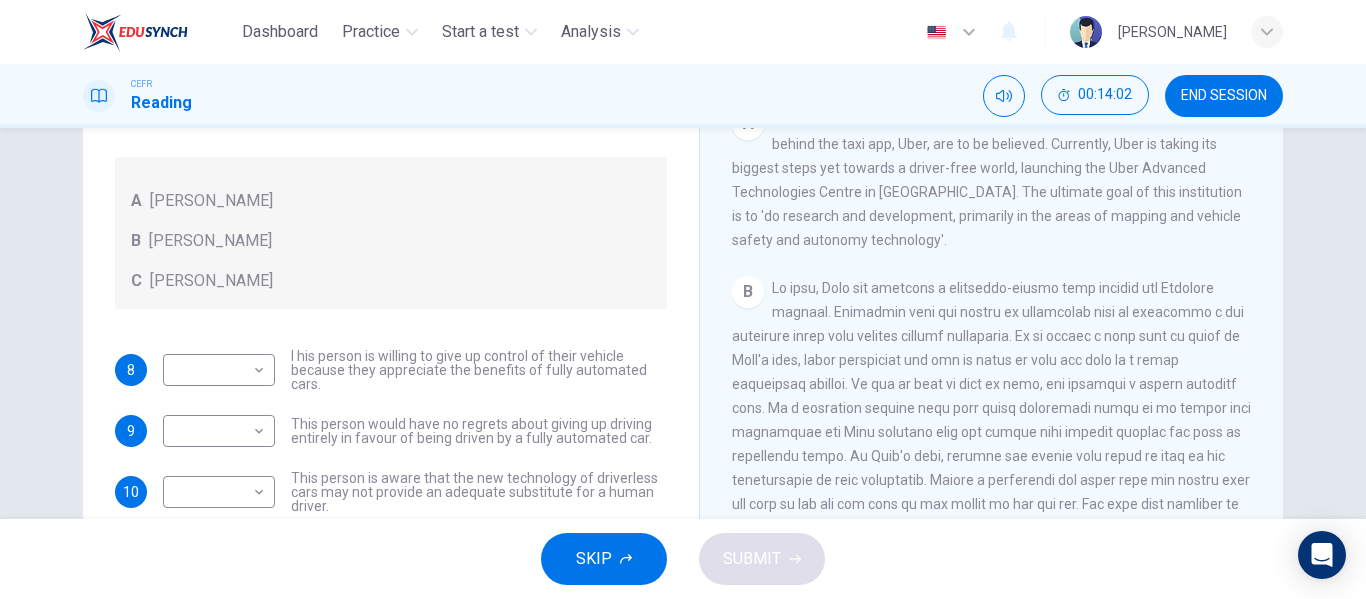 drag, startPoint x: 1274, startPoint y: 226, endPoint x: 1270, endPoint y: 237, distance: 11.7046995 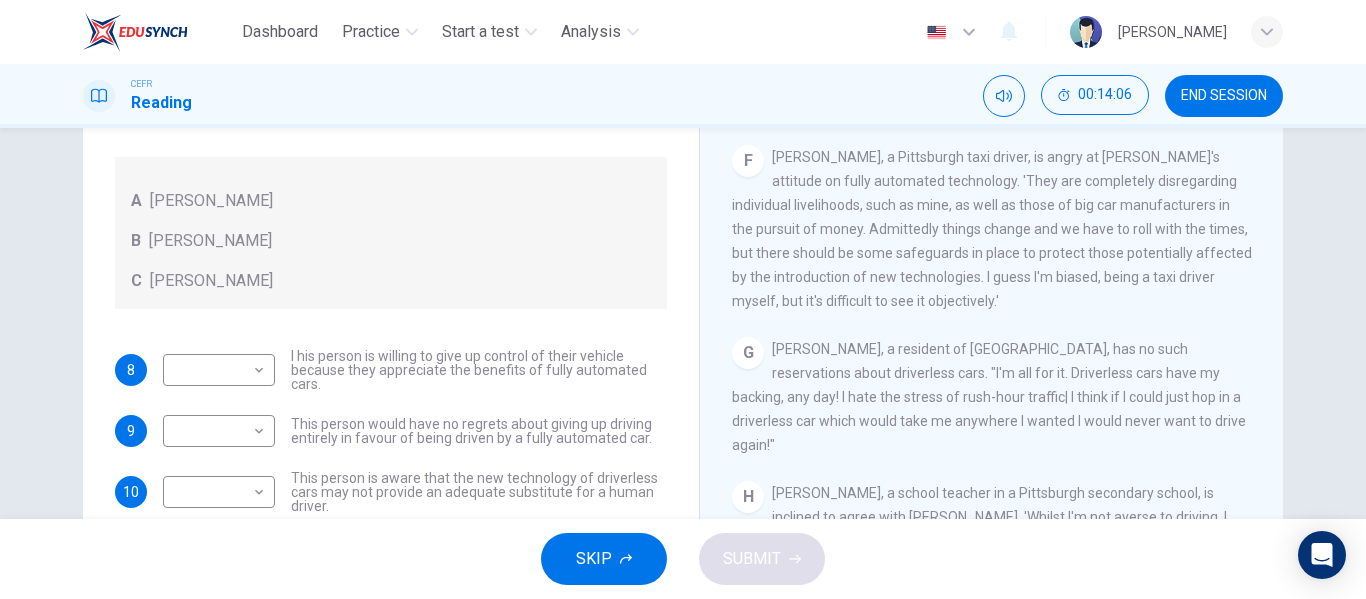 scroll, scrollTop: 1397, scrollLeft: 0, axis: vertical 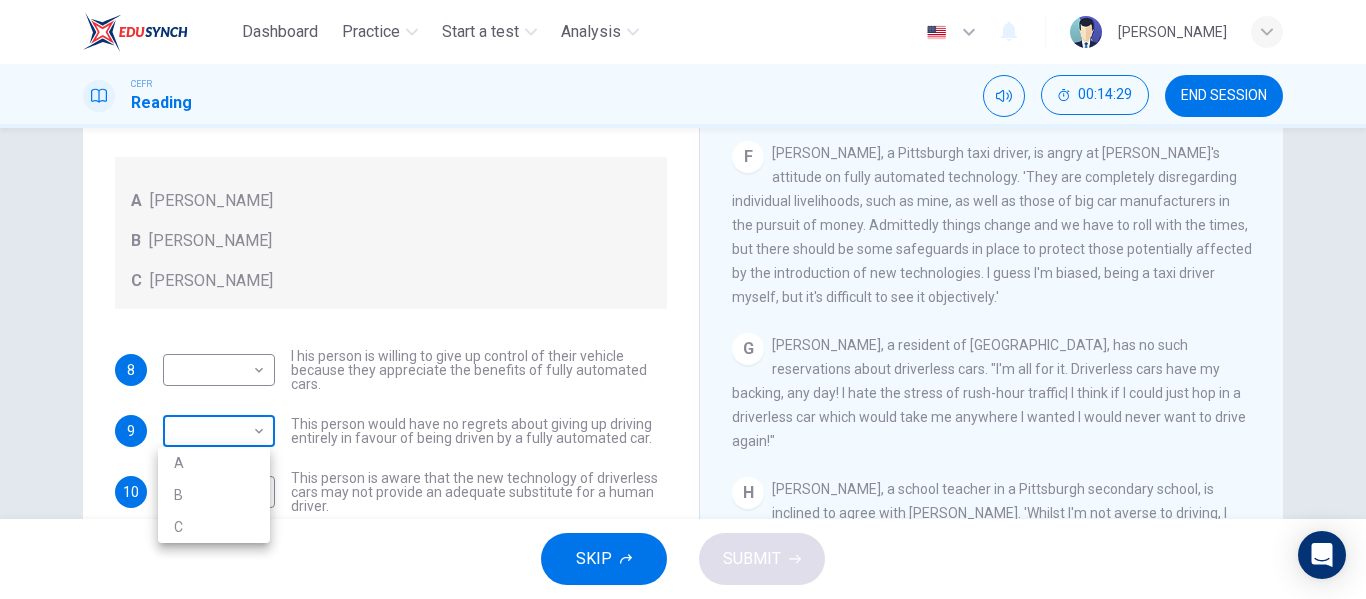 click on "Dashboard Practice Start a test Analysis English en ​ [PERSON_NAME] Reading 00:14:29 END SESSION Questions 8 - 12 Look at the following statements, and the list of people. Match each statement to the correct person, A-C. You may use any letter more than once.
A [PERSON_NAME] B [PERSON_NAME] C [PERSON_NAME] 8 ​ ​ I his person is willing to give up control of their vehicle because they appreciate the benefits of fully automated cars. 9 ​ ​ This person would have no regrets about giving up driving entirely in favour of being driven by a fully automated car. 10 ​ ​ This person is aware that the new technology of driverless cars may not provide an adequate substitute for a human driver. 11 ​ ​ This person believes that those affected adversely by new technology should be protected from its effects. 12 ​ ​ This person enjoys driving but only under favourable conditions. Driverless cars CLICK TO ZOOM Click to Zoom A B C D E F G H SKIP SUBMIT
Dashboard Practice 2025 A" at bounding box center (683, 299) 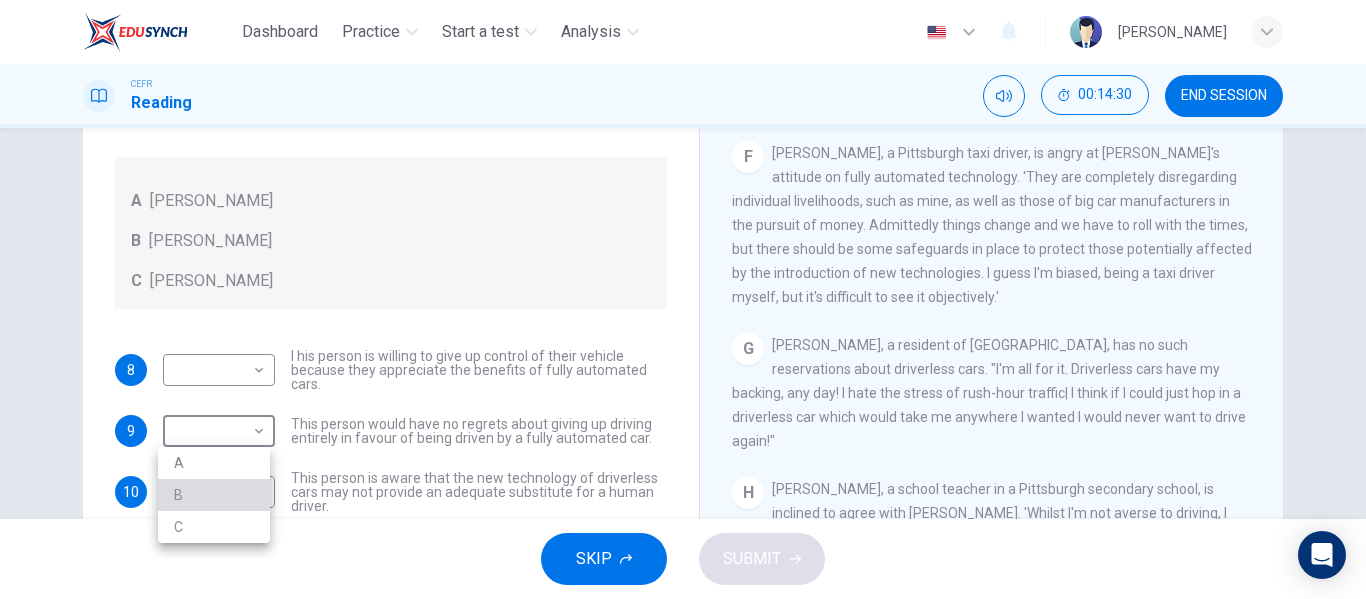 click on "B" at bounding box center (214, 495) 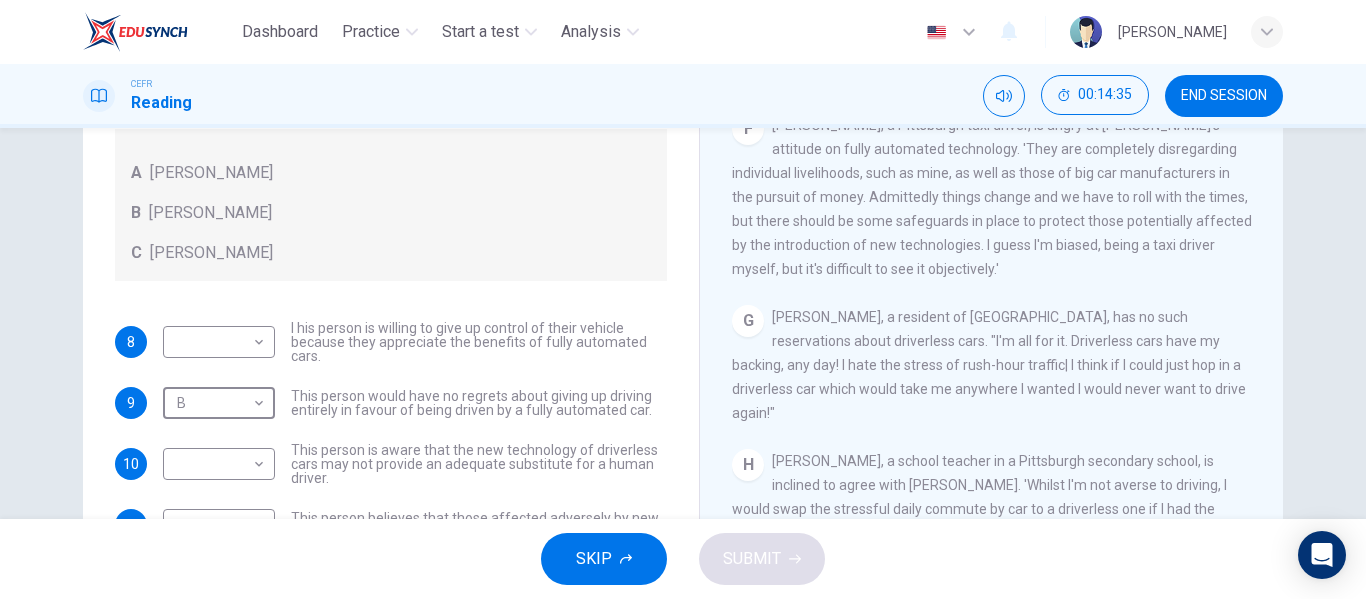 scroll, scrollTop: 293, scrollLeft: 0, axis: vertical 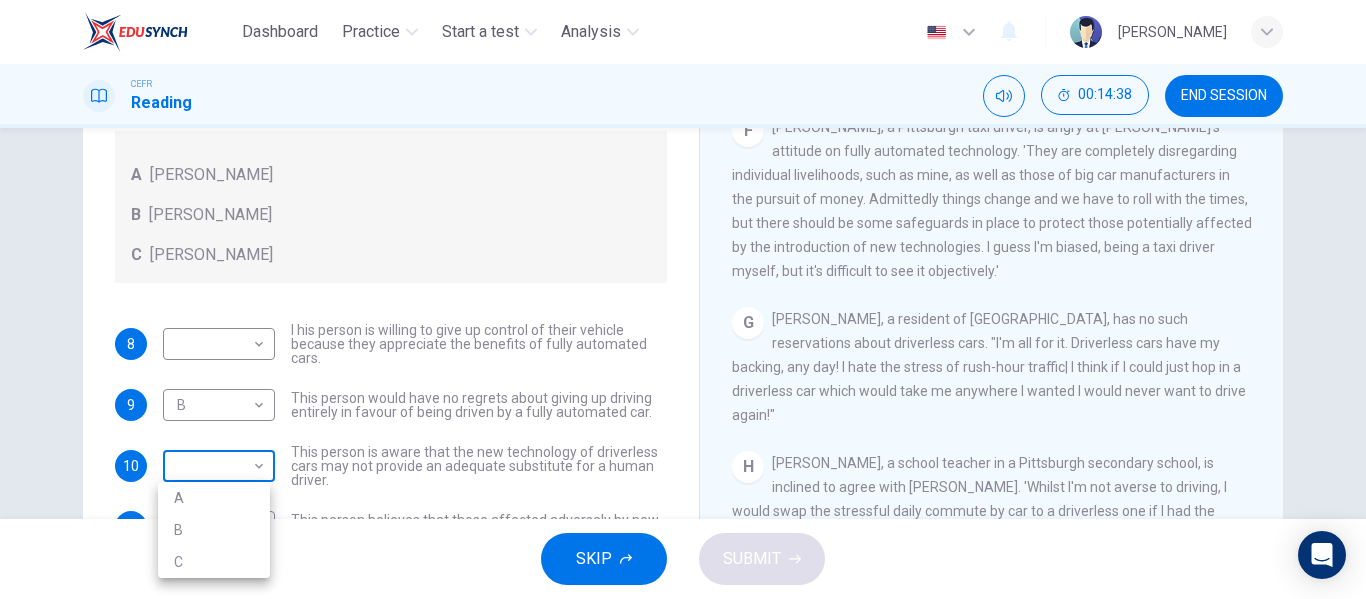 click on "Dashboard Practice Start a test Analysis English en ​ [PERSON_NAME] Reading 00:14:38 END SESSION Questions 8 - 12 Look at the following statements, and the list of people. Match each statement to the correct person, A-C. You may use any letter more than once.
A [PERSON_NAME] B [PERSON_NAME] C [PERSON_NAME] 8 ​ ​ I his person is willing to give up control of their vehicle because they appreciate the benefits of fully automated cars. 9 B B ​ This person would have no regrets about giving up driving entirely in favour of being driven by a fully automated car. 10 ​ ​ This person is aware that the new technology of driverless cars may not provide an adequate substitute for a human driver. 11 ​ ​ This person believes that those affected adversely by new technology should be protected from its effects. 12 ​ ​ This person enjoys driving but only under favourable conditions. Driverless cars CLICK TO ZOOM Click to Zoom A B C D E F G H SKIP SUBMIT
Dashboard Practice 2025 A" at bounding box center [683, 299] 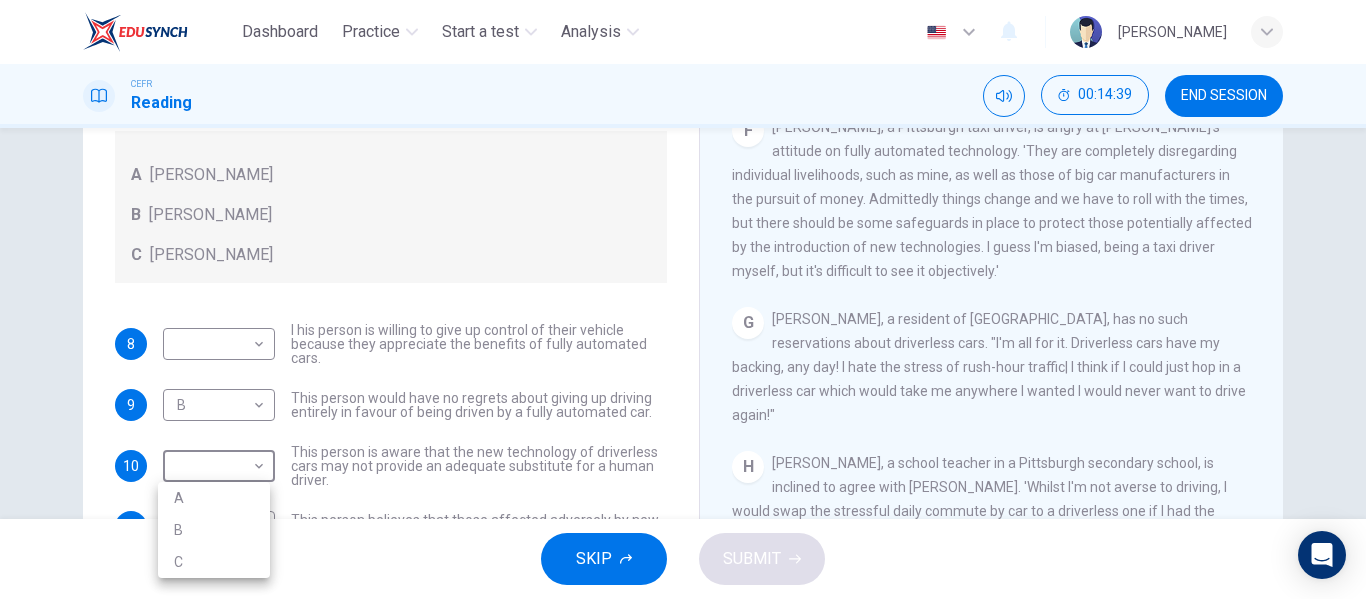 click on "A" at bounding box center [214, 498] 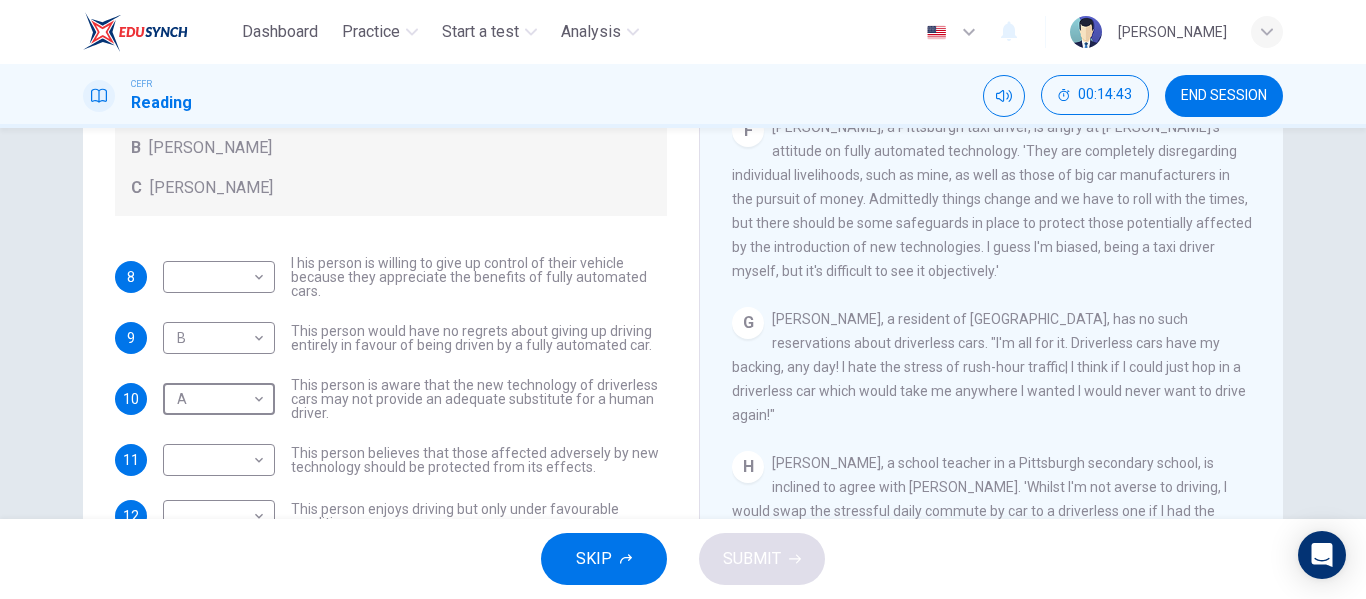 scroll, scrollTop: 69, scrollLeft: 0, axis: vertical 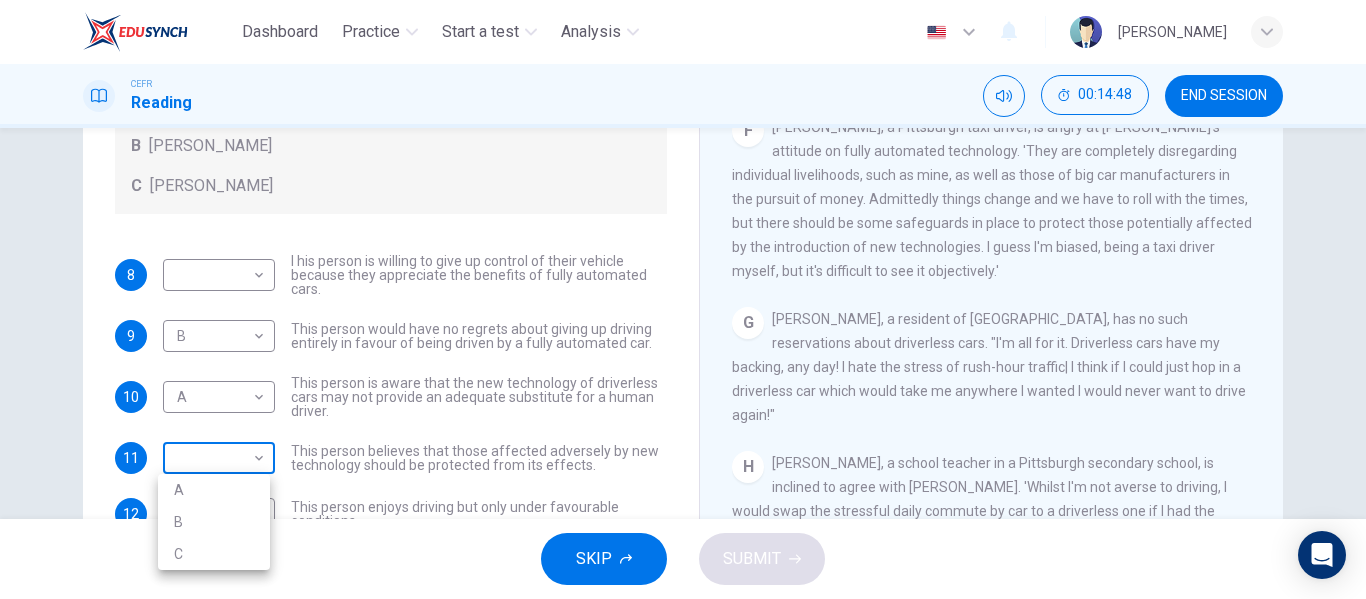 click on "Dashboard Practice Start a test Analysis English en ​ [PERSON_NAME] Reading 00:14:48 END SESSION Questions 8 - 12 Look at the following statements, and the list of people. Match each statement to the correct person, A-C. You may use any letter more than once.
A [PERSON_NAME] B [PERSON_NAME] C [PERSON_NAME] 8 ​ ​ I his person is willing to give up control of their vehicle because they appreciate the benefits of fully automated cars. 9 B B ​ This person would have no regrets about giving up driving entirely in favour of being driven by a fully automated car. 10 A A ​ This person is aware that the new technology of driverless cars may not provide an adequate substitute for a human driver. 11 ​ ​ This person believes that those affected adversely by new technology should be protected from its effects. 12 ​ ​ This person enjoys driving but only under favourable conditions. Driverless cars CLICK TO ZOOM Click to Zoom A B C D E F G H SKIP SUBMIT
Dashboard Practice 2025 A" at bounding box center (683, 299) 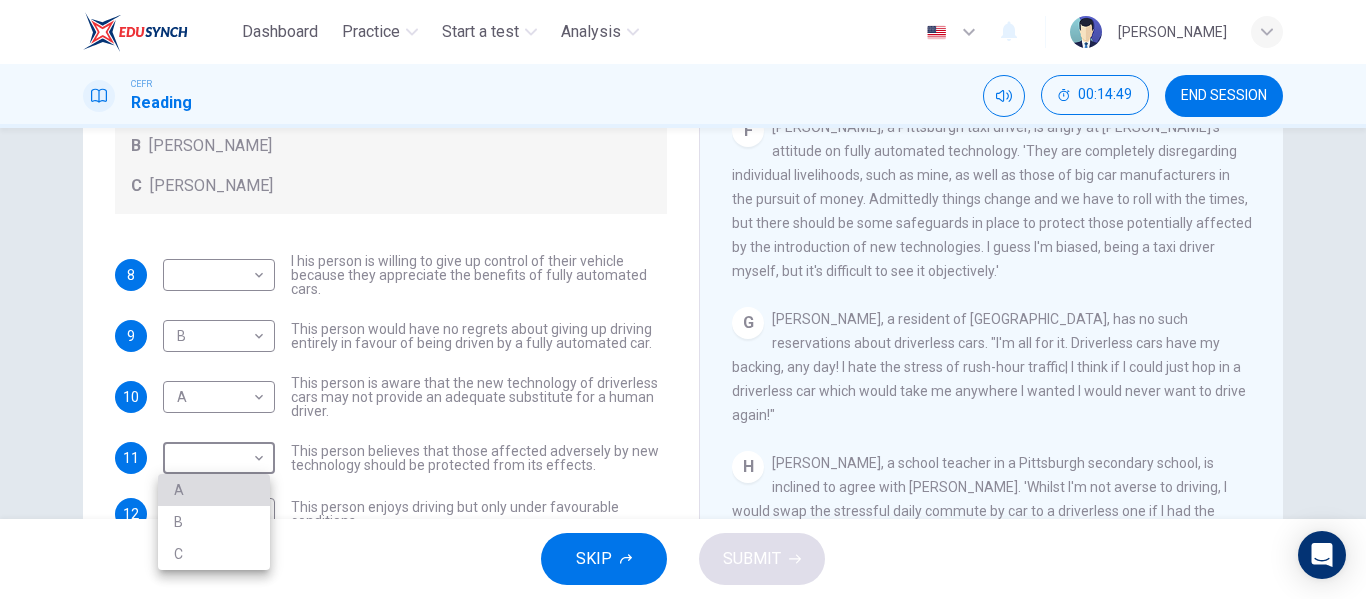 click on "A" at bounding box center (214, 490) 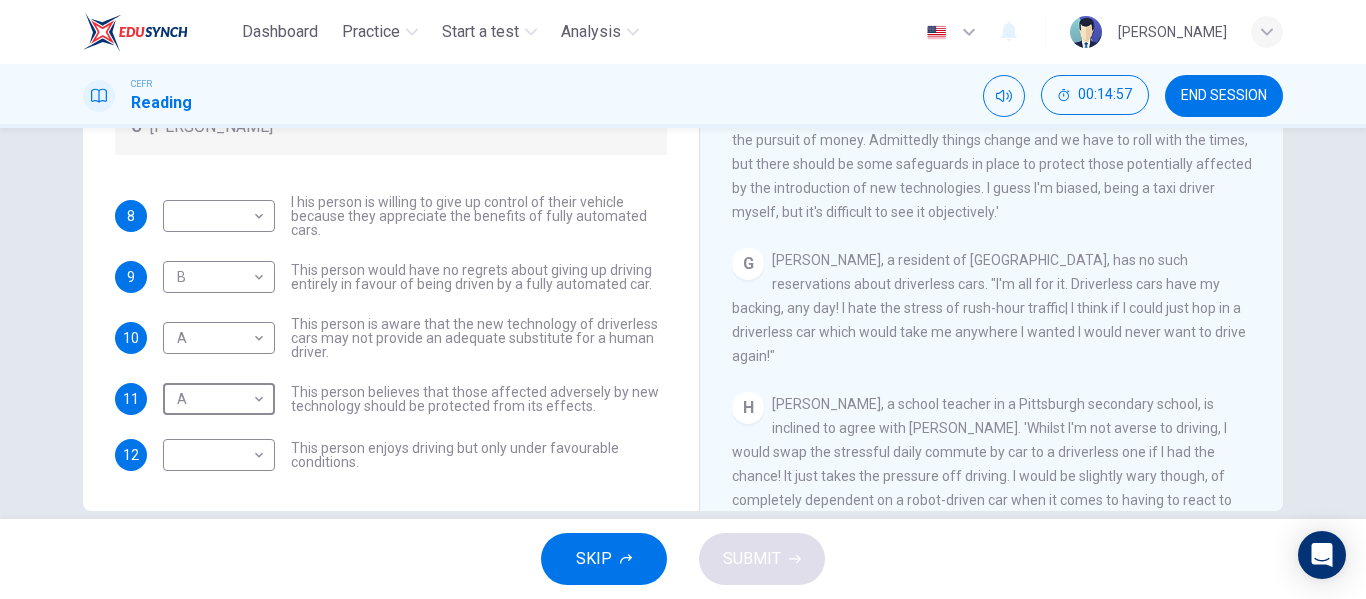 scroll, scrollTop: 350, scrollLeft: 0, axis: vertical 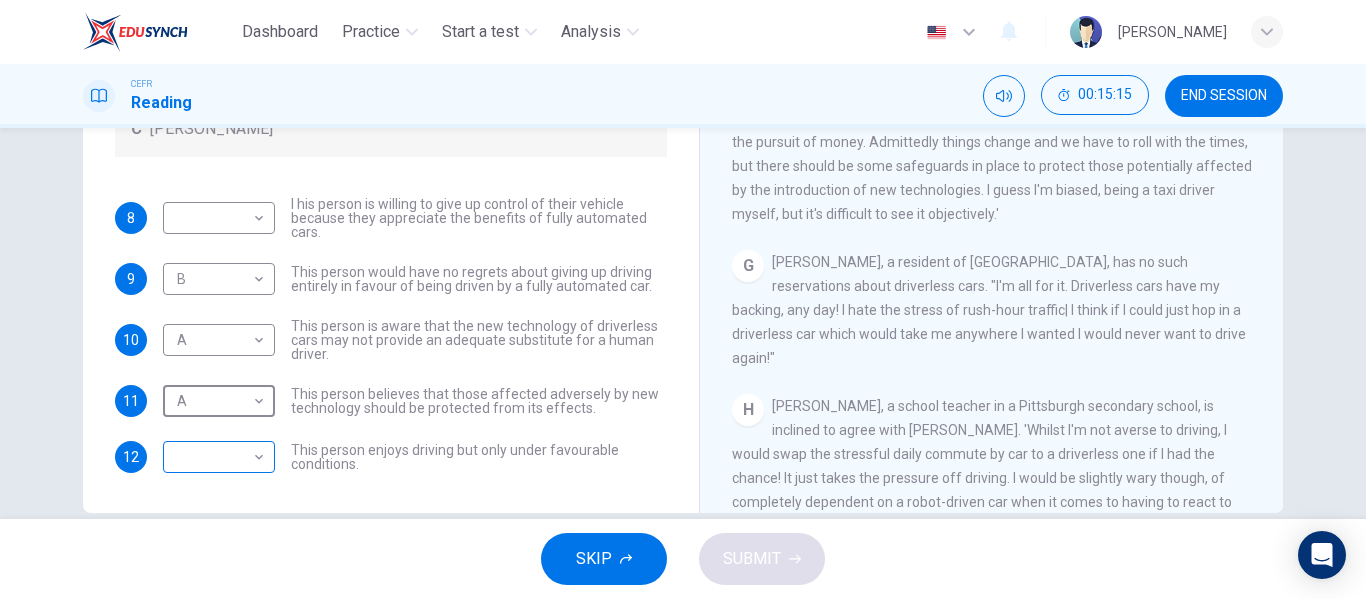 click on "Dashboard Practice Start a test Analysis English en ​ [PERSON_NAME] Reading 00:15:15 END SESSION Questions 8 - 12 Look at the following statements, and the list of people. Match each statement to the correct person, A-C. You may use any letter more than once.
A [PERSON_NAME] B [PERSON_NAME] C [PERSON_NAME] 8 ​ ​ I his person is willing to give up control of their vehicle because they appreciate the benefits of fully automated cars. 9 B B ​ This person would have no regrets about giving up driving entirely in favour of being driven by a fully automated car. 10 A A ​ This person is aware that the new technology of driverless cars may not provide an adequate substitute for a human driver. 11 A A ​ This person believes that those affected adversely by new technology should be protected from its effects. 12 ​ ​ This person enjoys driving but only under favourable conditions. Driverless cars CLICK TO ZOOM Click to Zoom A B C D E F G H SKIP SUBMIT
Dashboard Practice 2025" at bounding box center [683, 299] 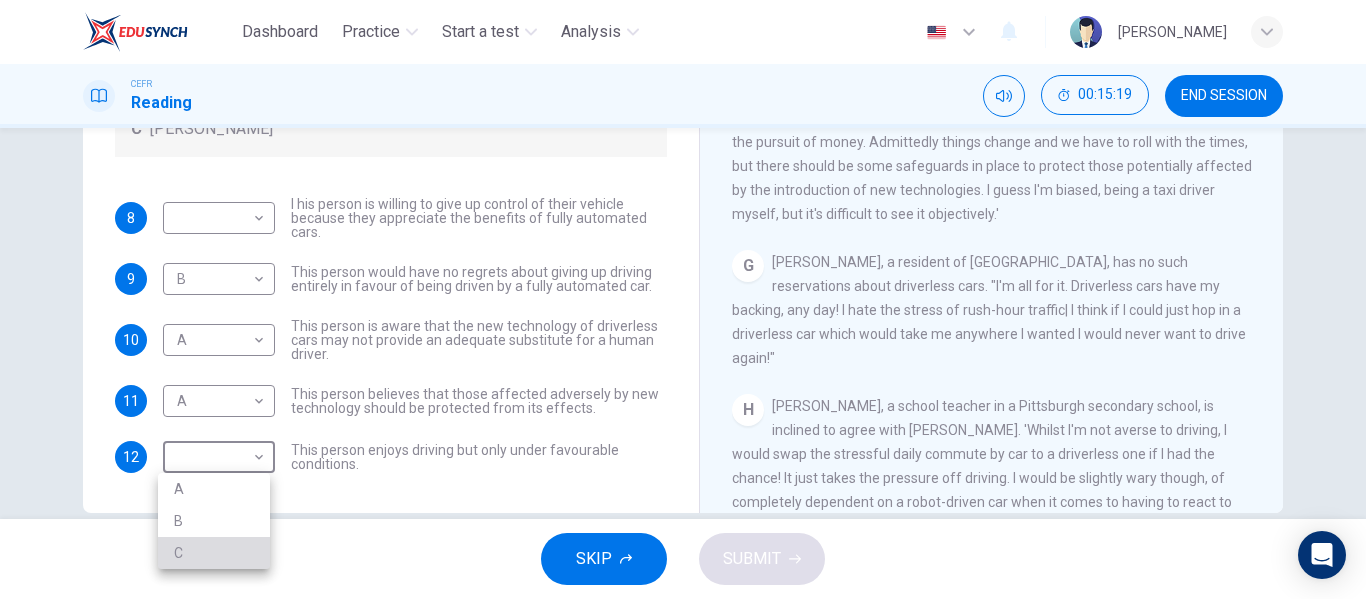 click on "C" at bounding box center [214, 553] 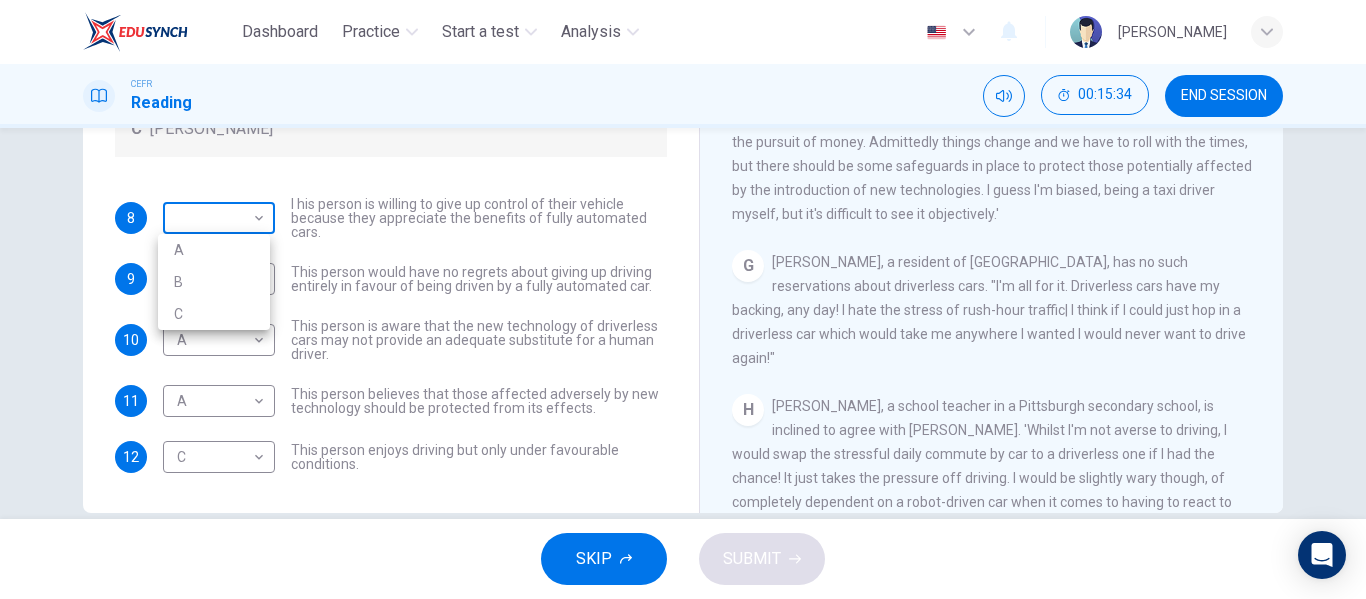 click on "Dashboard Practice Start a test Analysis English en ​ [PERSON_NAME] Reading 00:15:34 END SESSION Questions 8 - 12 Look at the following statements, and the list of people. Match each statement to the correct person, A-C. You may use any letter more than once.
A [PERSON_NAME] B [PERSON_NAME] C [PERSON_NAME] 8 ​ ​ I his person is willing to give up control of their vehicle because they appreciate the benefits of fully automated cars. 9 B B ​ This person would have no regrets about giving up driving entirely in favour of being driven by a fully automated car. 10 A A ​ This person is aware that the new technology of driverless cars may not provide an adequate substitute for a human driver. 11 A A ​ This person believes that those affected adversely by new technology should be protected from its effects. 12 C C ​ This person enjoys driving but only under favourable conditions. Driverless cars CLICK TO ZOOM Click to Zoom A B C D E F G H SKIP SUBMIT
Dashboard Practice 2025 A" at bounding box center (683, 299) 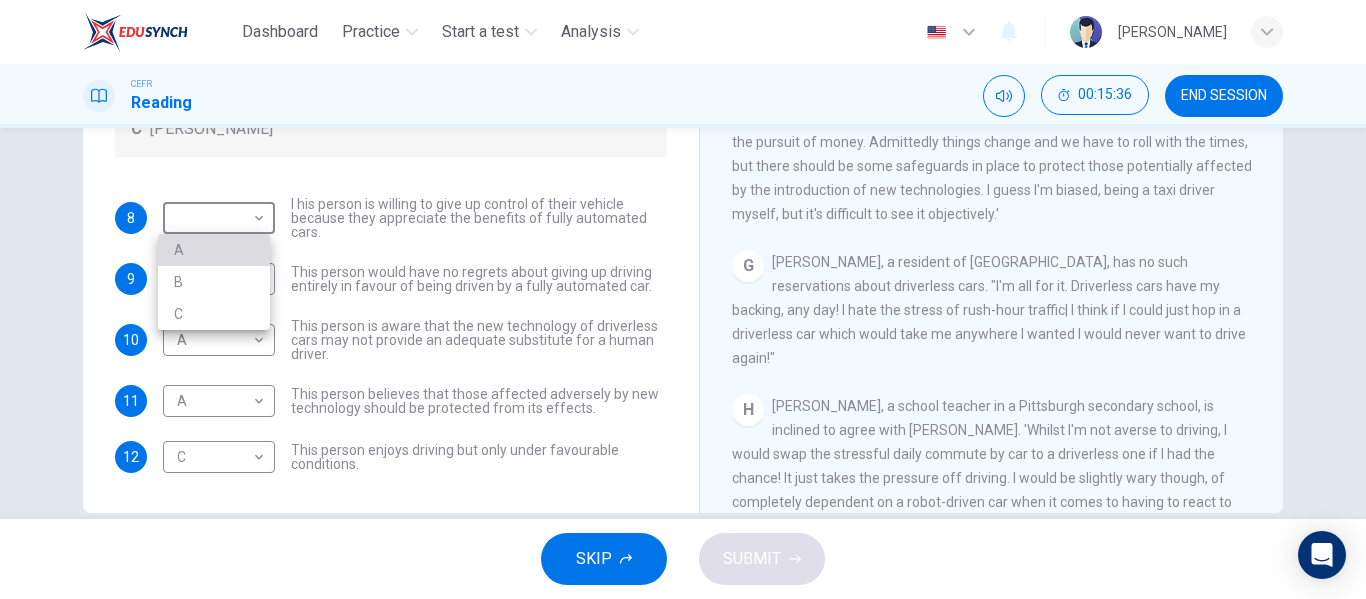 click on "A" at bounding box center [214, 250] 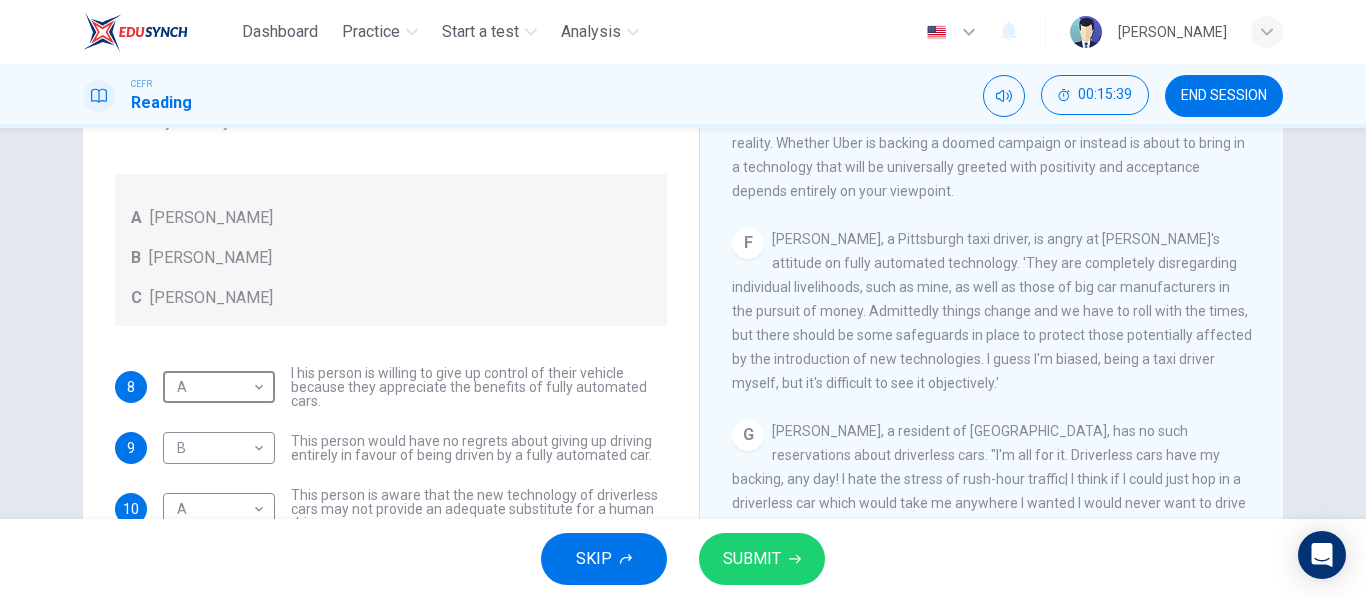 scroll, scrollTop: 170, scrollLeft: 0, axis: vertical 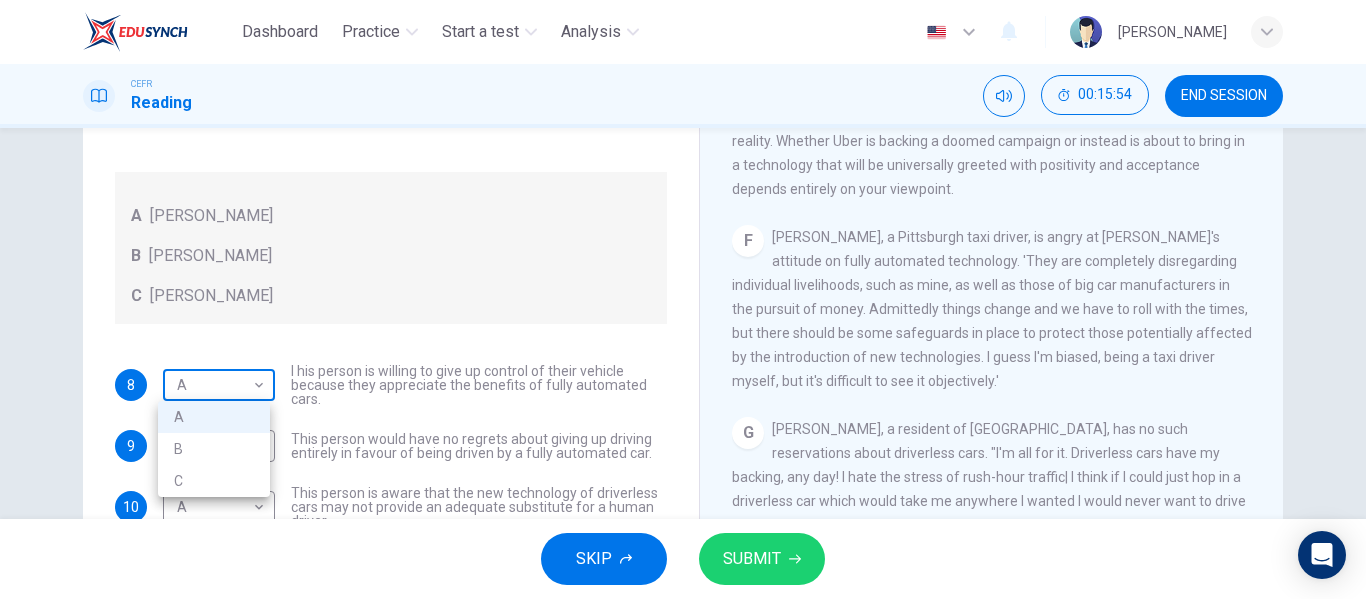 click on "Dashboard Practice Start a test Analysis English en ​ [PERSON_NAME] Reading 00:15:54 END SESSION Questions 8 - 12 Look at the following statements, and the list of people. Match each statement to the correct person, A-C. You may use any letter more than once.
A [PERSON_NAME] B [PERSON_NAME] C [PERSON_NAME] 8 A A ​ I his person is willing to give up control of their vehicle because they appreciate the benefits of fully automated cars. 9 B B ​ This person would have no regrets about giving up driving entirely in favour of being driven by a fully automated car. 10 A A ​ This person is aware that the new technology of driverless cars may not provide an adequate substitute for a human driver. 11 A A ​ This person believes that those affected adversely by new technology should be protected from its effects. 12 C C ​ This person enjoys driving but only under favourable conditions. Driverless cars CLICK TO ZOOM Click to Zoom A B C D E F G H SKIP SUBMIT
Dashboard Practice 2025 A" at bounding box center [683, 299] 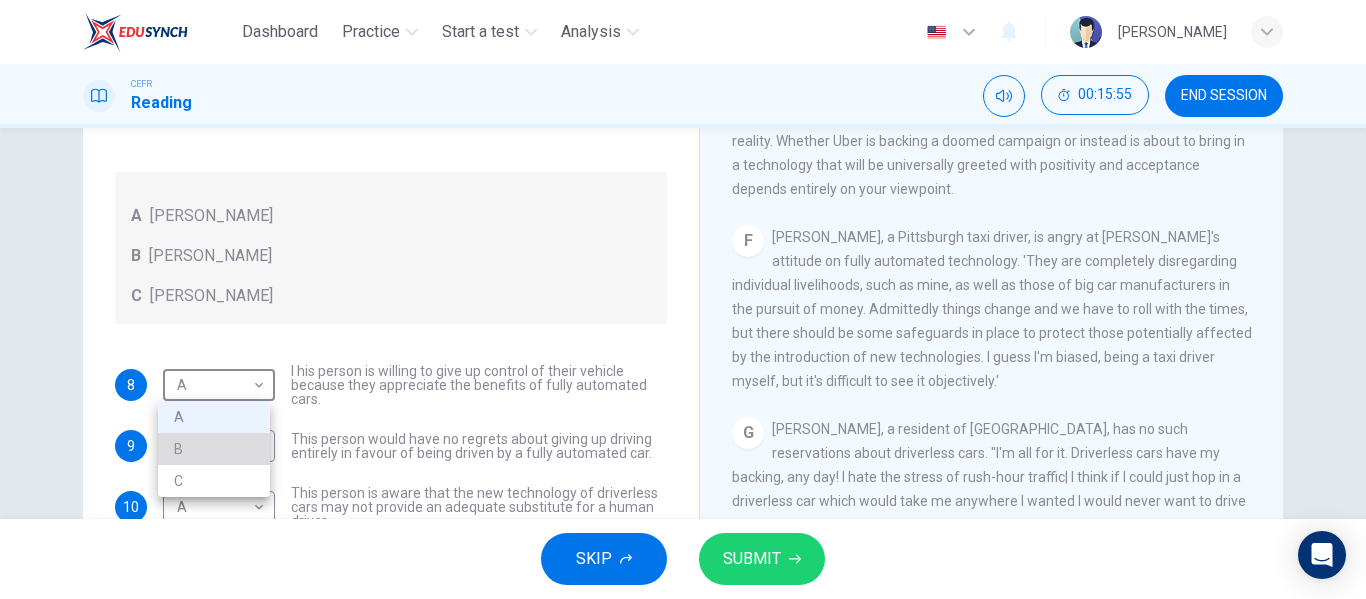 click on "B" at bounding box center [214, 449] 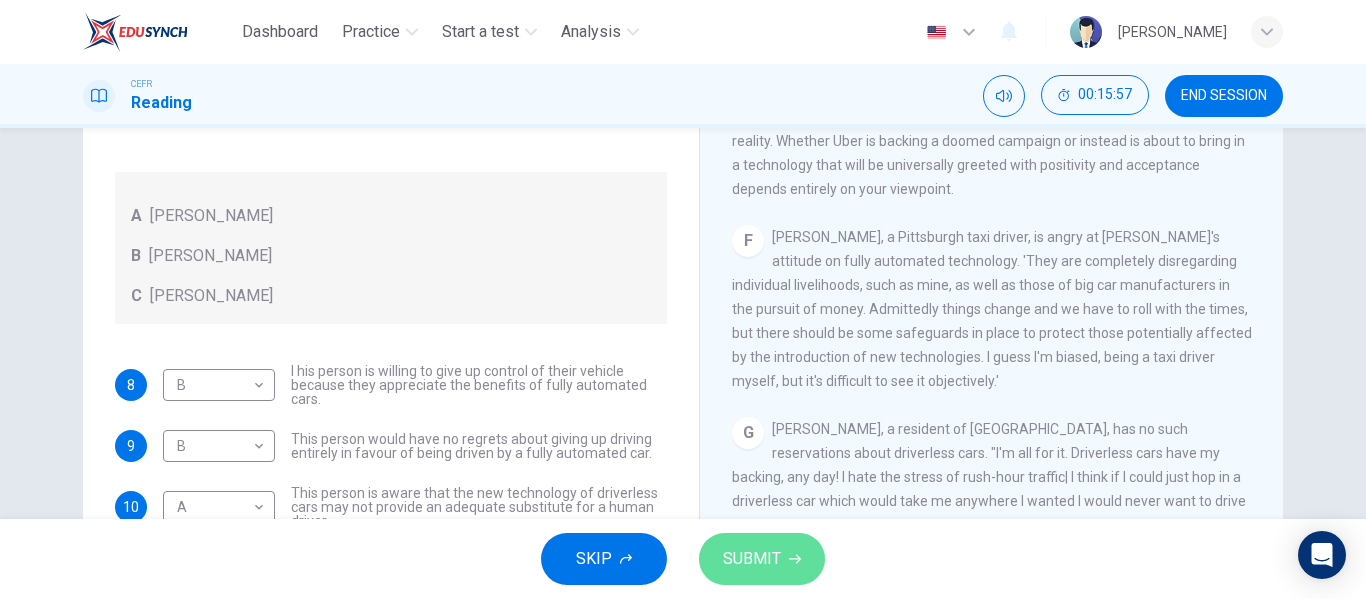 click on "SUBMIT" at bounding box center (752, 559) 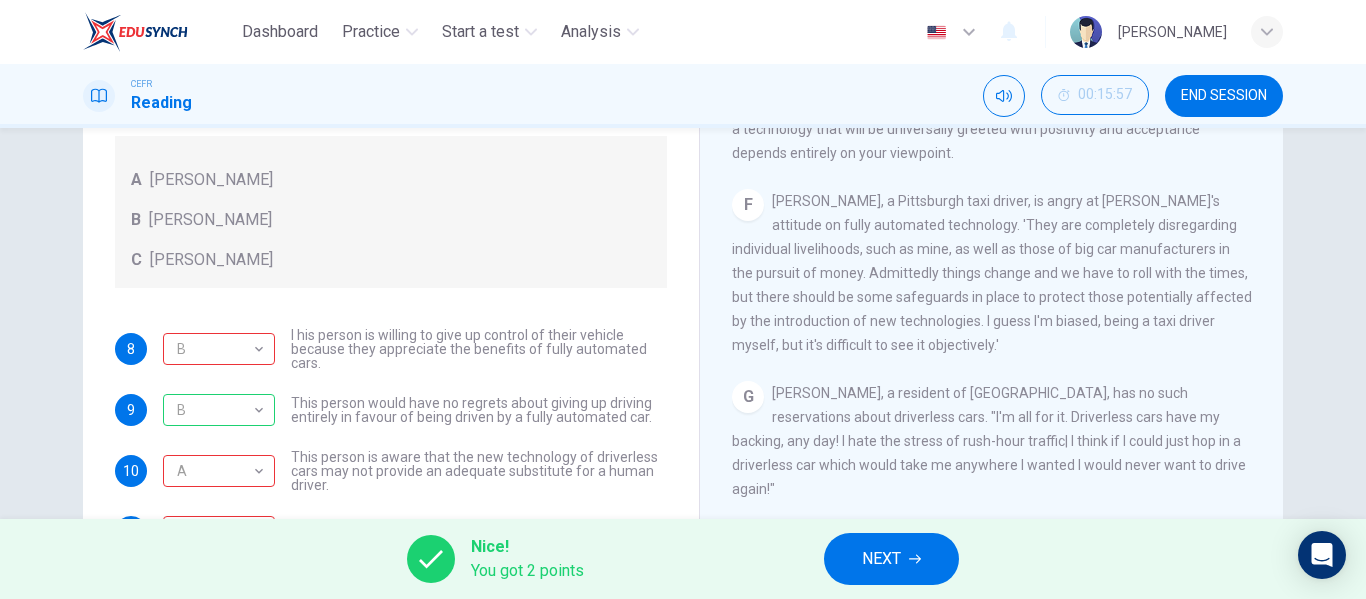 scroll, scrollTop: 210, scrollLeft: 0, axis: vertical 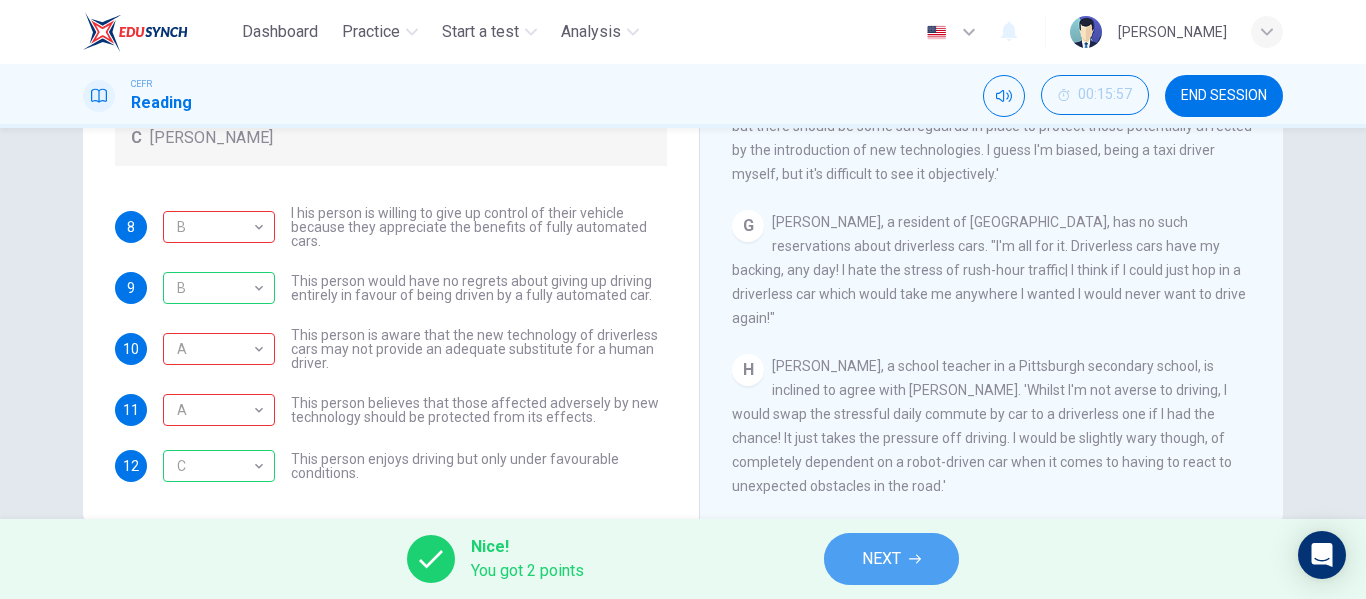 click on "NEXT" at bounding box center [891, 559] 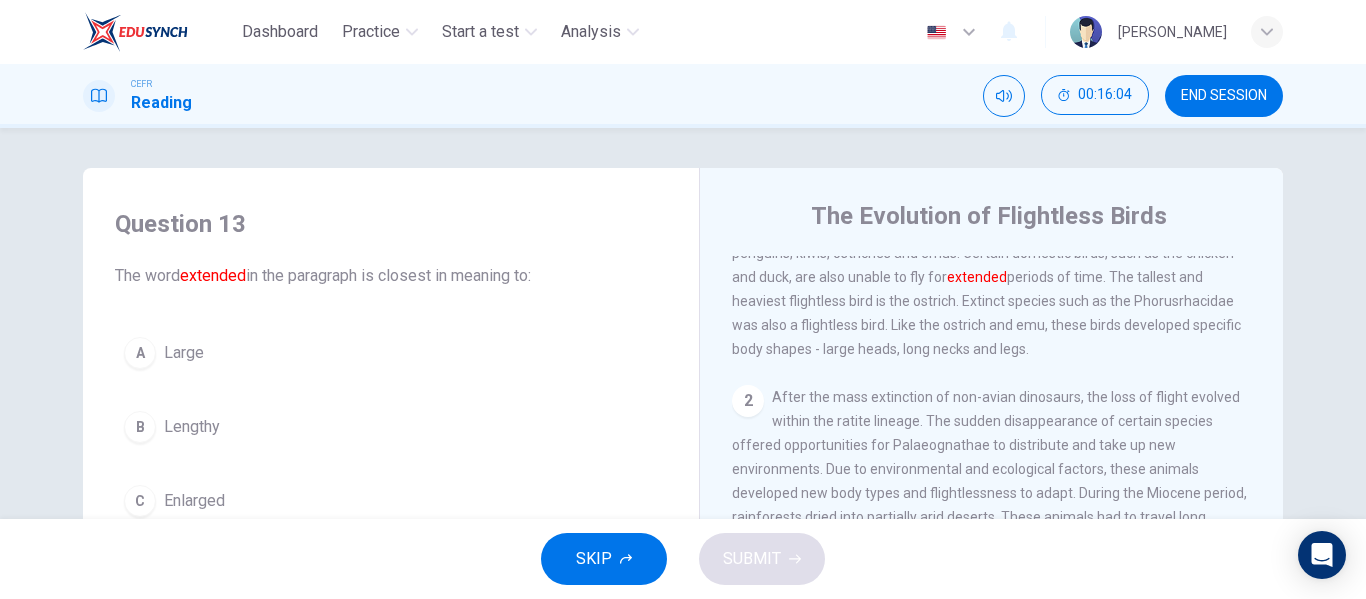 scroll, scrollTop: 0, scrollLeft: 0, axis: both 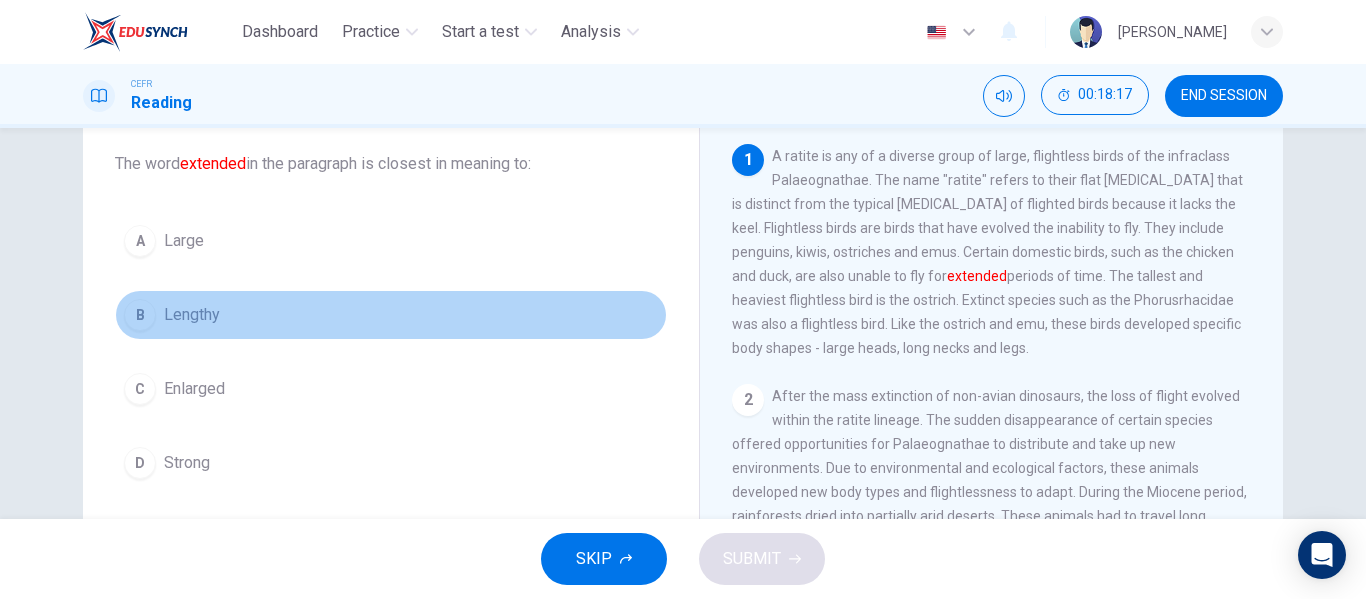 click on "B" at bounding box center [140, 315] 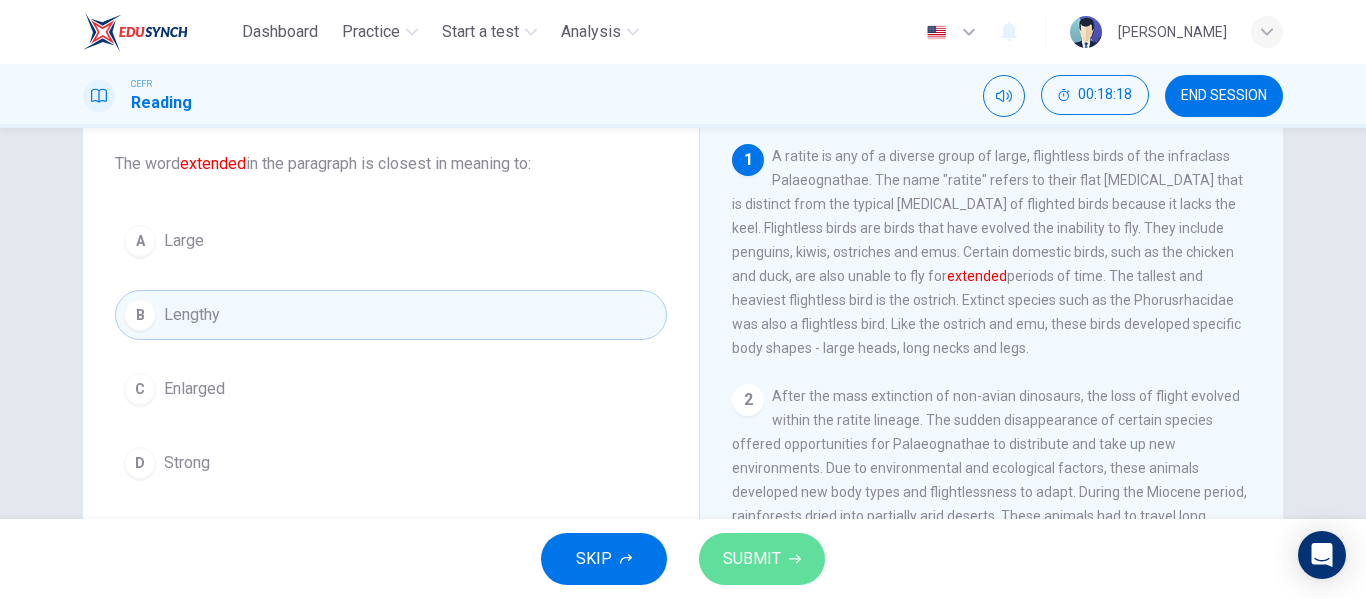 click on "SUBMIT" at bounding box center [752, 559] 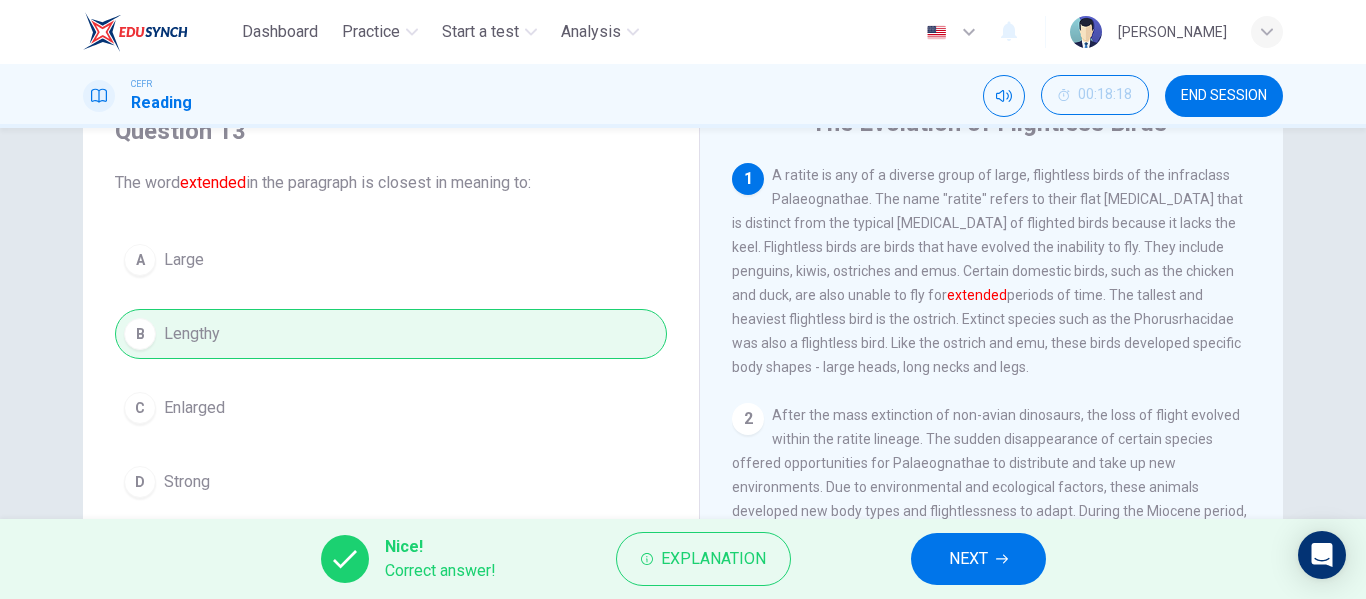 scroll, scrollTop: 95, scrollLeft: 0, axis: vertical 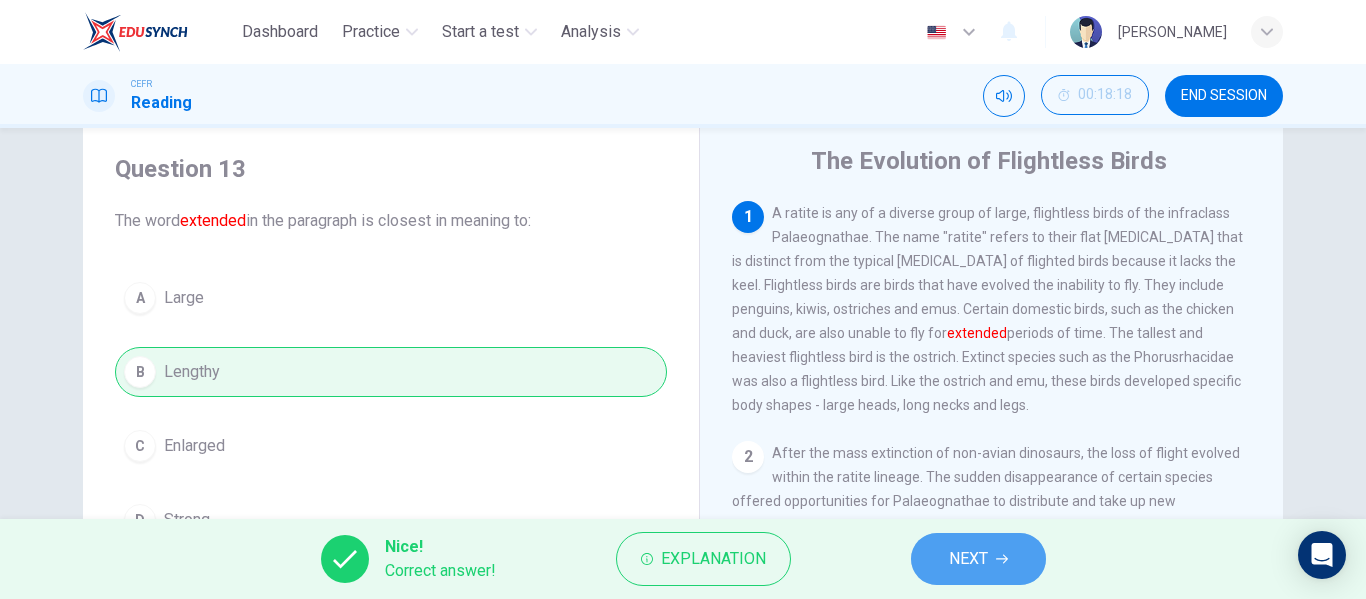 click on "NEXT" at bounding box center [968, 559] 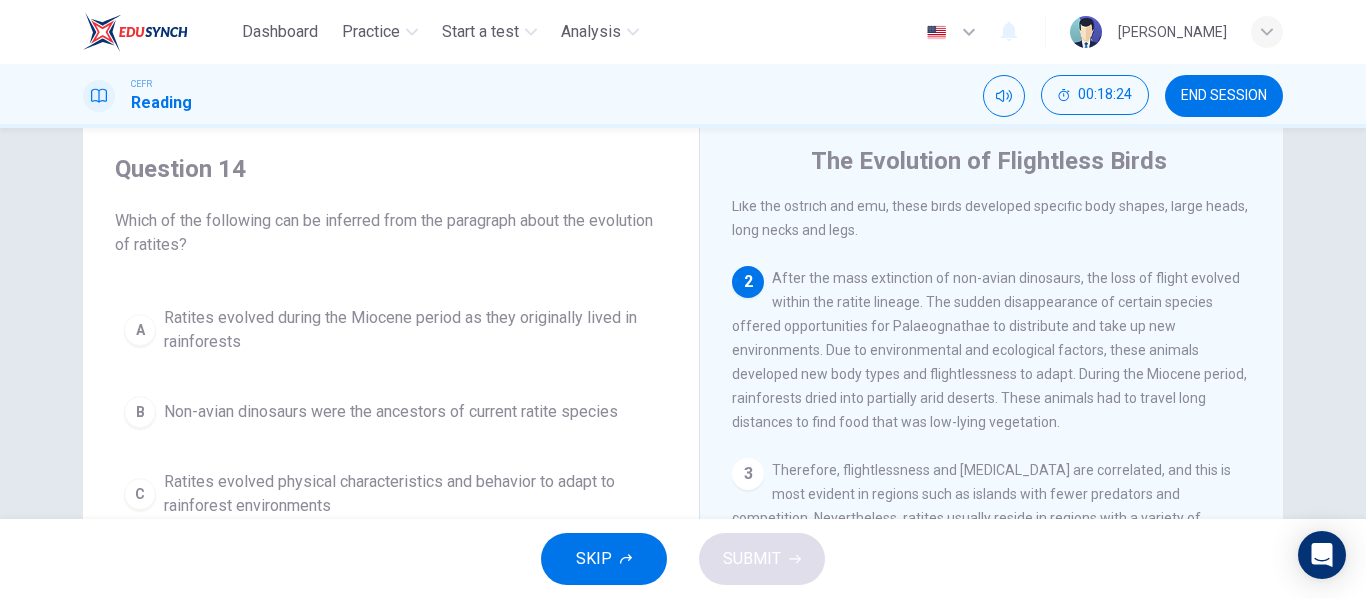 scroll, scrollTop: 164, scrollLeft: 0, axis: vertical 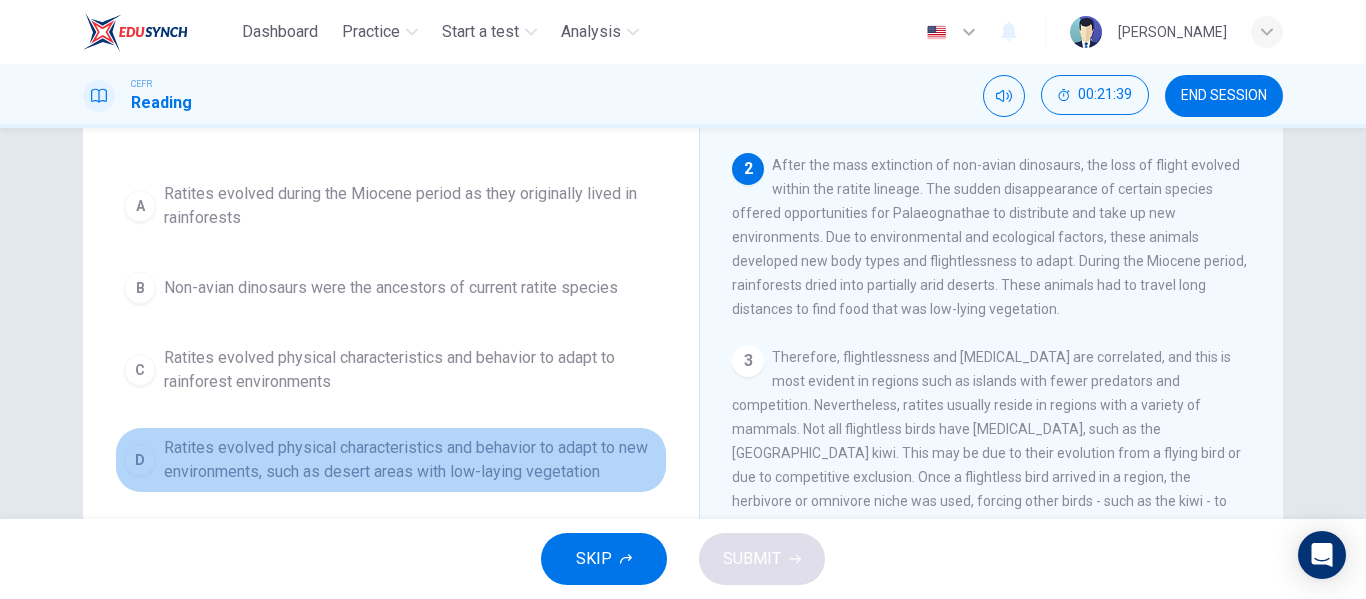 click on "Ratites evolved physical characteristics and behavior to adapt to new environments, such as desert areas with low-laying vegetation" at bounding box center (411, 460) 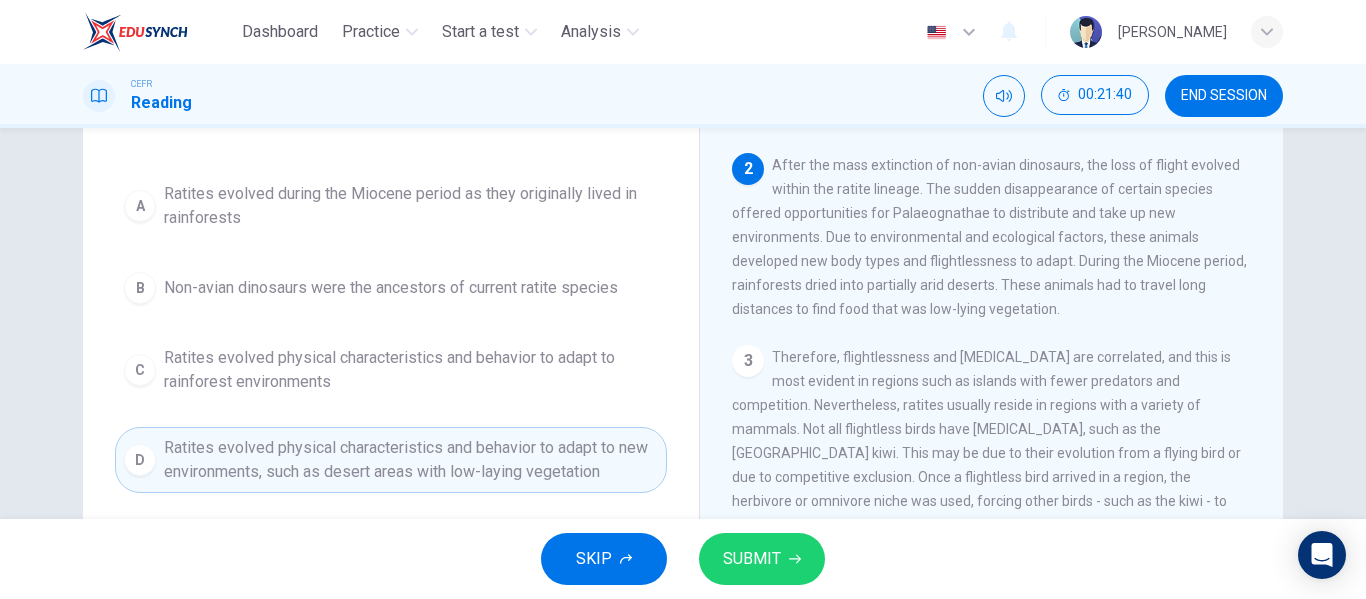 click on "SUBMIT" at bounding box center [752, 559] 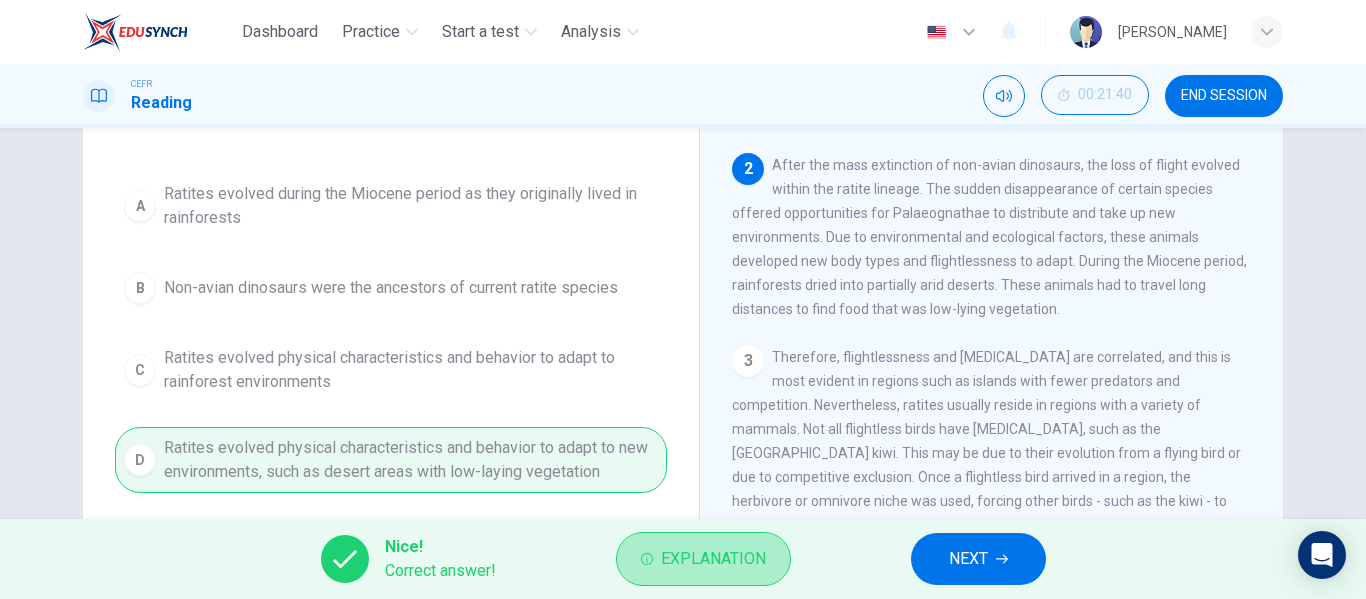 click on "Explanation" at bounding box center [713, 559] 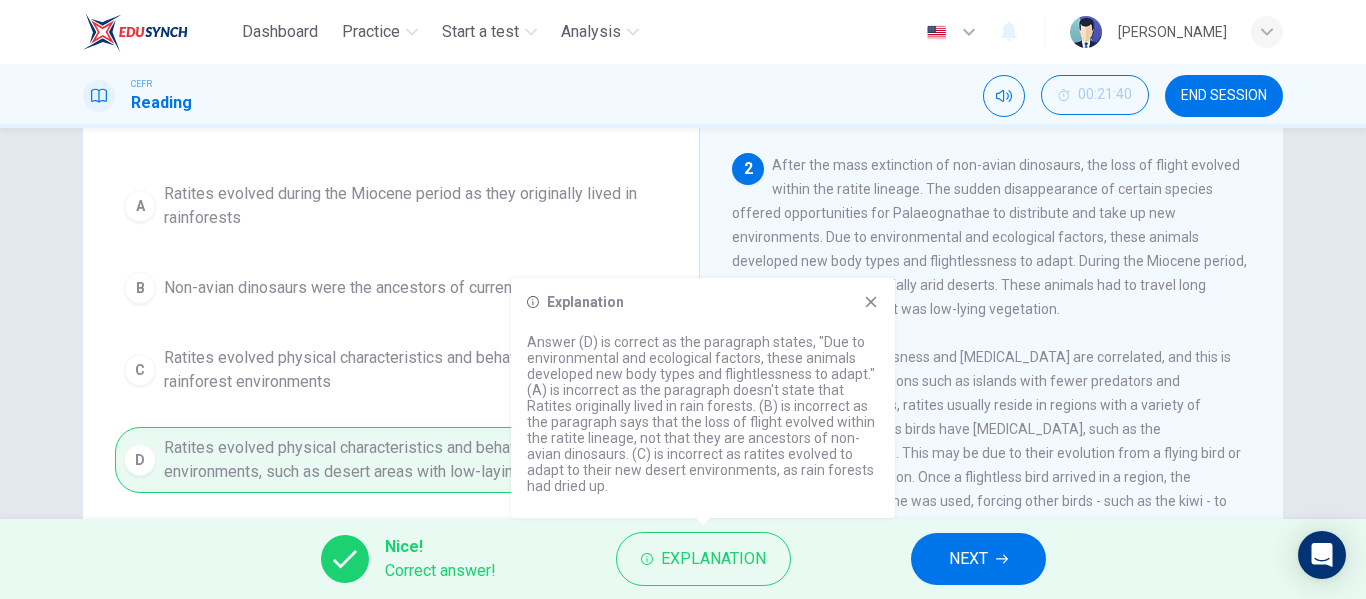 click on "After the mass extinction of non-avian dinosaurs, the loss of flight evolved within the ratite lineage. The sudden disappearance of certain species offered opportunities for Palaeognathae to distribute and take up new environments. Due to environmental and ecological factors, these animals developed new body types and flightlessness to adapt. During the Miocene period, rainforests dried into partially arid deserts. These animals had to travel long distances to find food that was low-lying vegetation." at bounding box center (989, 237) 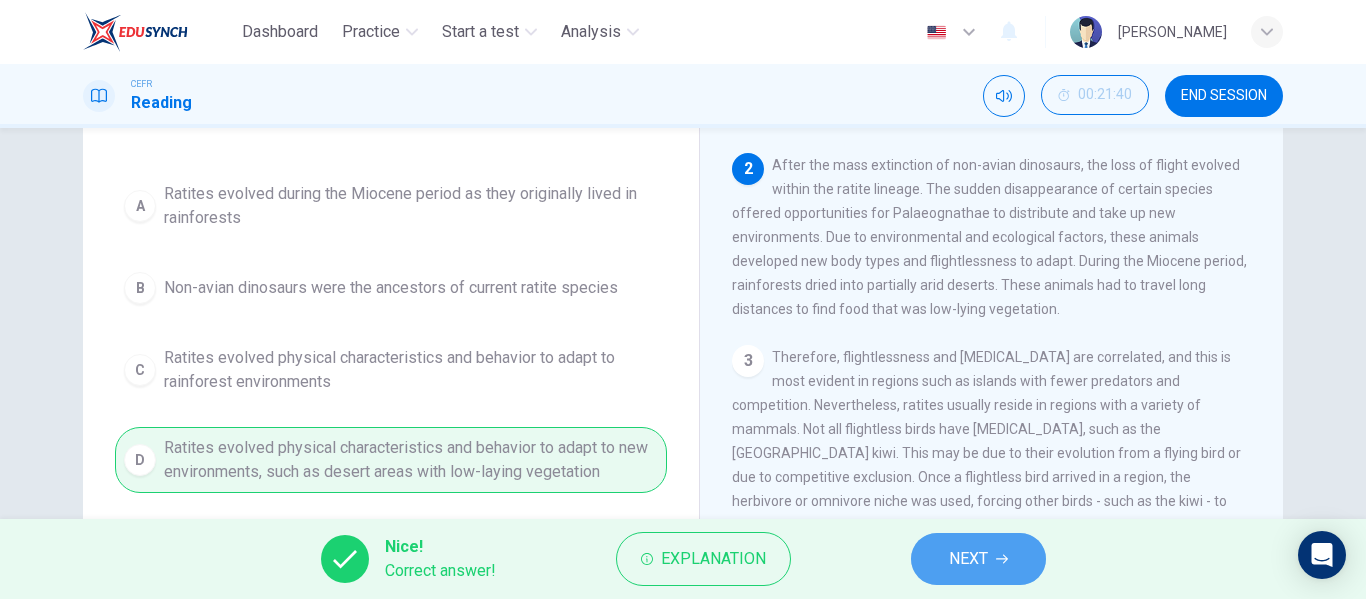 click on "NEXT" at bounding box center (968, 559) 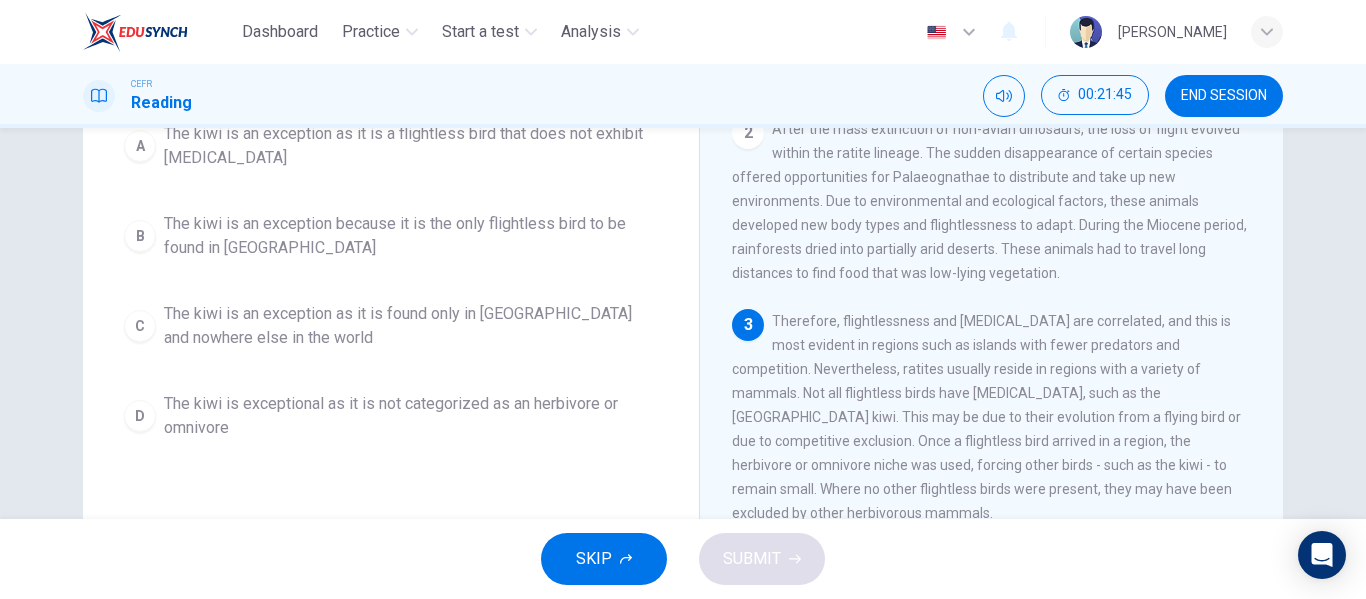 scroll, scrollTop: 224, scrollLeft: 0, axis: vertical 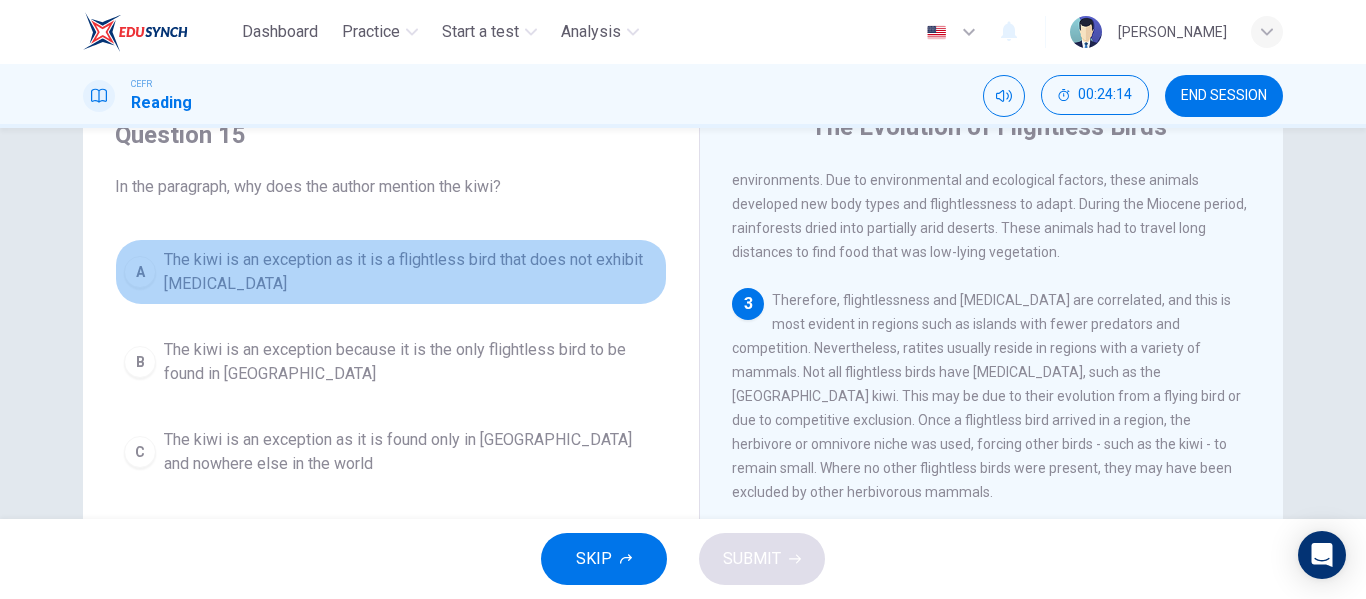 click on "The kiwi is an exception as it is a flightless bird that does not exhibit [MEDICAL_DATA]" at bounding box center (411, 272) 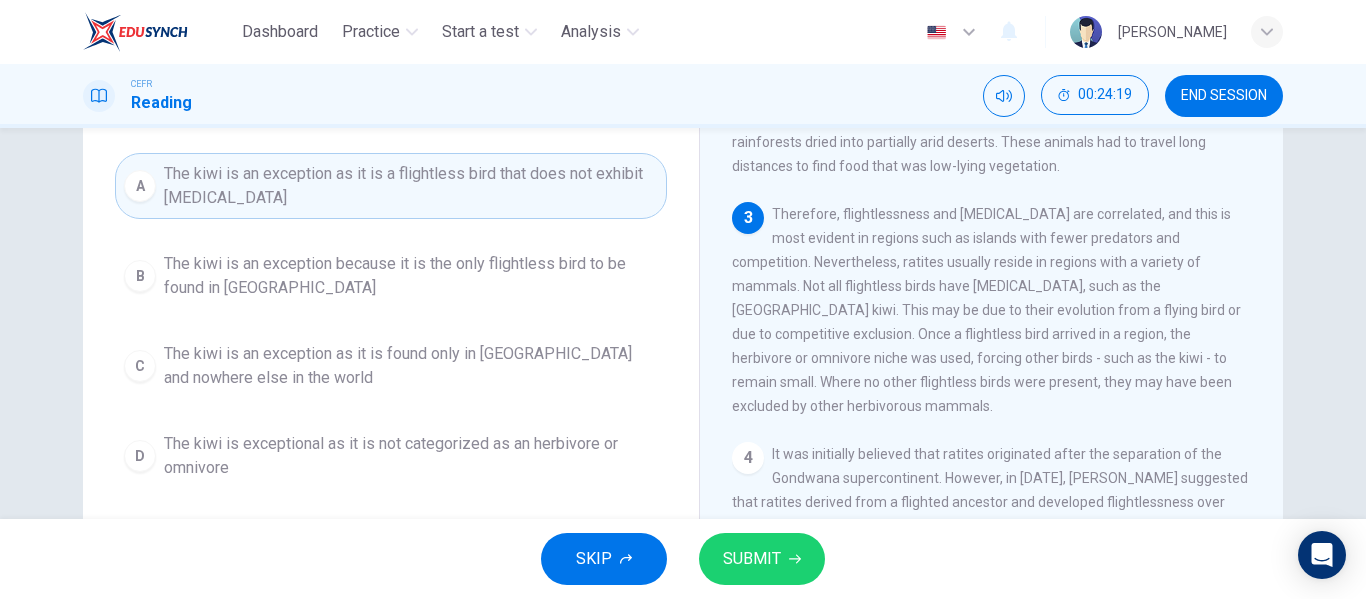 scroll, scrollTop: 181, scrollLeft: 0, axis: vertical 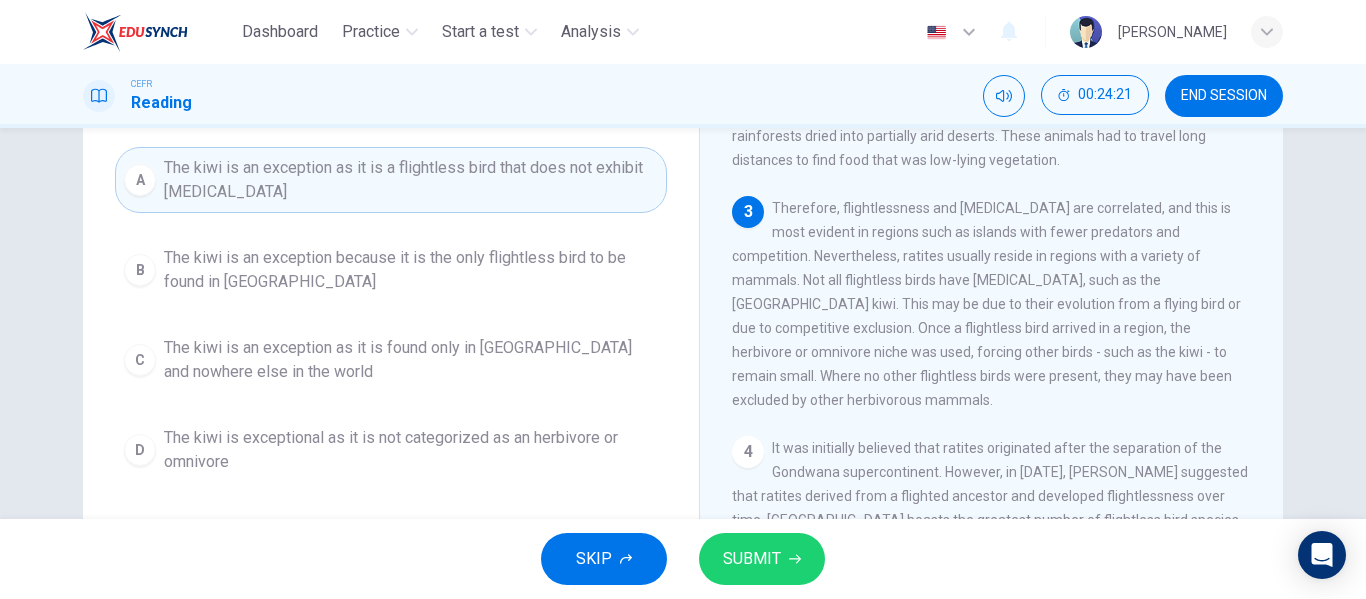 click on "SUBMIT" at bounding box center [762, 559] 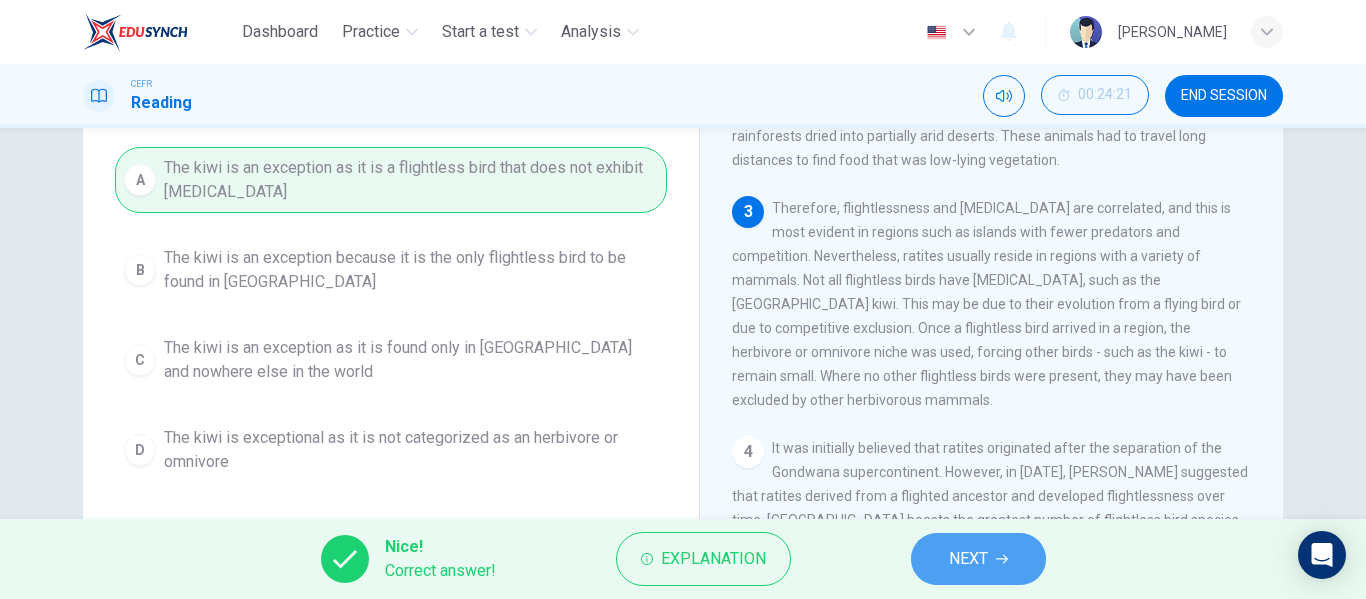 click on "NEXT" at bounding box center [968, 559] 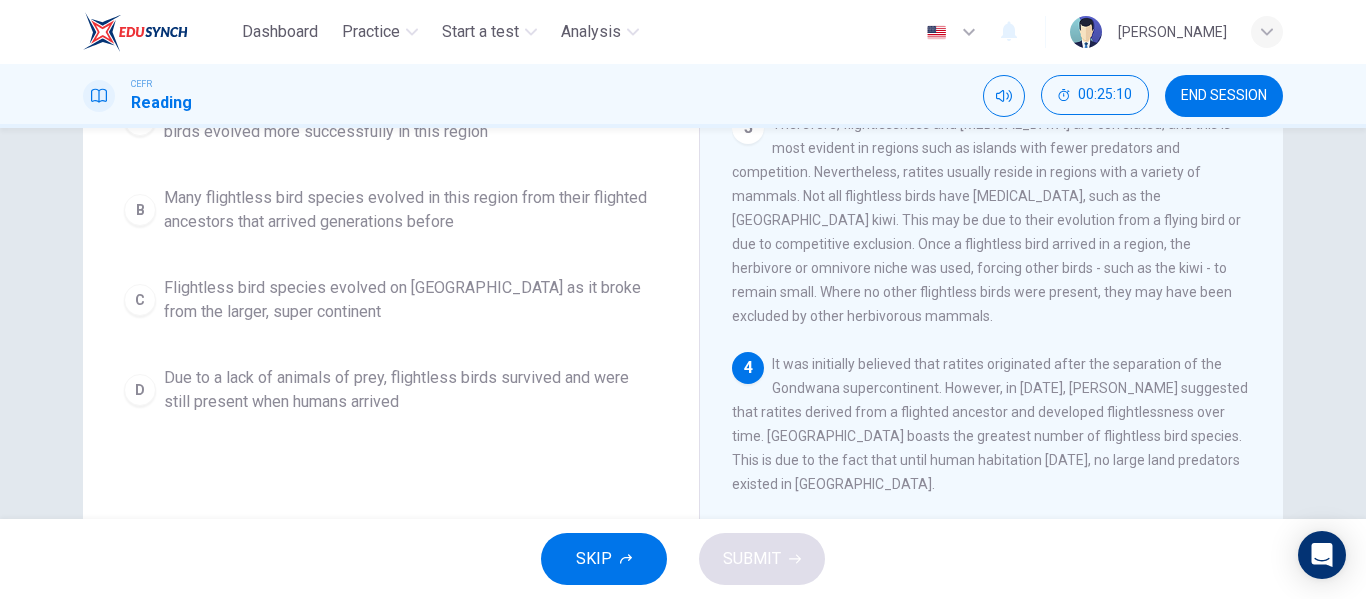 scroll, scrollTop: 267, scrollLeft: 0, axis: vertical 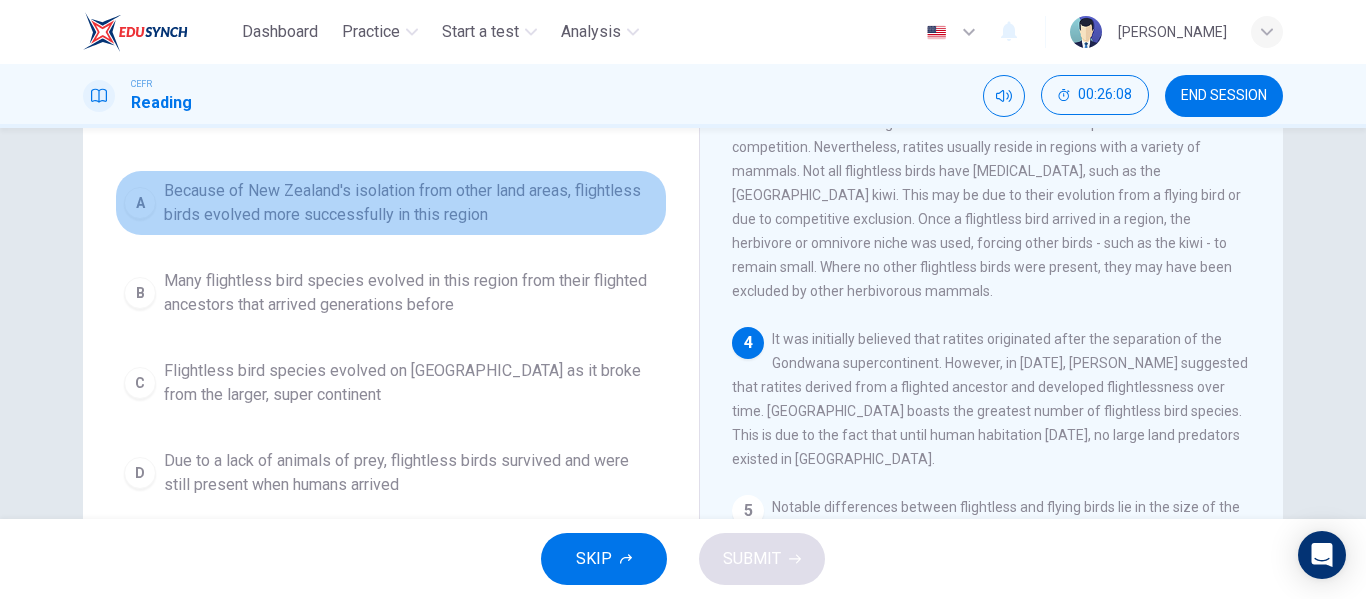 click on "A Because of New Zealand's isolation from other land areas, flightless birds evolved more successfully in this region" at bounding box center [391, 203] 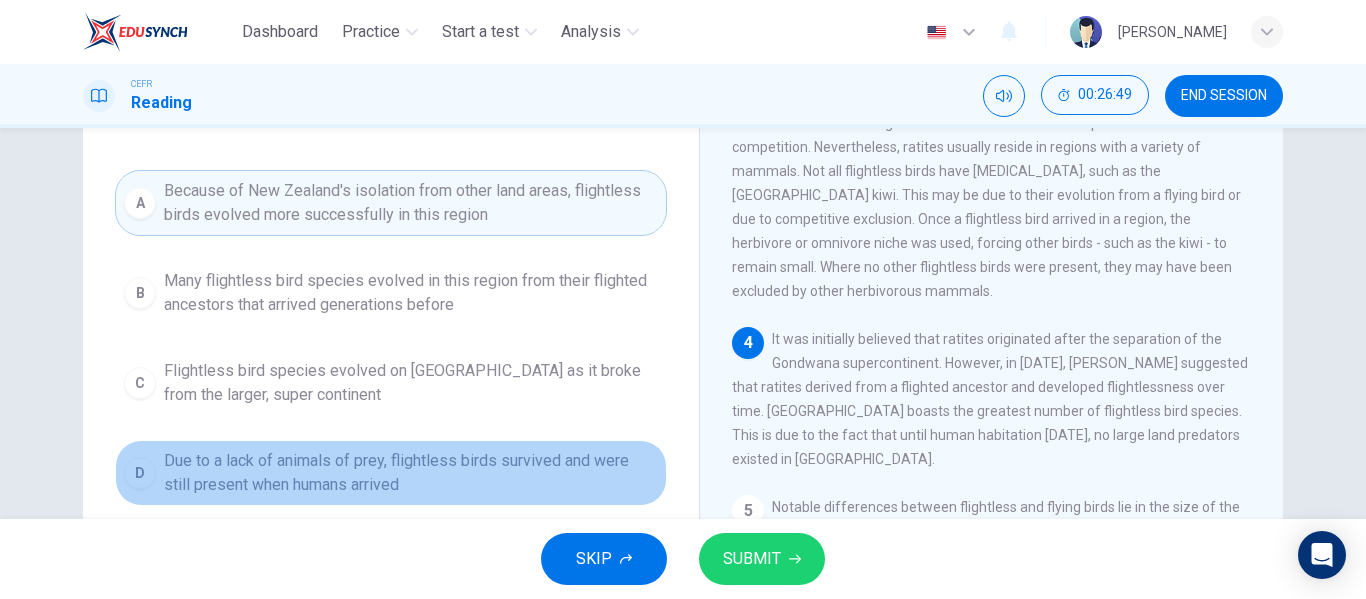 click on "Due to a lack of animals of prey, flightless birds survived and were still present when humans arrived" at bounding box center (411, 473) 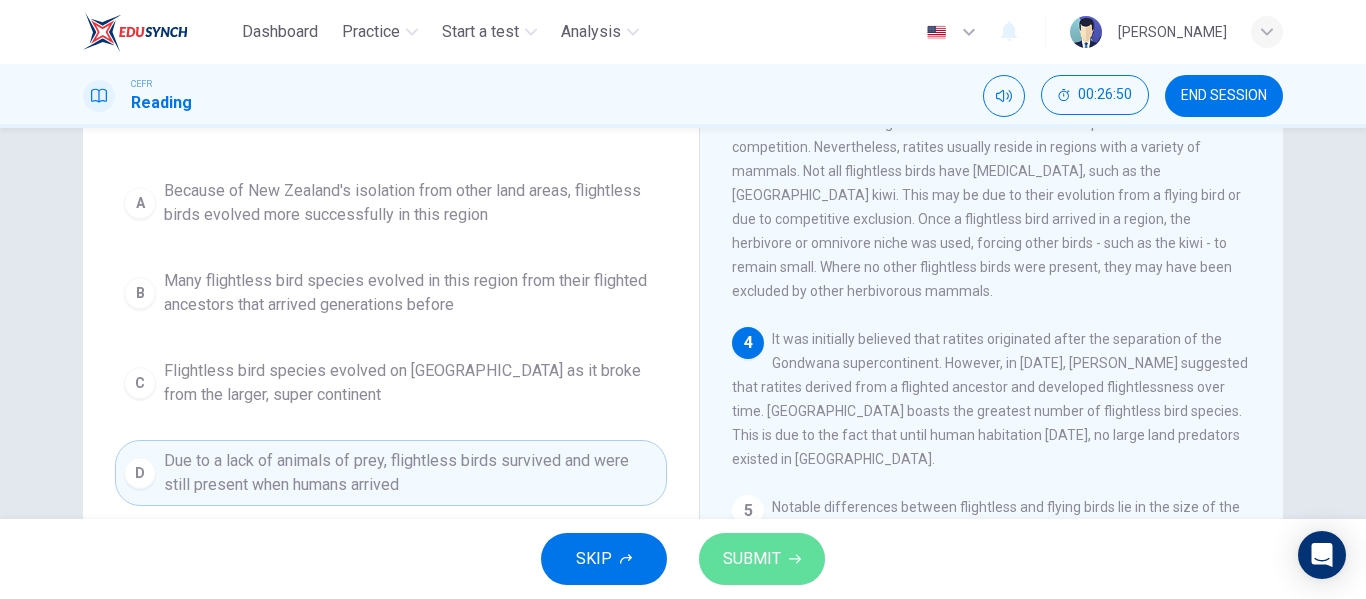 click on "SUBMIT" at bounding box center (762, 559) 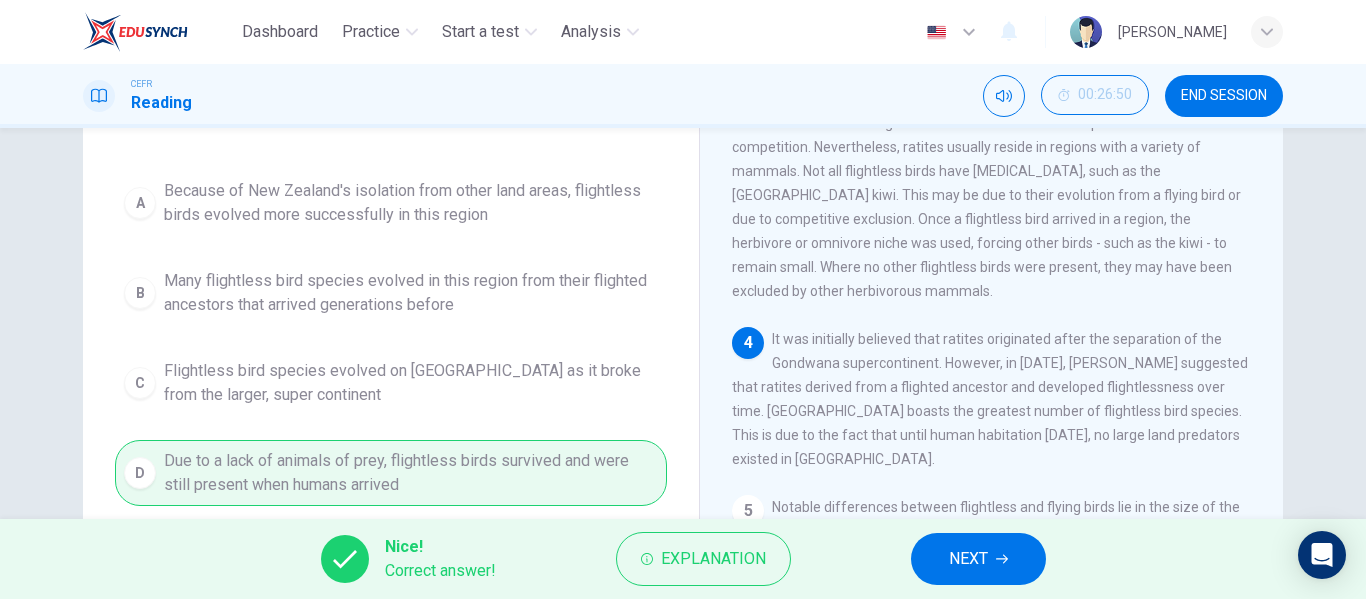 drag, startPoint x: 1260, startPoint y: 316, endPoint x: 1265, endPoint y: 343, distance: 27.45906 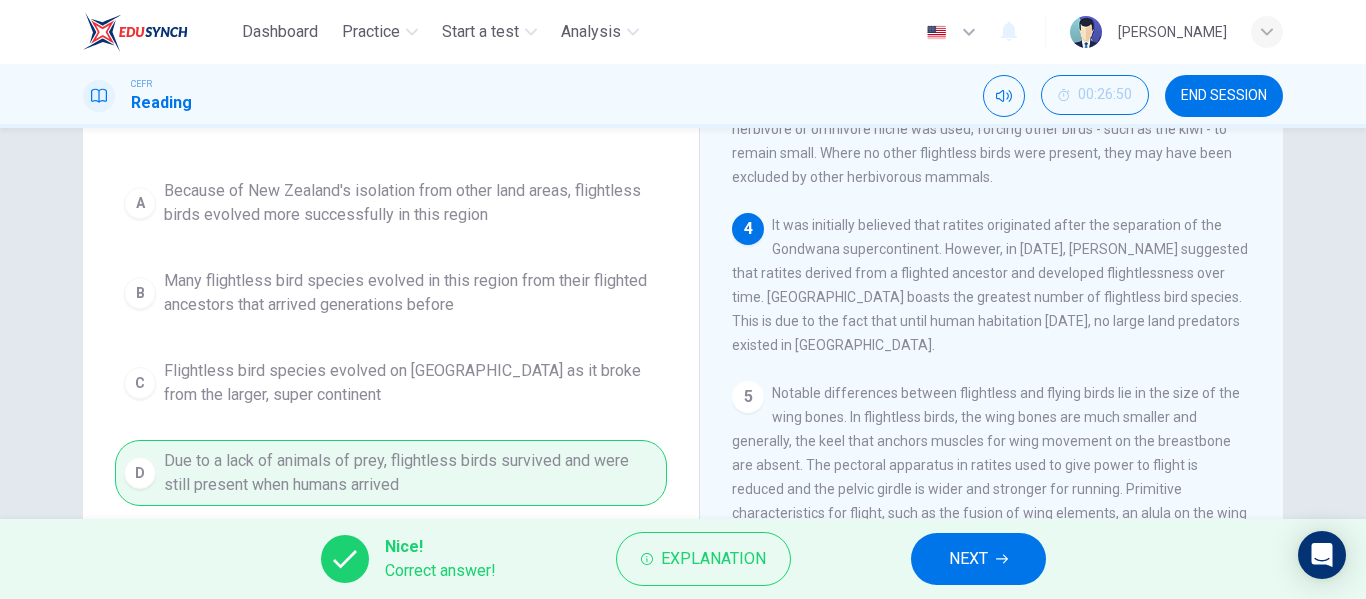 scroll, scrollTop: 522, scrollLeft: 0, axis: vertical 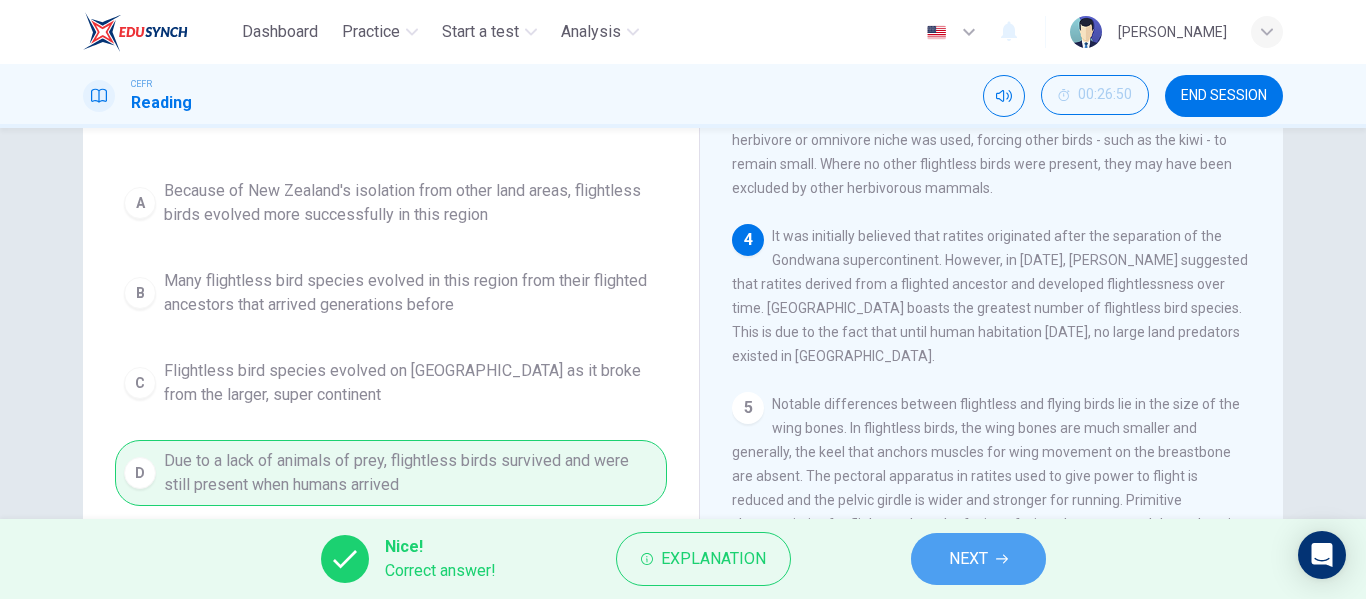 click on "NEXT" at bounding box center (978, 559) 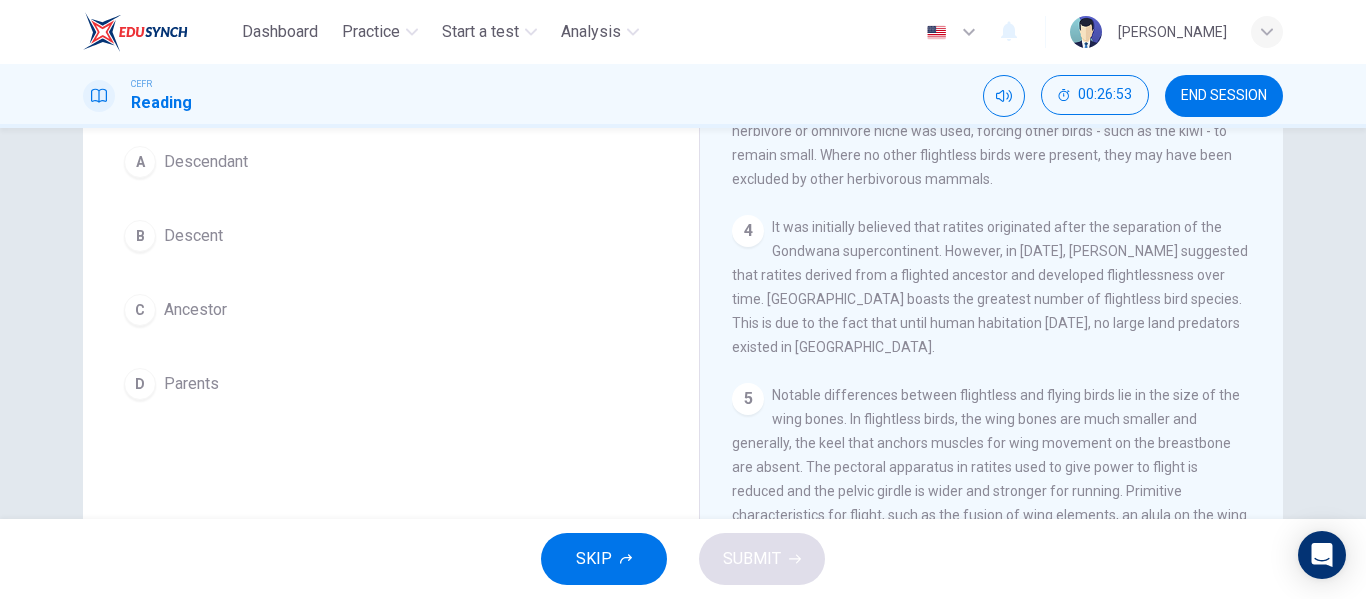 scroll, scrollTop: 222, scrollLeft: 0, axis: vertical 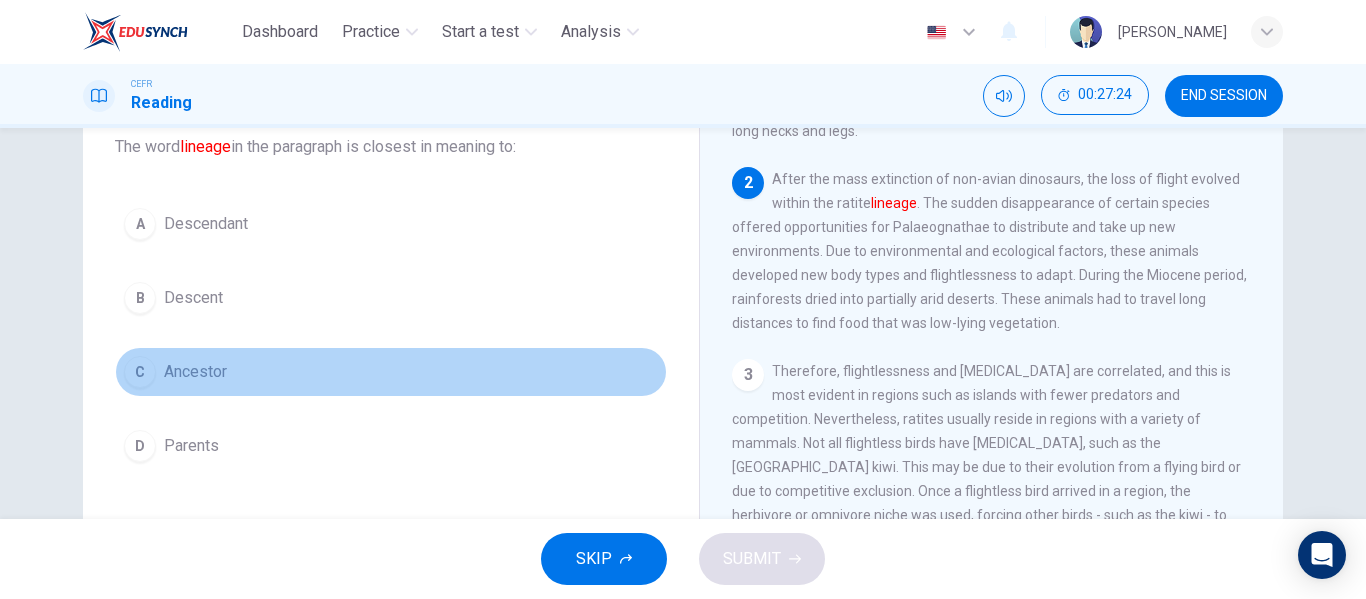 click on "Ancestor" at bounding box center (195, 372) 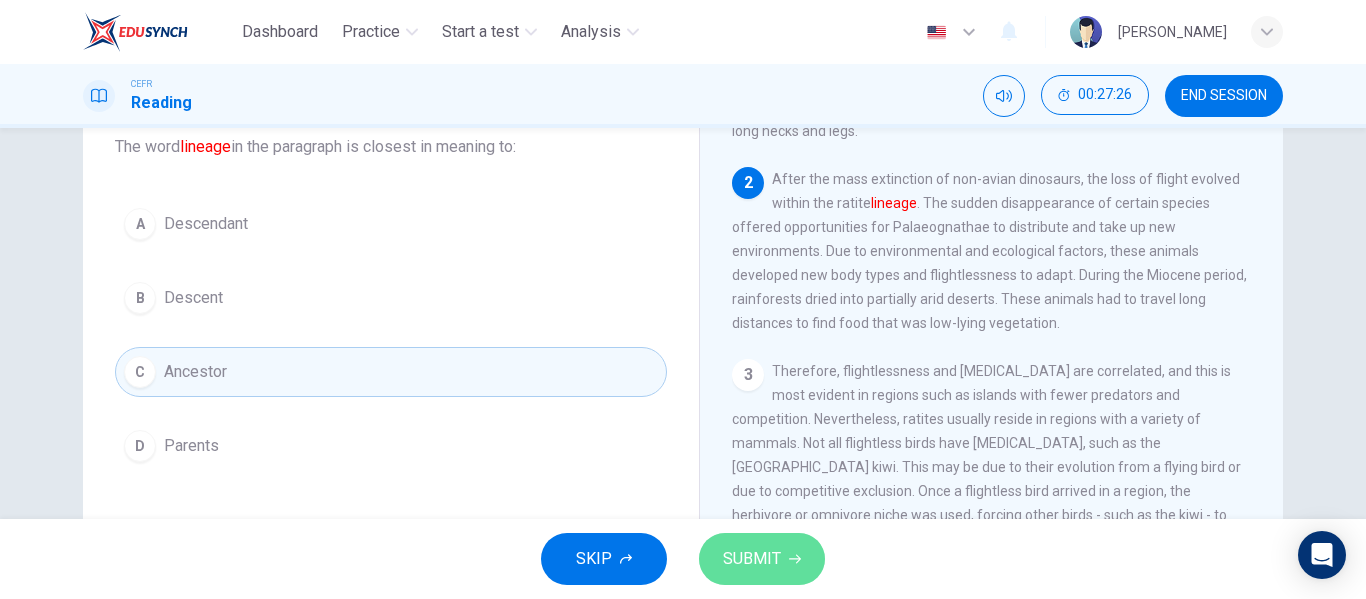 click on "SUBMIT" at bounding box center [762, 559] 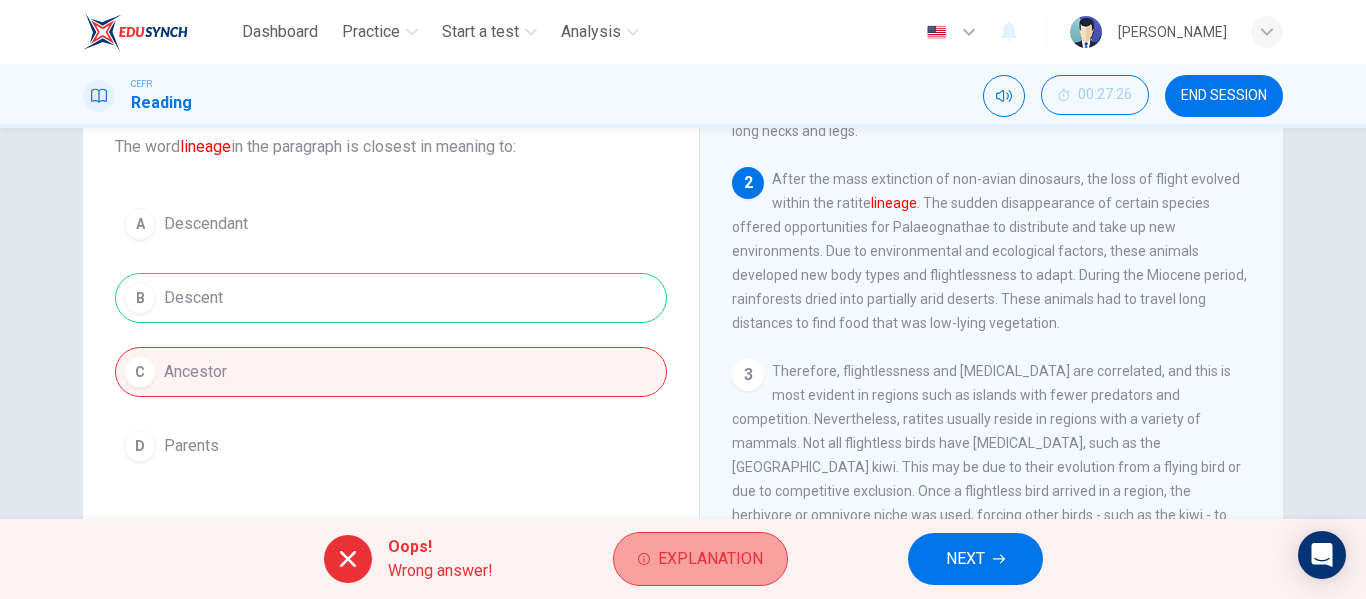 click on "Explanation" at bounding box center (710, 559) 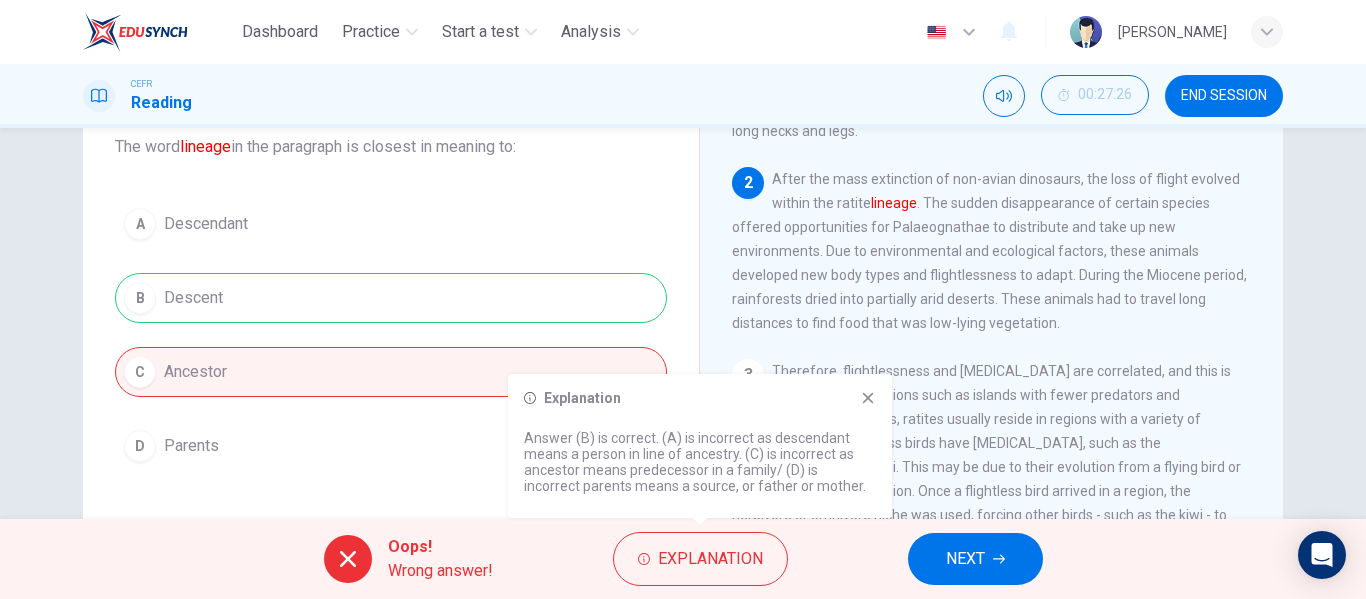 click on "A Descendant B Descent C Ancestor D Parents" at bounding box center [391, 335] 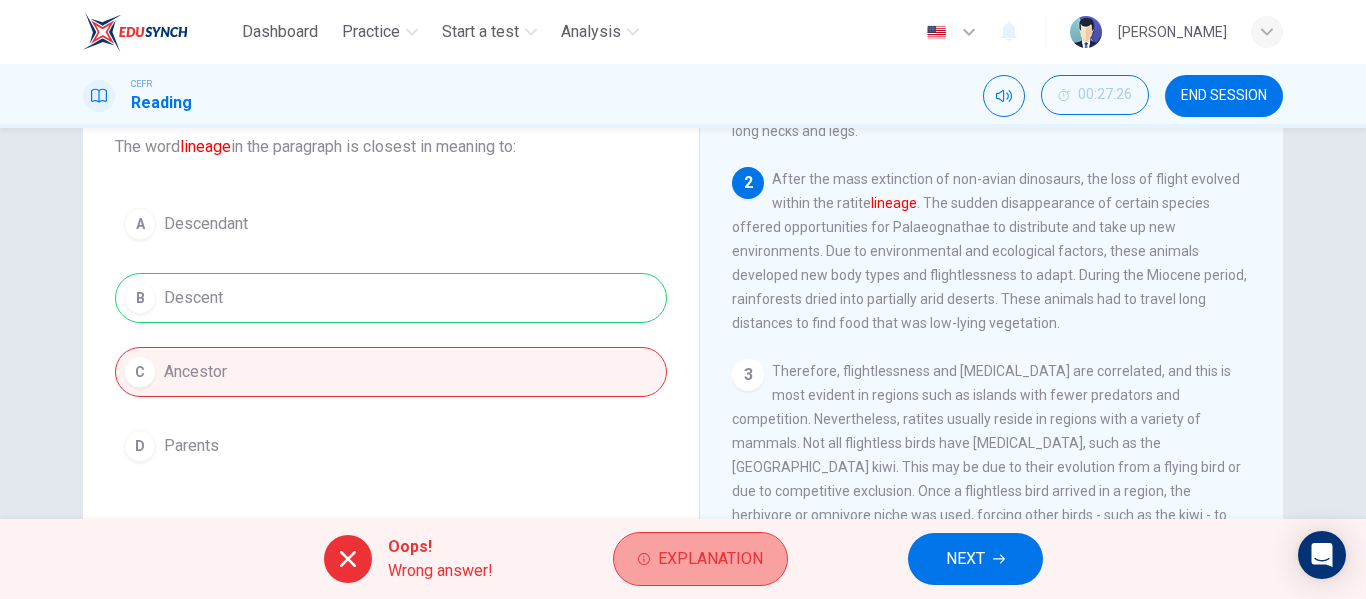 click on "Explanation" at bounding box center [710, 559] 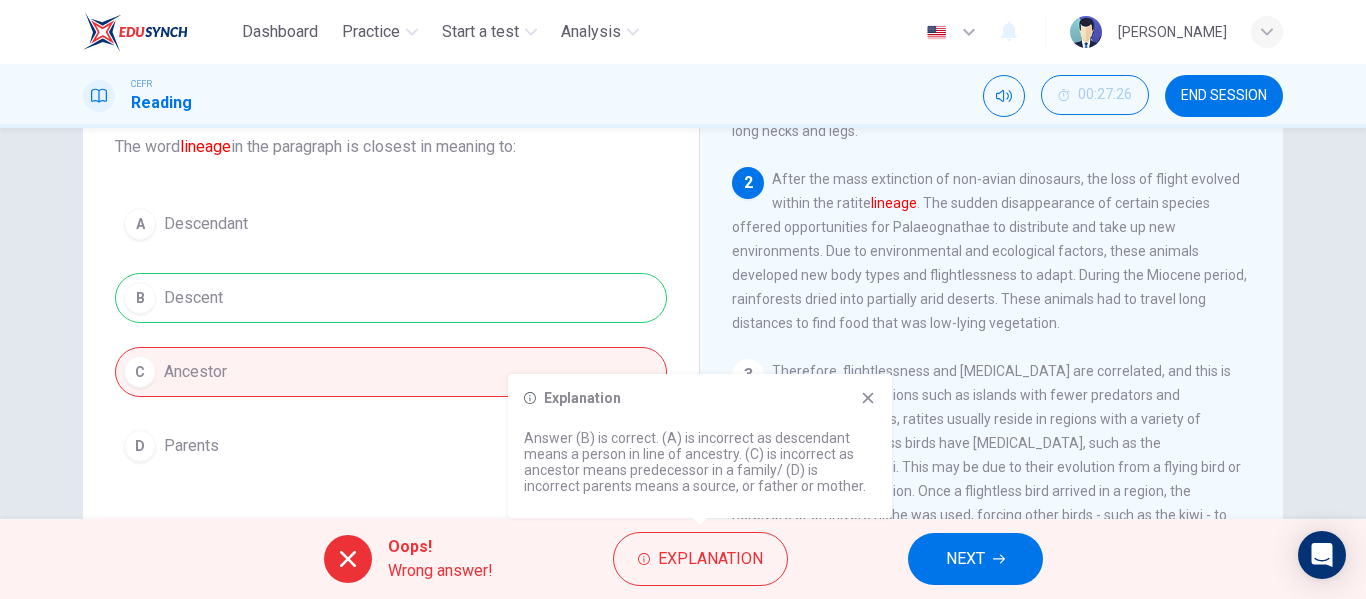 click on "The Evolution of Flightless Birds 1 A ratite is any of a diverse group of large, flightless birds of the infraclass Palaeognathae. The name "ratite" refers to their flat [MEDICAL_DATA] that is distinct from the typical [MEDICAL_DATA] of flighted birds because it lacks the keel. Flightless birds are birds that have evolved the inability to fly. They include penguins, kiwis, ostriches and emus. Certain domestic birds, such as the chicken and duck, are also unable to fly for extended periods of time. The tallest and heaviest flightless bird is the ostrich. Extinct species such as the Phorusrhacidae was also a flightless bird. Like the ostrich and emu, these birds developed specific body shapes, large heads, long necks and legs. 2 After the mass extinction of non-avian dinosaurs, the loss of flight evolved within the ratite  lineage 3 4 5 6 7" at bounding box center [991, 402] 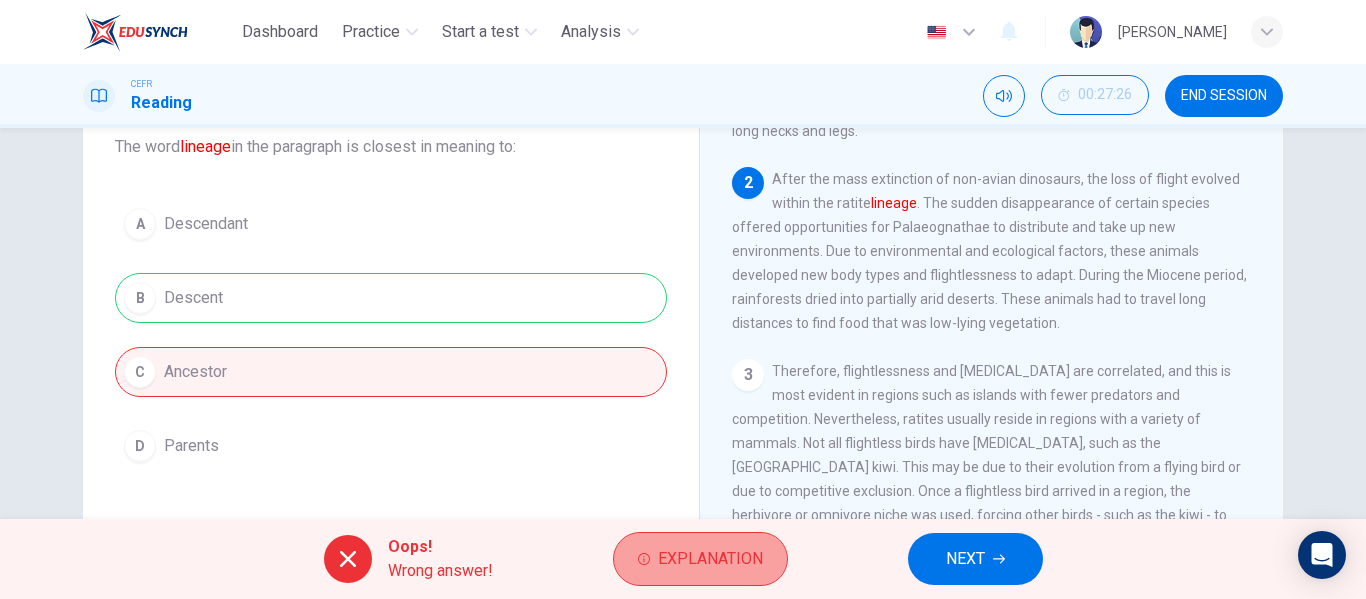 click on "Explanation" at bounding box center [700, 559] 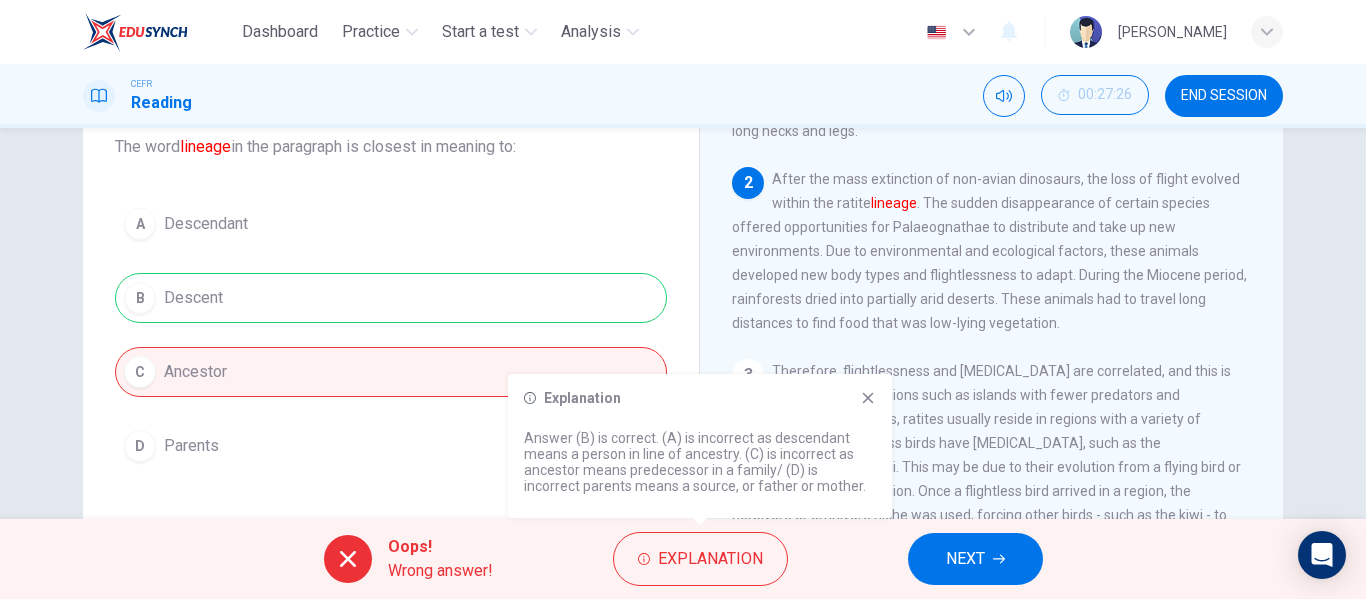 click 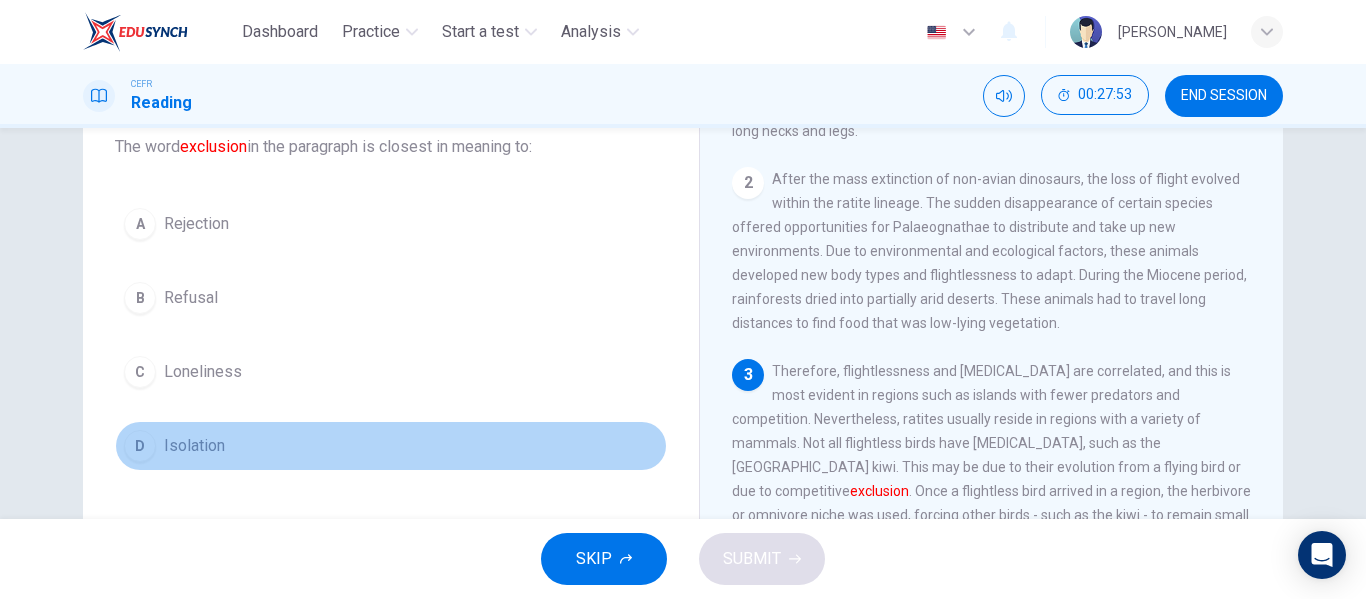 click on "D" at bounding box center [140, 446] 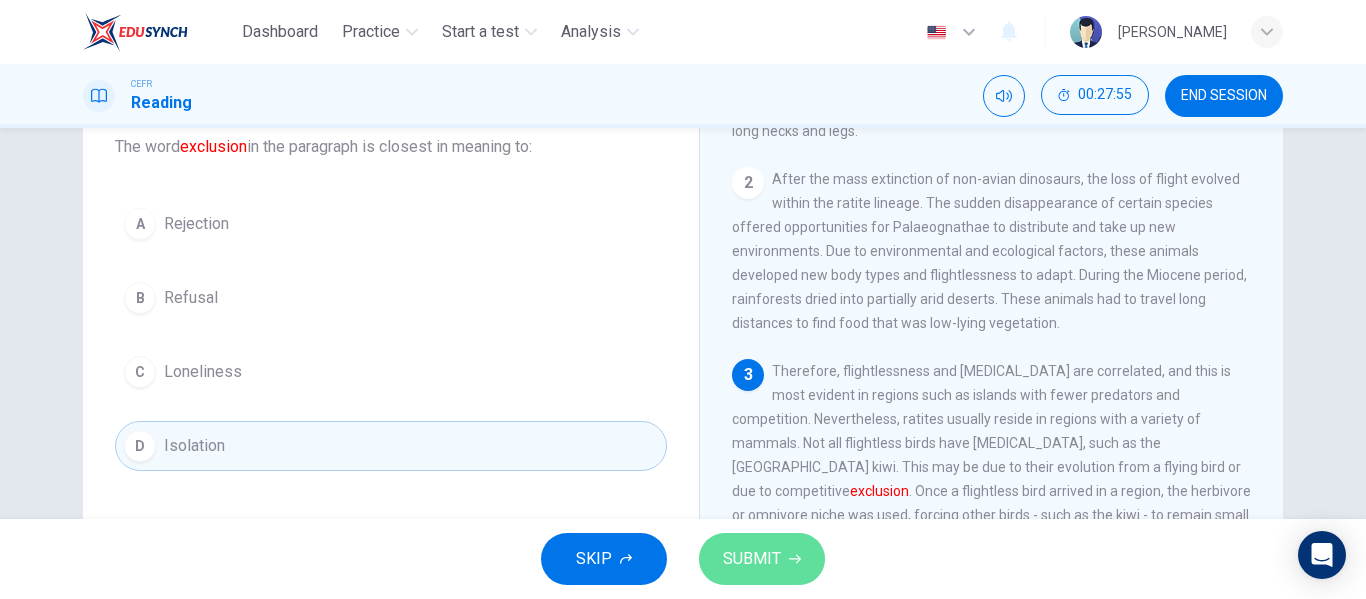 click on "SUBMIT" at bounding box center (762, 559) 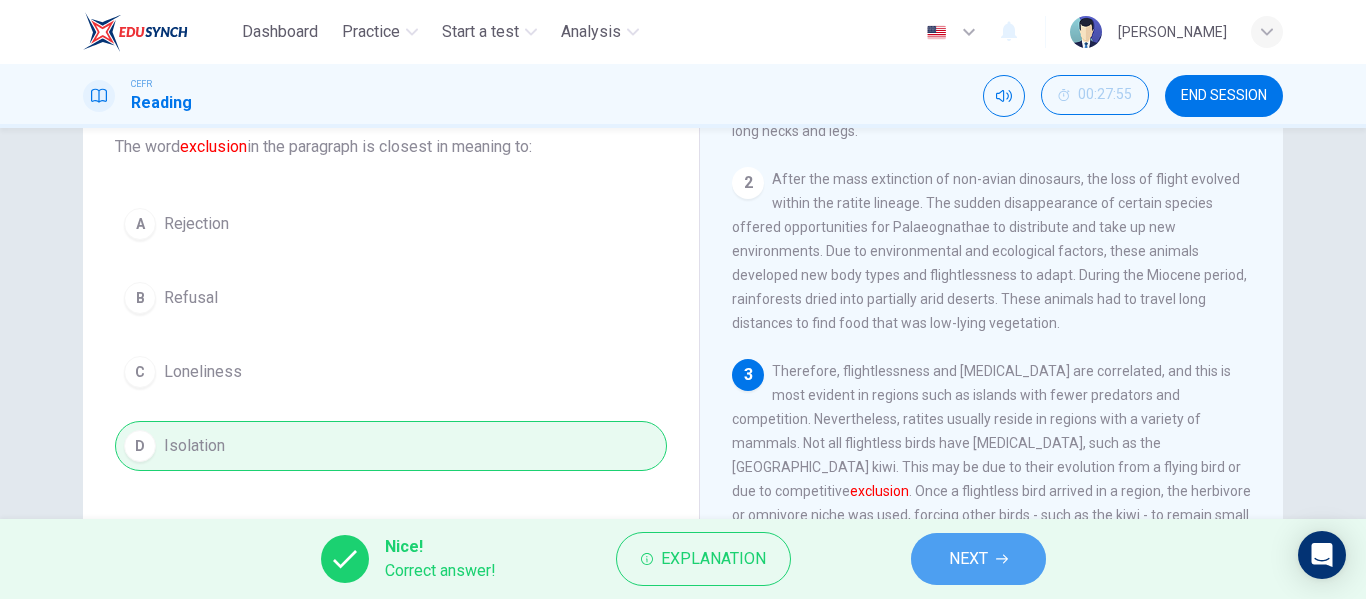 click on "NEXT" at bounding box center (978, 559) 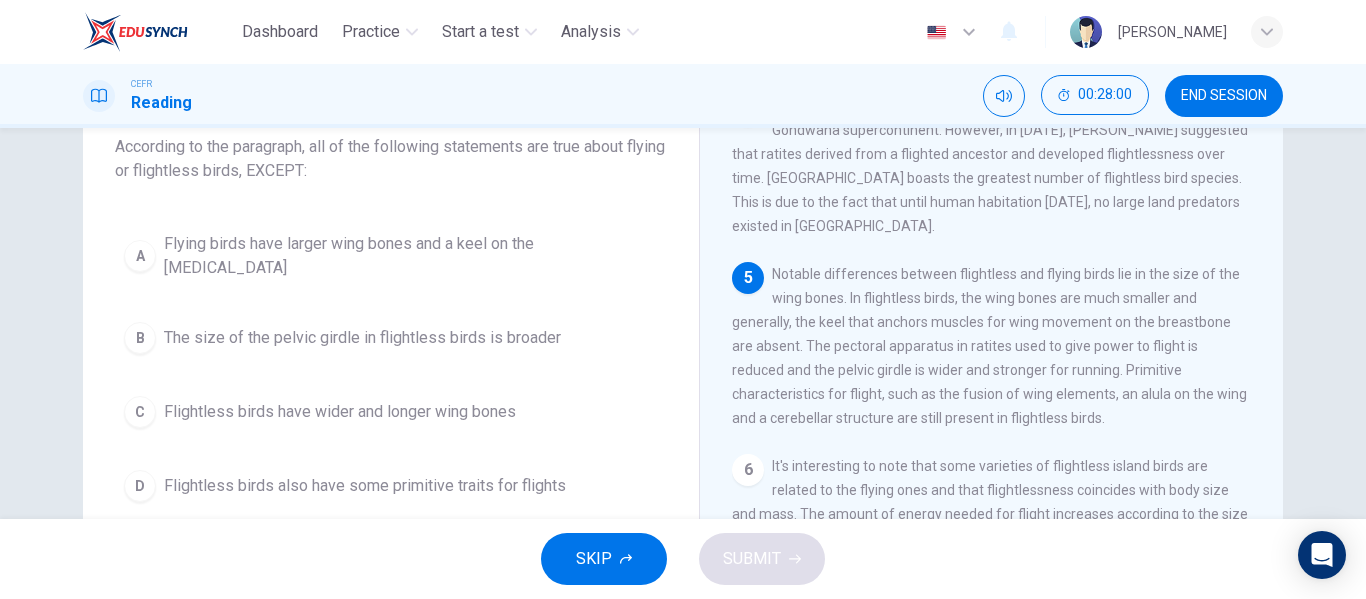 scroll, scrollTop: 703, scrollLeft: 0, axis: vertical 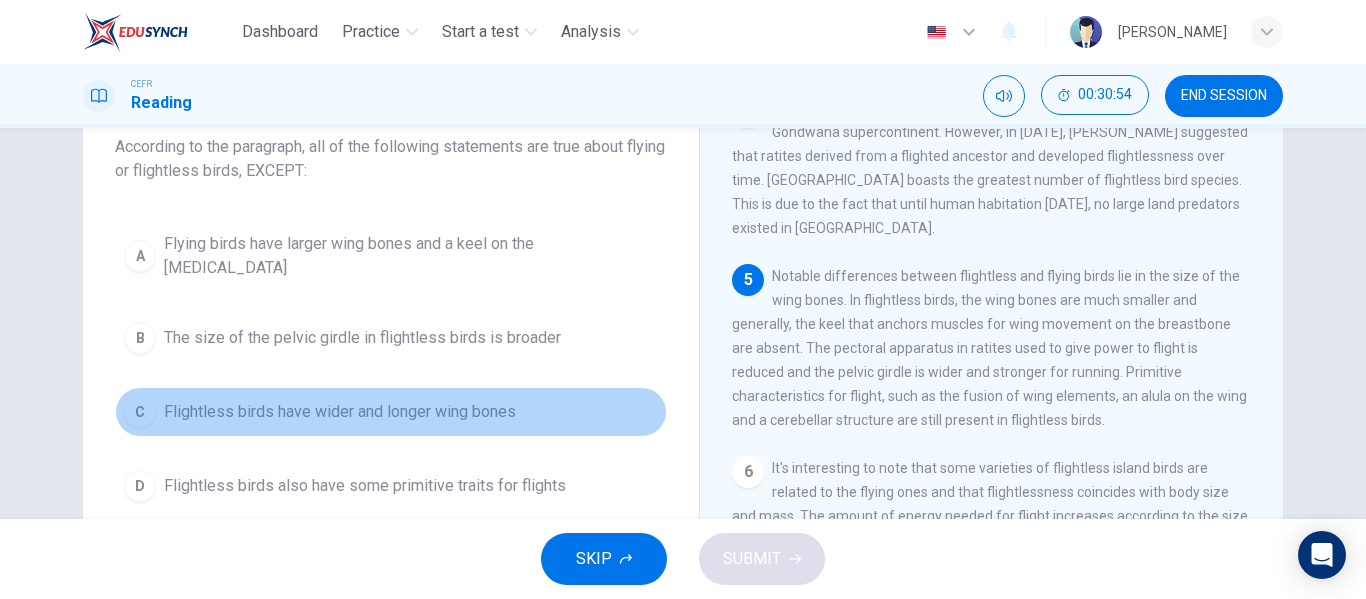 click on "C Flightless birds have wider and longer wing bones" at bounding box center (391, 412) 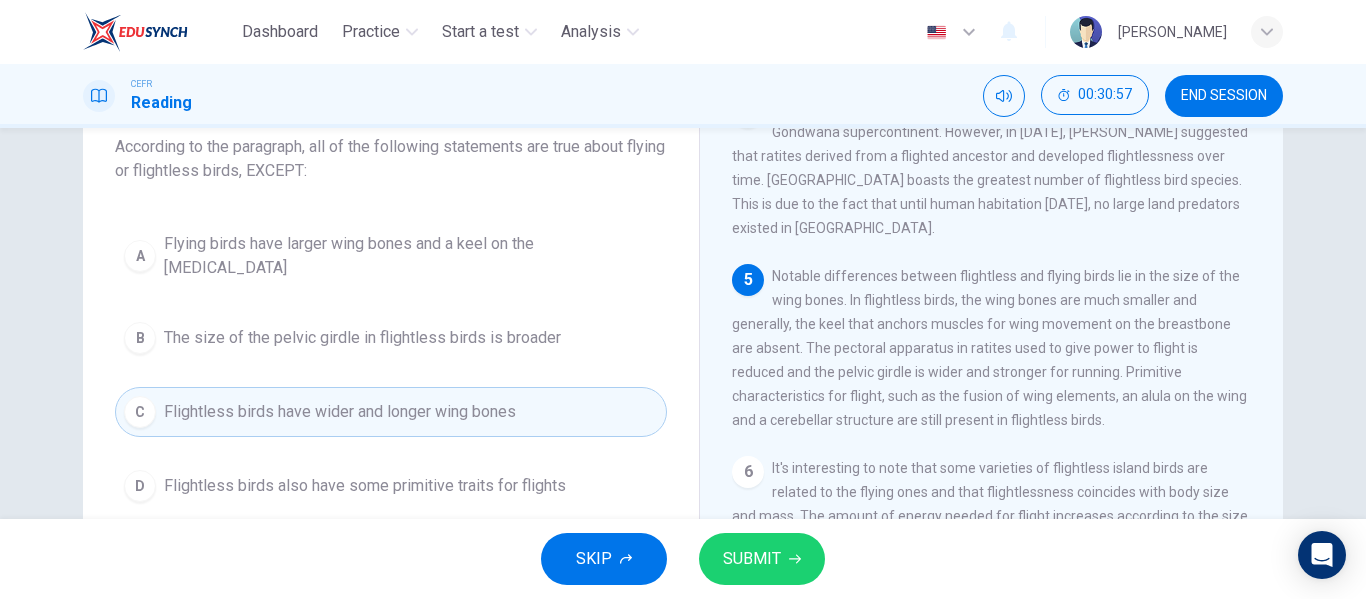 scroll, scrollTop: 152, scrollLeft: 0, axis: vertical 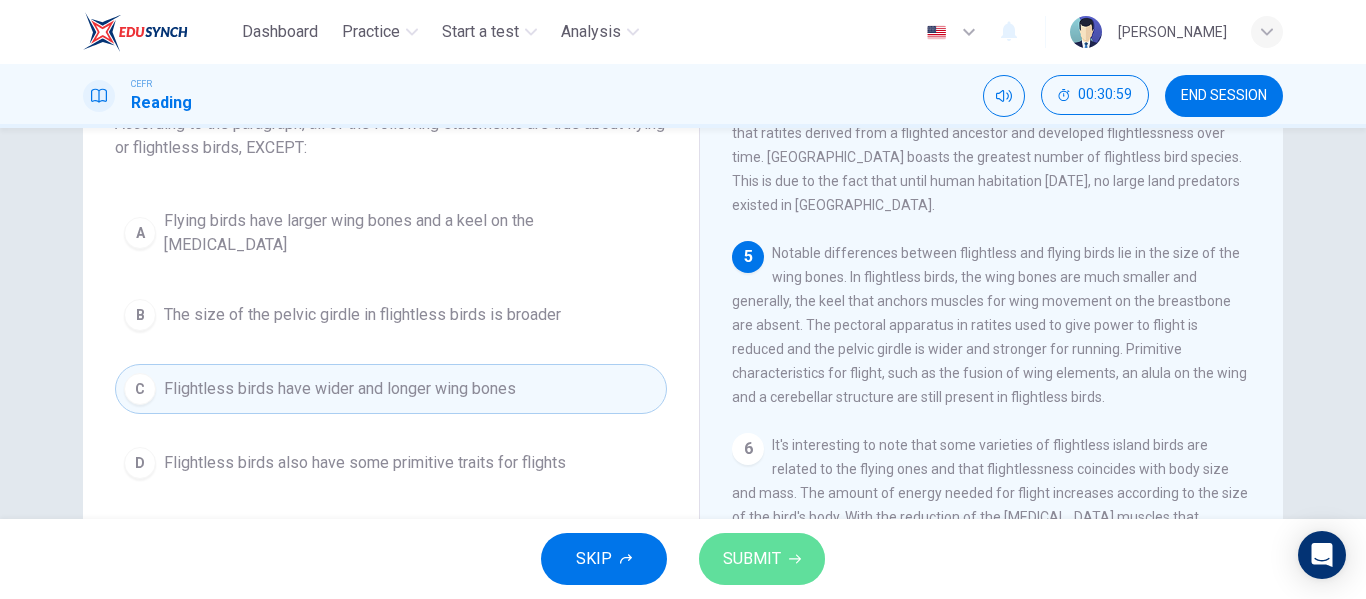 click on "SUBMIT" at bounding box center (762, 559) 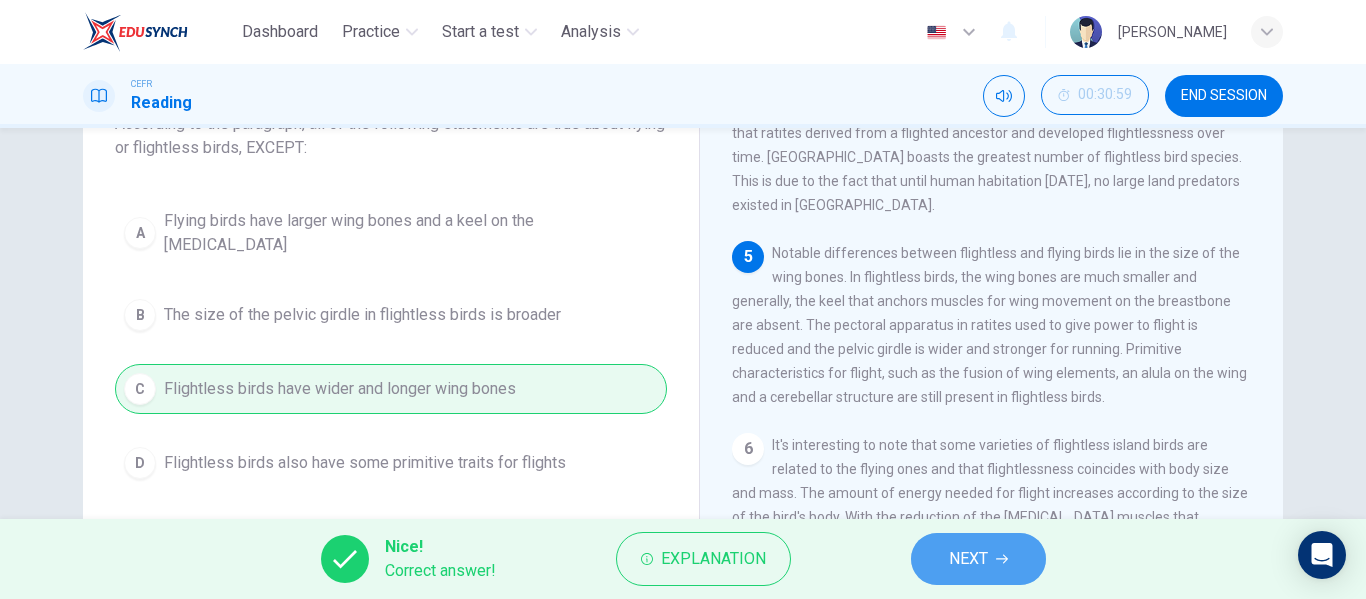 click on "NEXT" at bounding box center (978, 559) 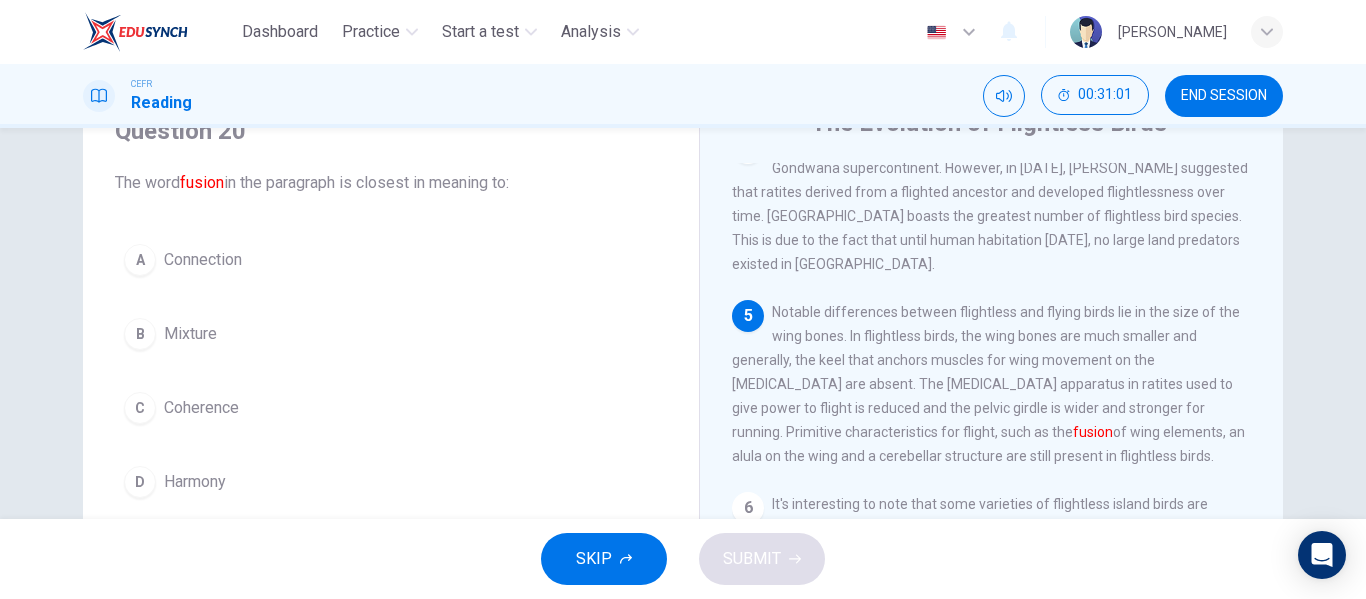scroll, scrollTop: 82, scrollLeft: 0, axis: vertical 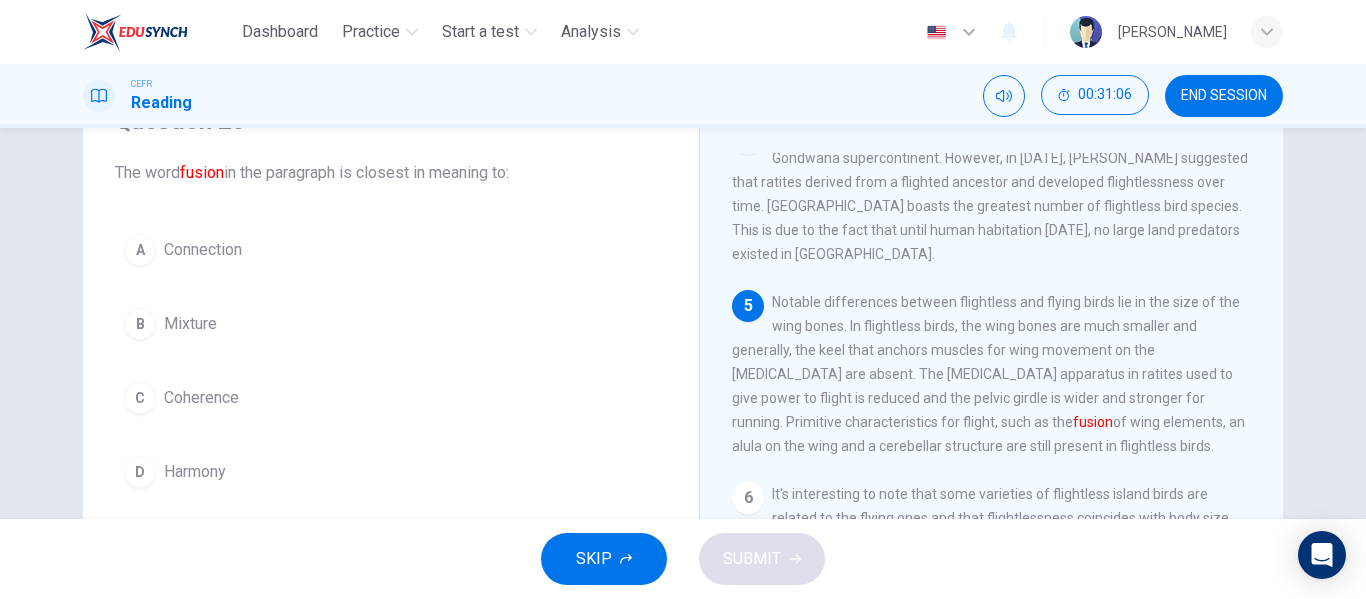 click on "Question 20 The word  fusion  in the paragraph is closest in meaning to:  A Connection B Mixture C Coherence D Harmony The Evolution of Flightless Birds 1 A ratite is any of a diverse group of large, flightless birds of the infraclass Palaeognathae. The name "ratite" refers to their flat [MEDICAL_DATA] that is distinct from the typical [MEDICAL_DATA] of flighted birds because it lacks the keel. Flightless birds are birds that have evolved the inability to fly. They include penguins, kiwis, ostriches and emus. Certain domestic birds, such as the chicken and duck, are also unable to fly for extended periods of time. The tallest and heaviest flightless bird is the ostrich. Extinct species such as the Phorusrhacidae was also a flightless bird. Like the ostrich and emu, these birds developed specific body shapes, large heads, long necks and legs. 2 3 4 5 fusion  of wing elements, an alula on the wing and a cerebellar structure are still present in flightless birds. 6 7" at bounding box center (683, 412) 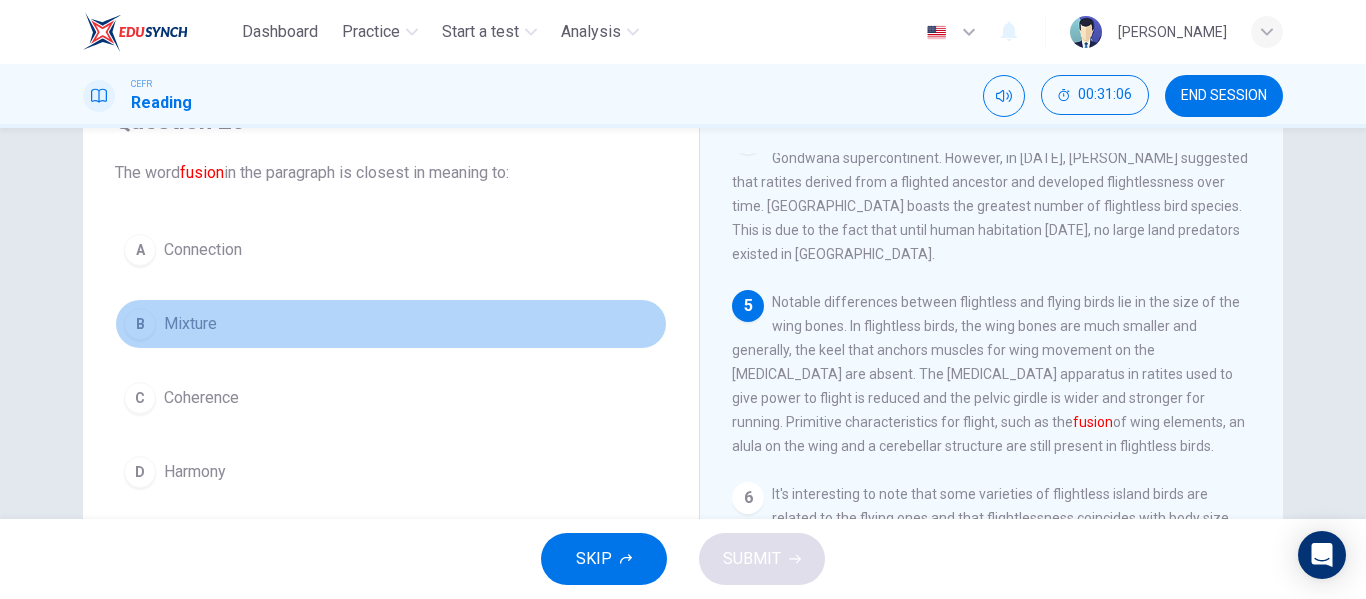 click on "Mixture" at bounding box center [190, 324] 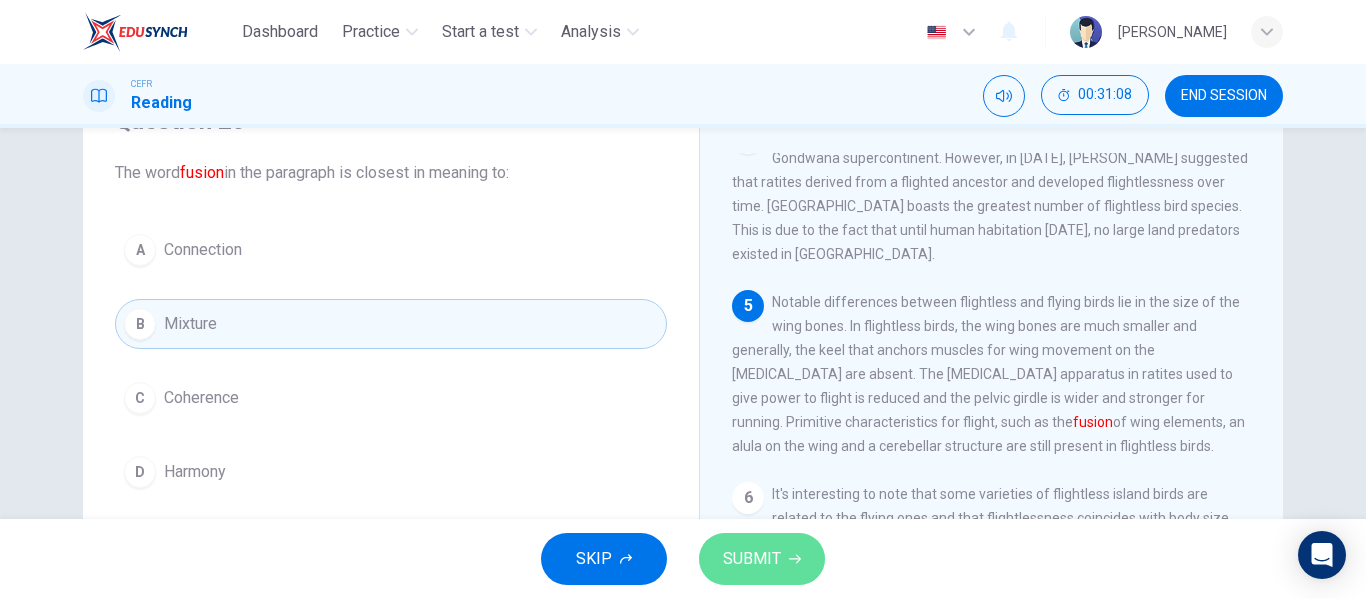 click on "SUBMIT" at bounding box center (752, 559) 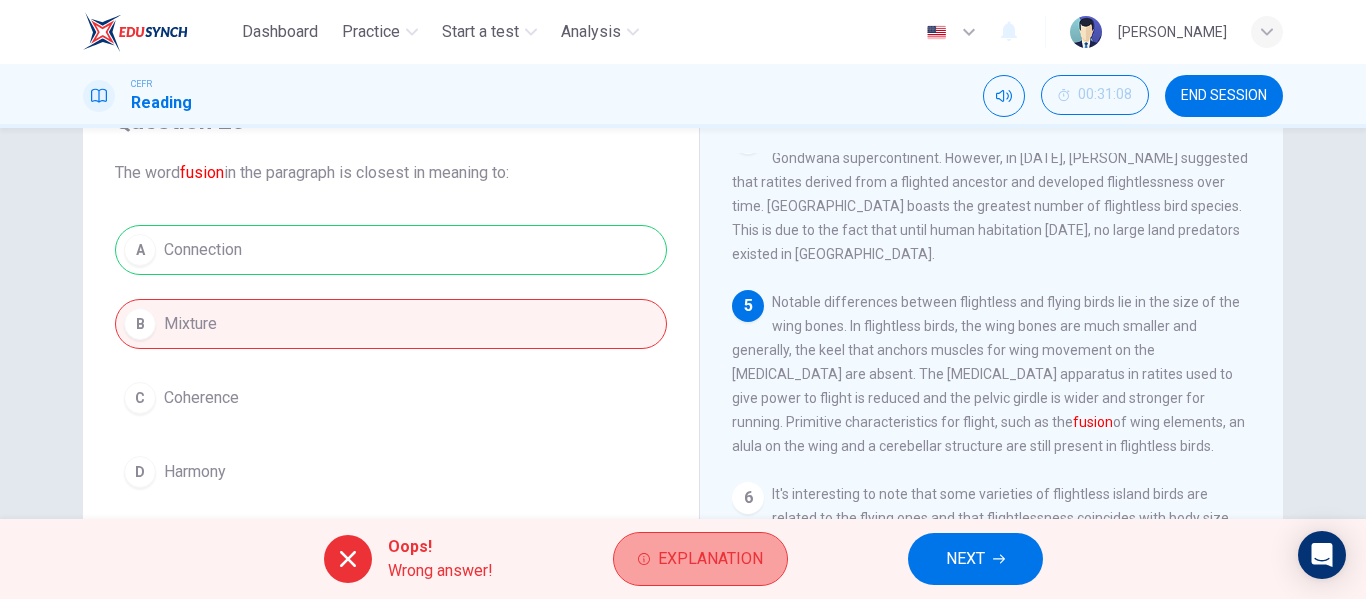 click on "Explanation" at bounding box center (710, 559) 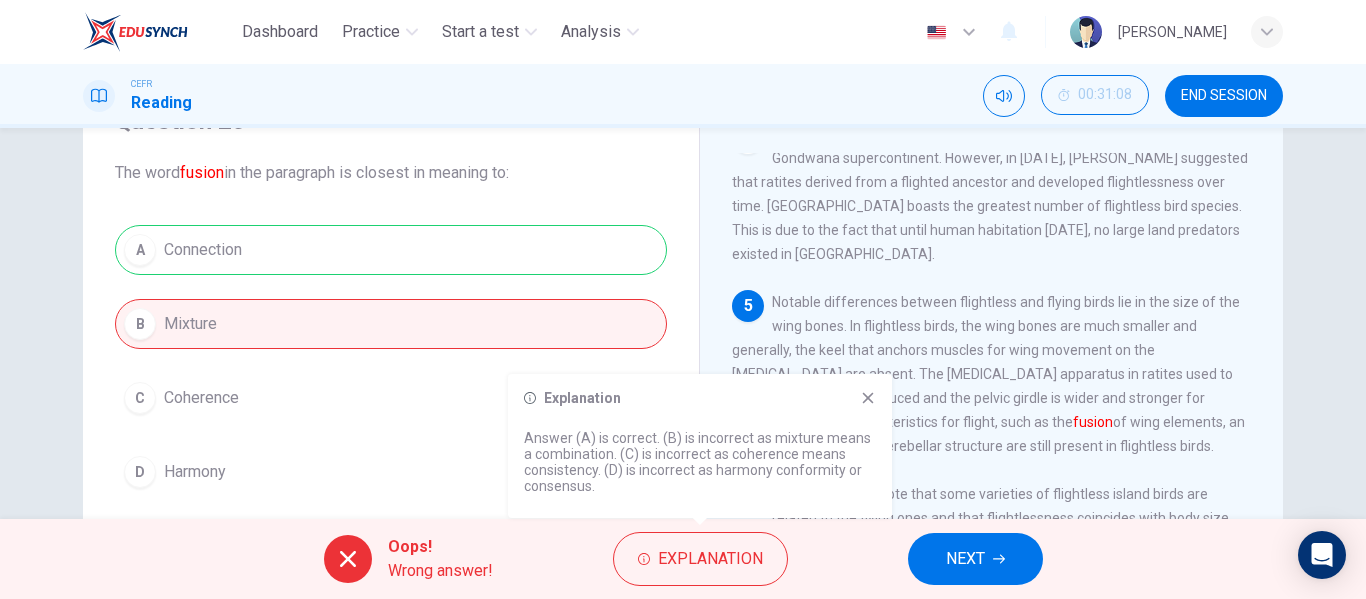 click on "A Connection B Mixture C Coherence D Harmony" at bounding box center (391, 361) 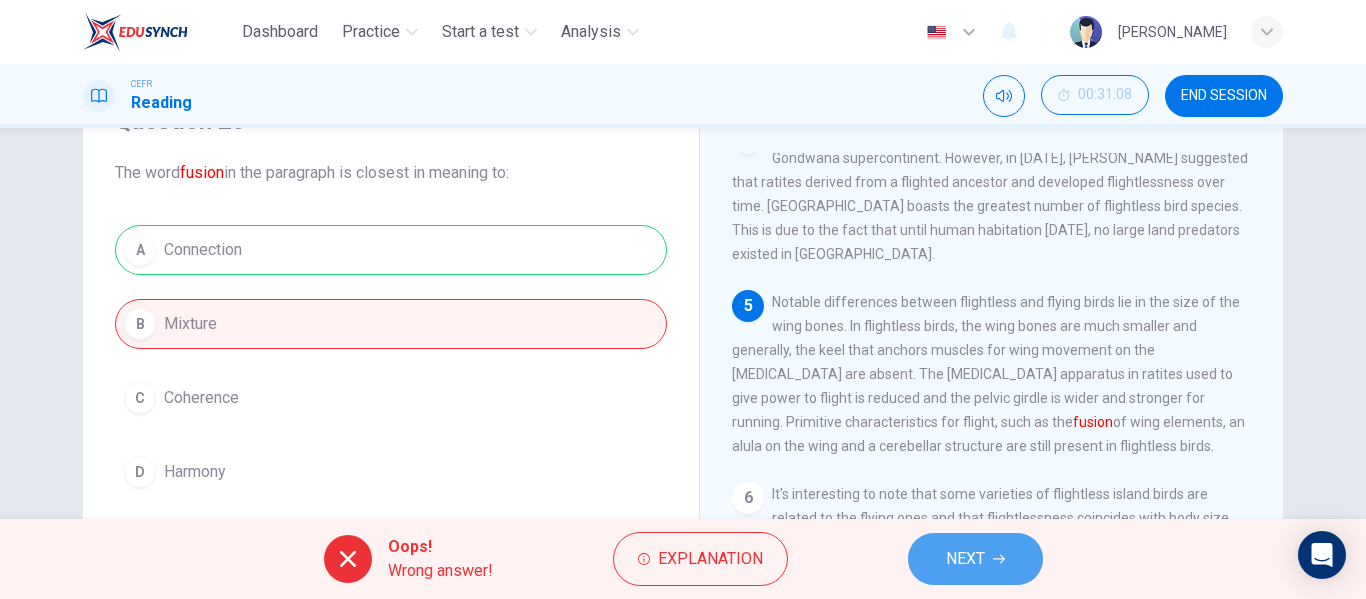 click on "NEXT" at bounding box center (965, 559) 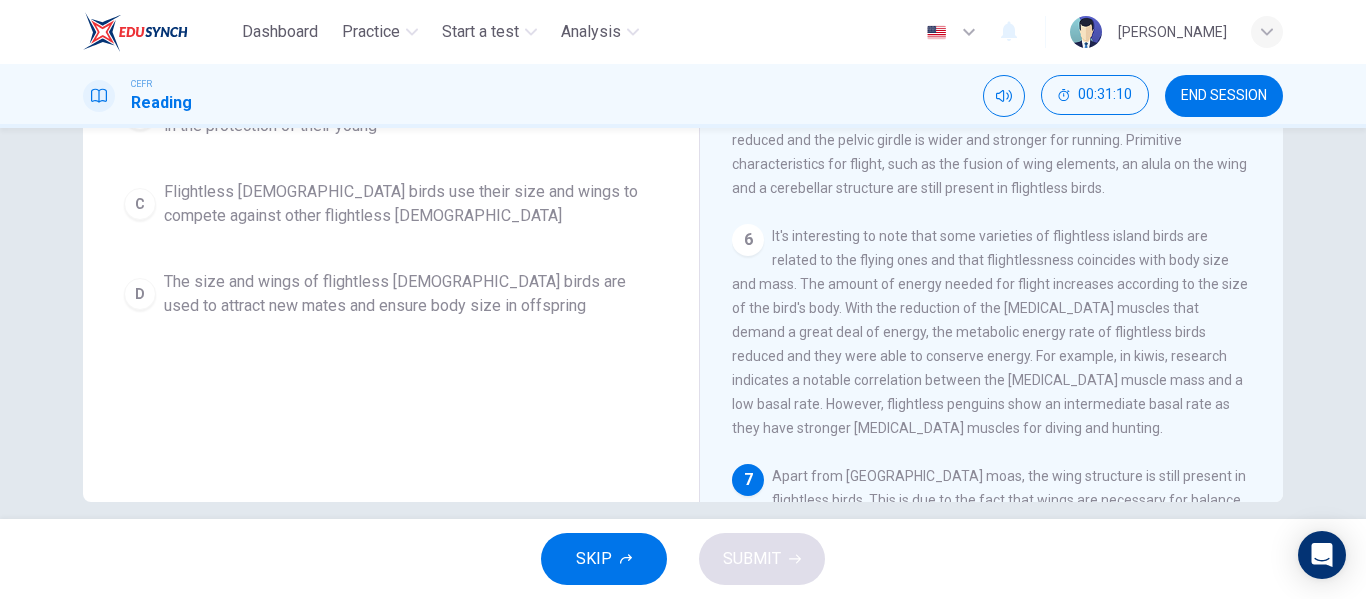scroll, scrollTop: 384, scrollLeft: 0, axis: vertical 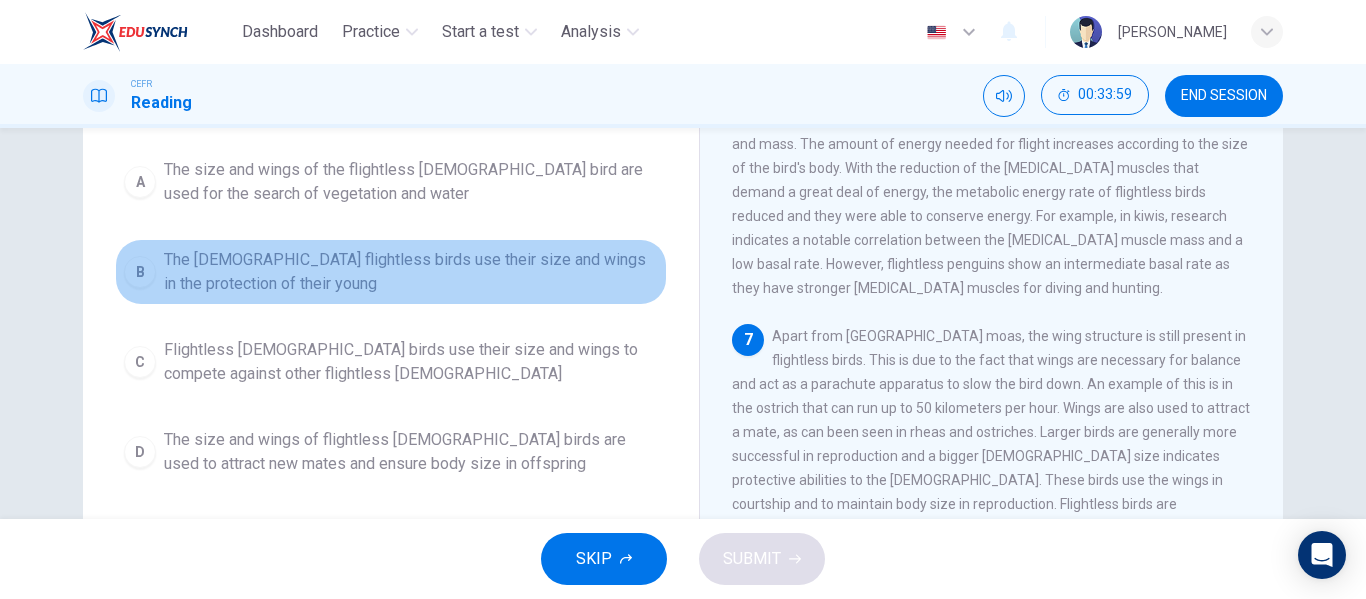 click on "B" at bounding box center (140, 272) 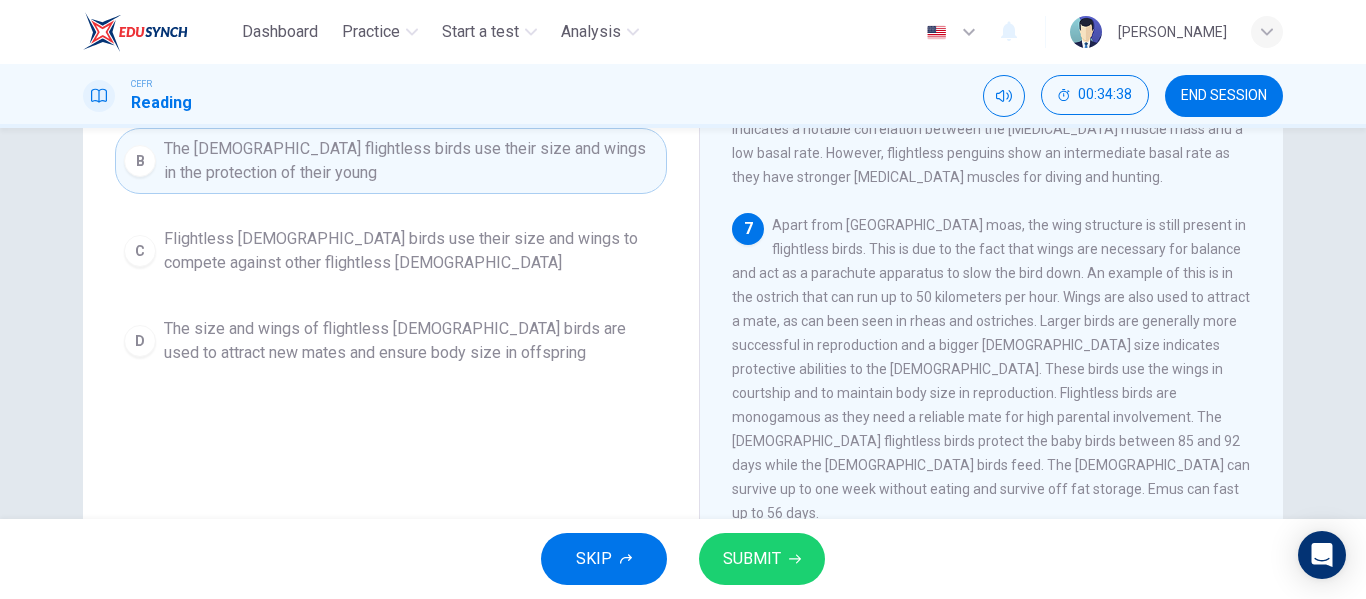 scroll, scrollTop: 316, scrollLeft: 0, axis: vertical 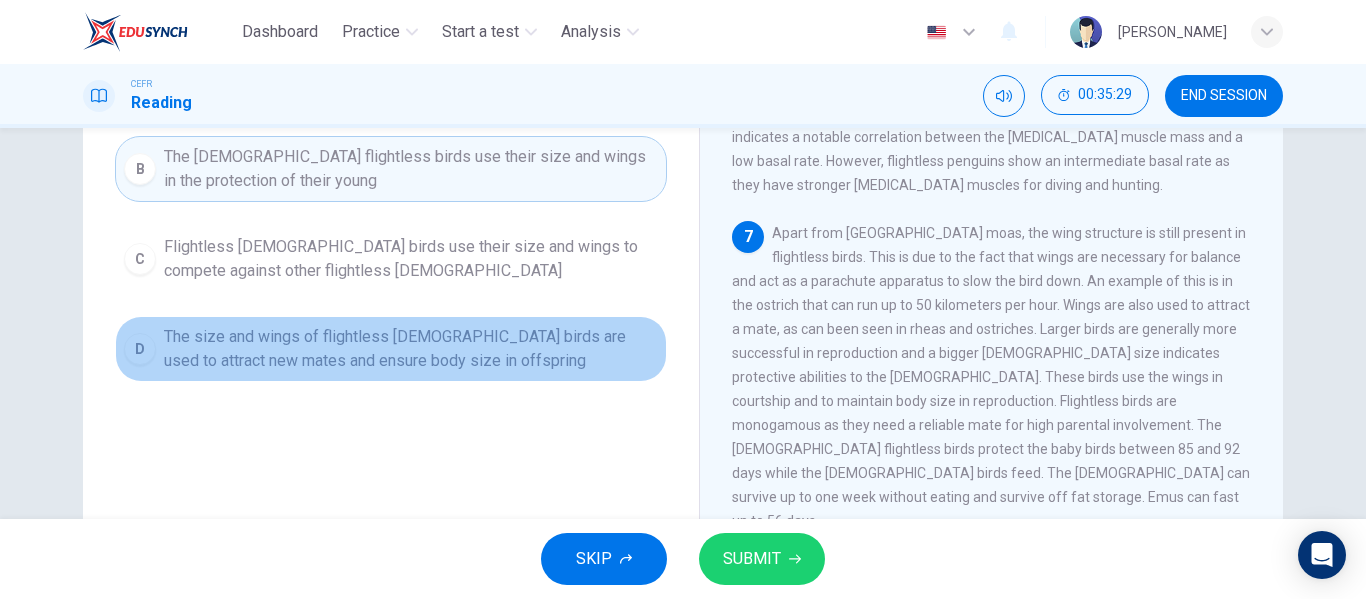 click on "The size and wings of flightless [DEMOGRAPHIC_DATA] birds are used to attract new mates and ensure body size in offspring" at bounding box center [411, 349] 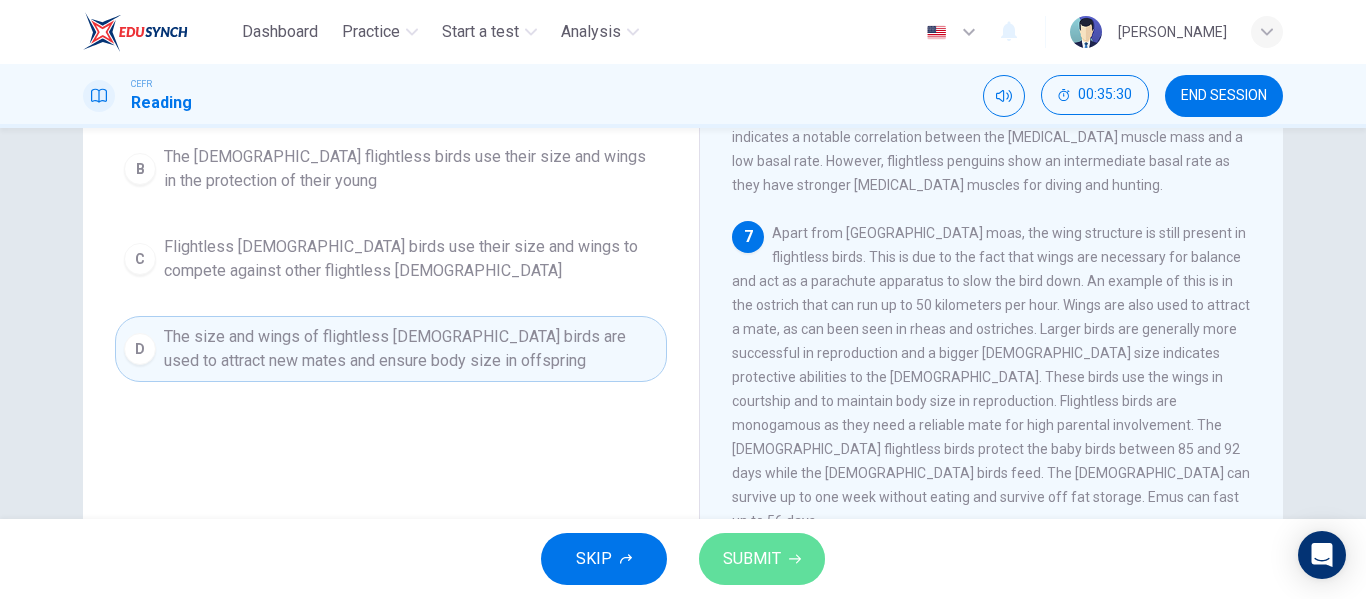 click 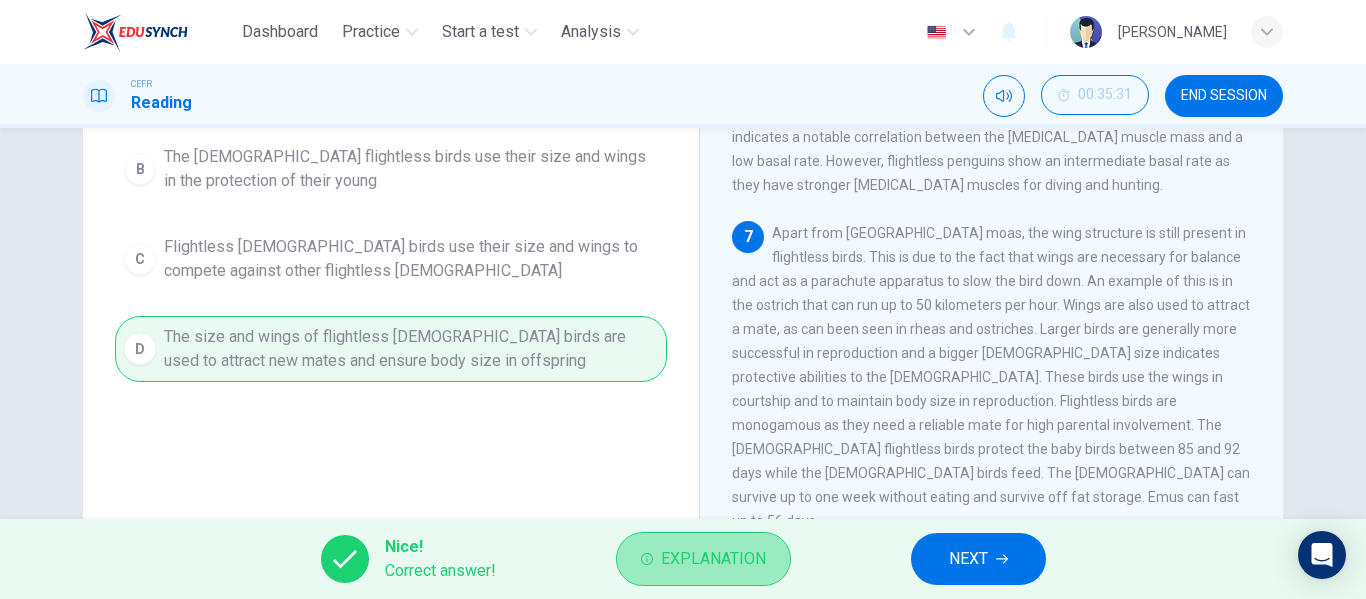 click on "Explanation" at bounding box center (713, 559) 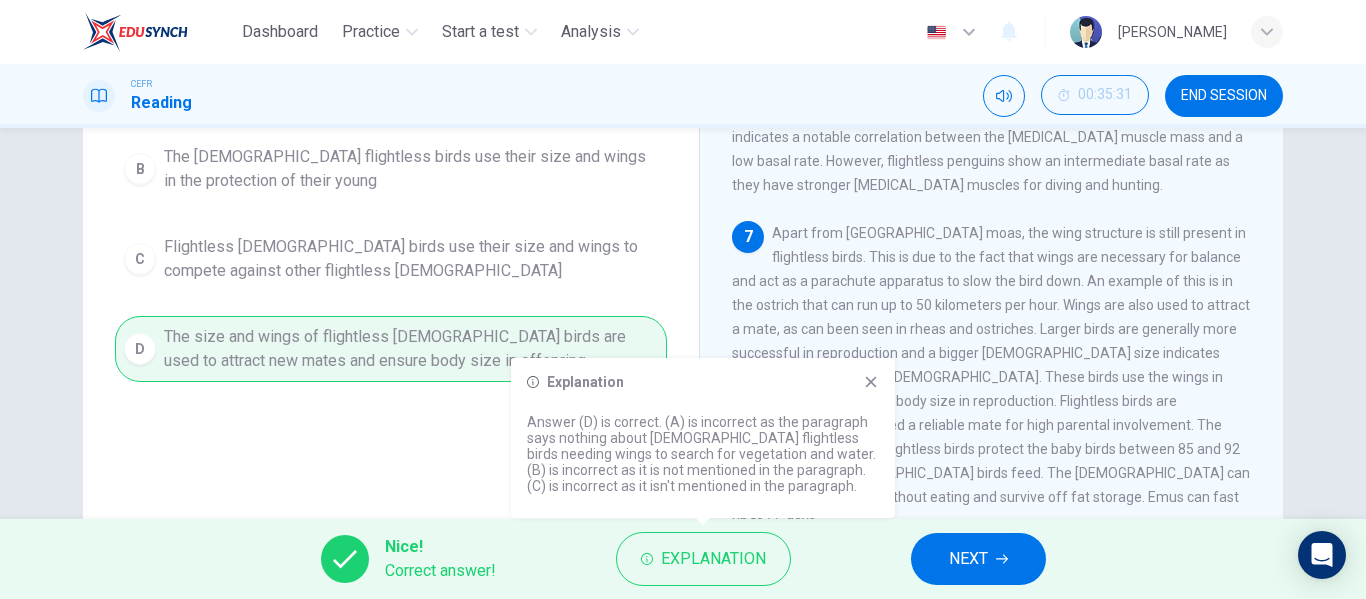 click on "A The size and wings of the flightless [DEMOGRAPHIC_DATA] bird are used for the search of vegetation and water B The [DEMOGRAPHIC_DATA] flightless birds use their size and wings in the protection of their young C Flightless [DEMOGRAPHIC_DATA] birds use their size and wings to compete against other flightless [DEMOGRAPHIC_DATA] D The size and wings of flightless [DEMOGRAPHIC_DATA] birds are used to attract new mates and ensure body size in offspring" at bounding box center [391, 214] 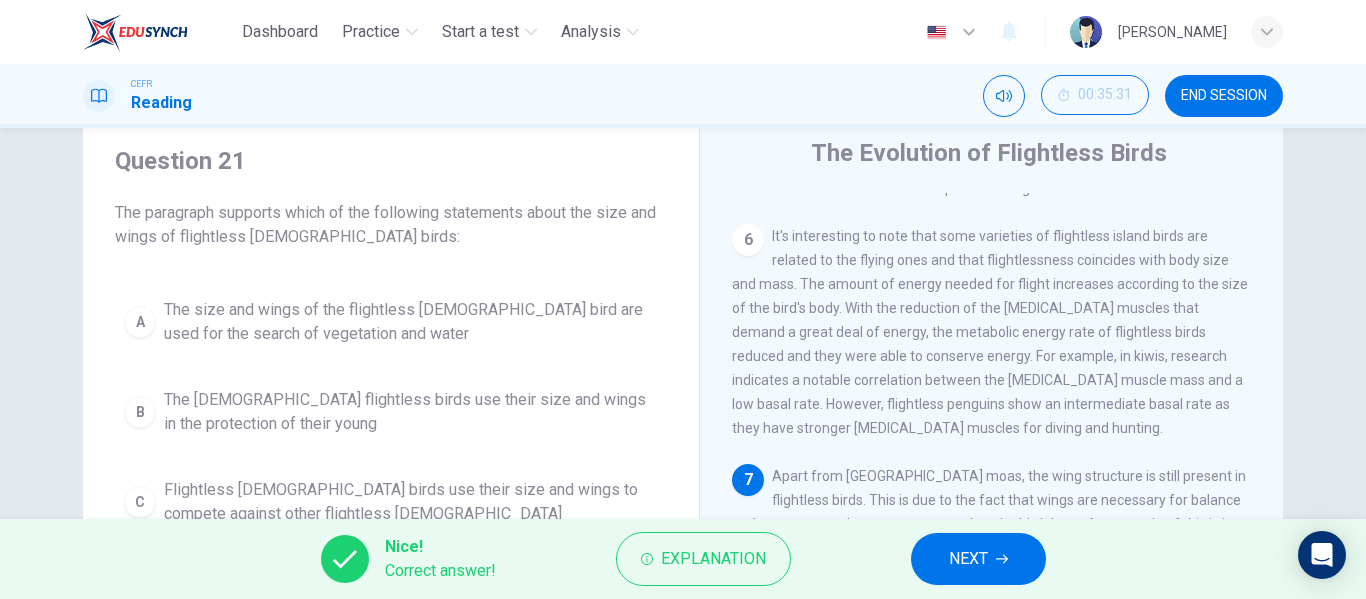 scroll, scrollTop: 61, scrollLeft: 0, axis: vertical 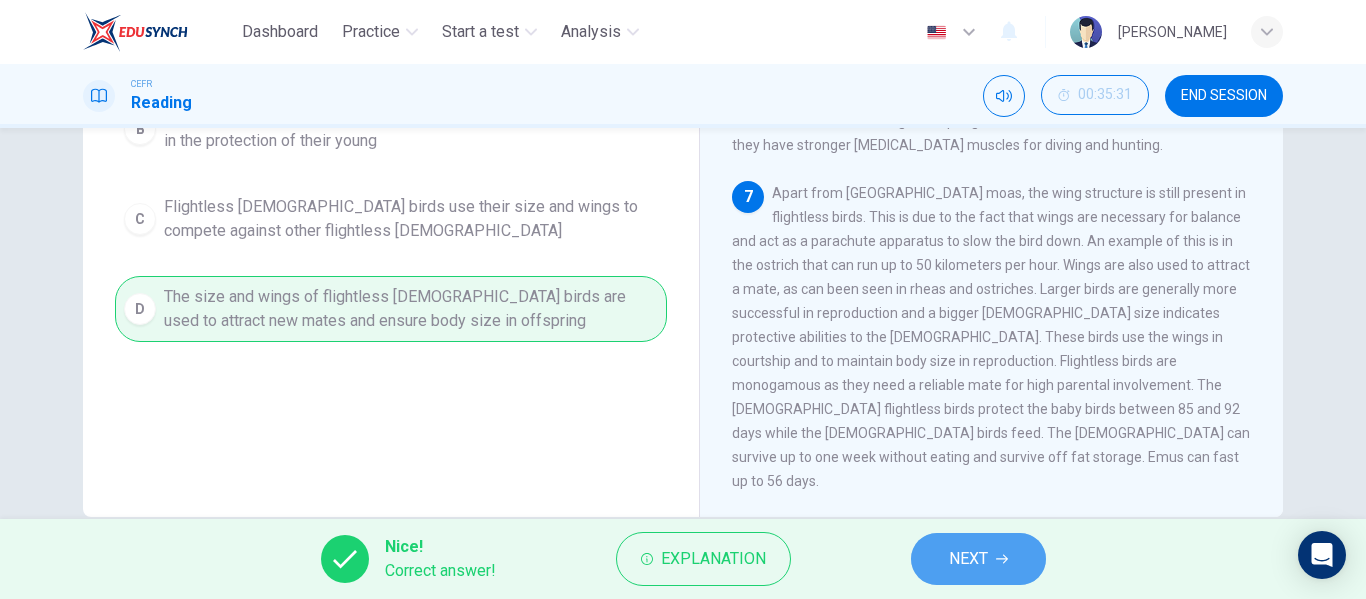 click on "NEXT" at bounding box center (978, 559) 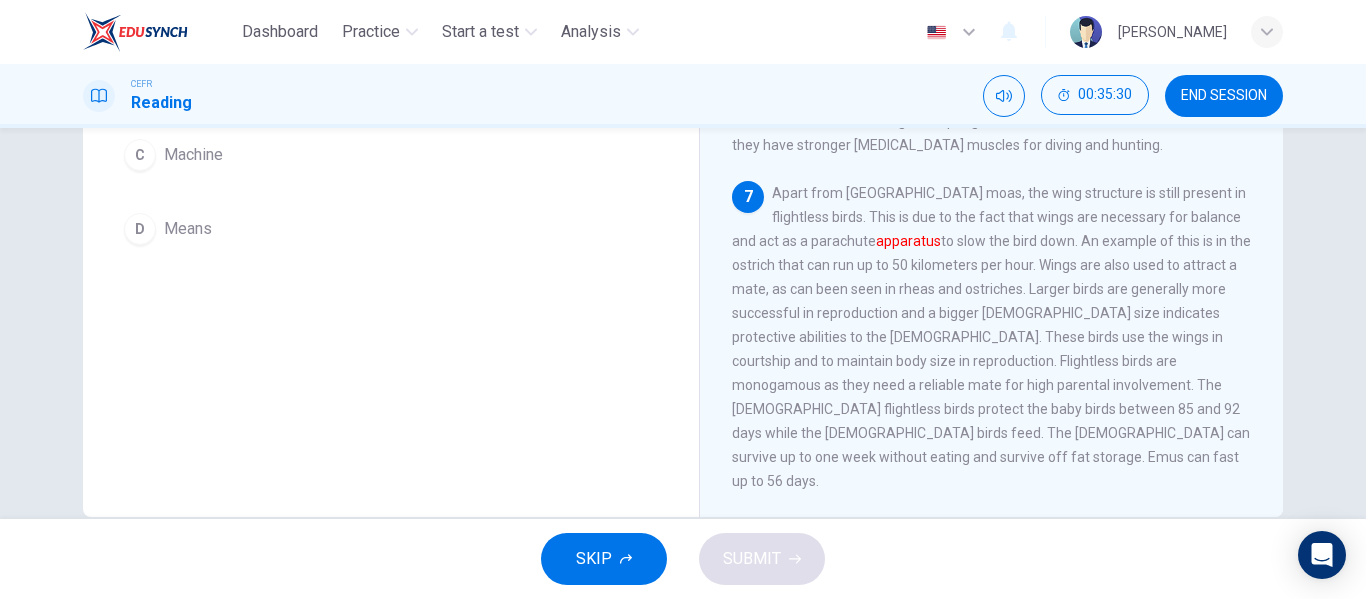 scroll, scrollTop: 322, scrollLeft: 0, axis: vertical 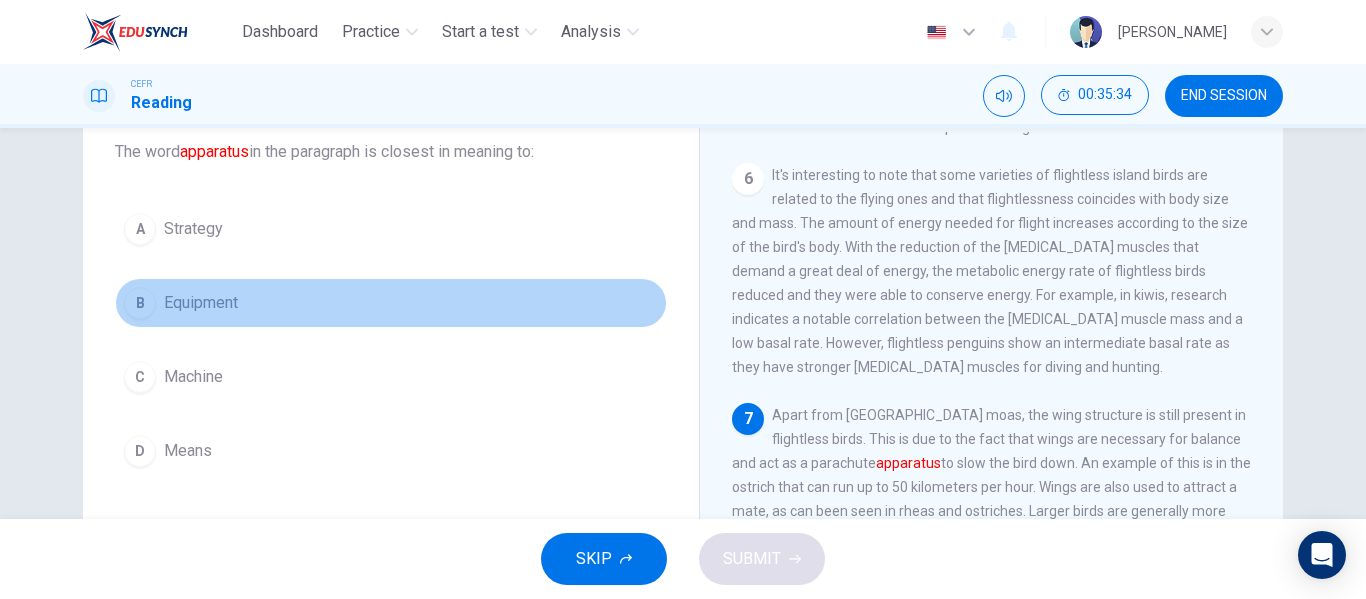 click on "B" at bounding box center (140, 303) 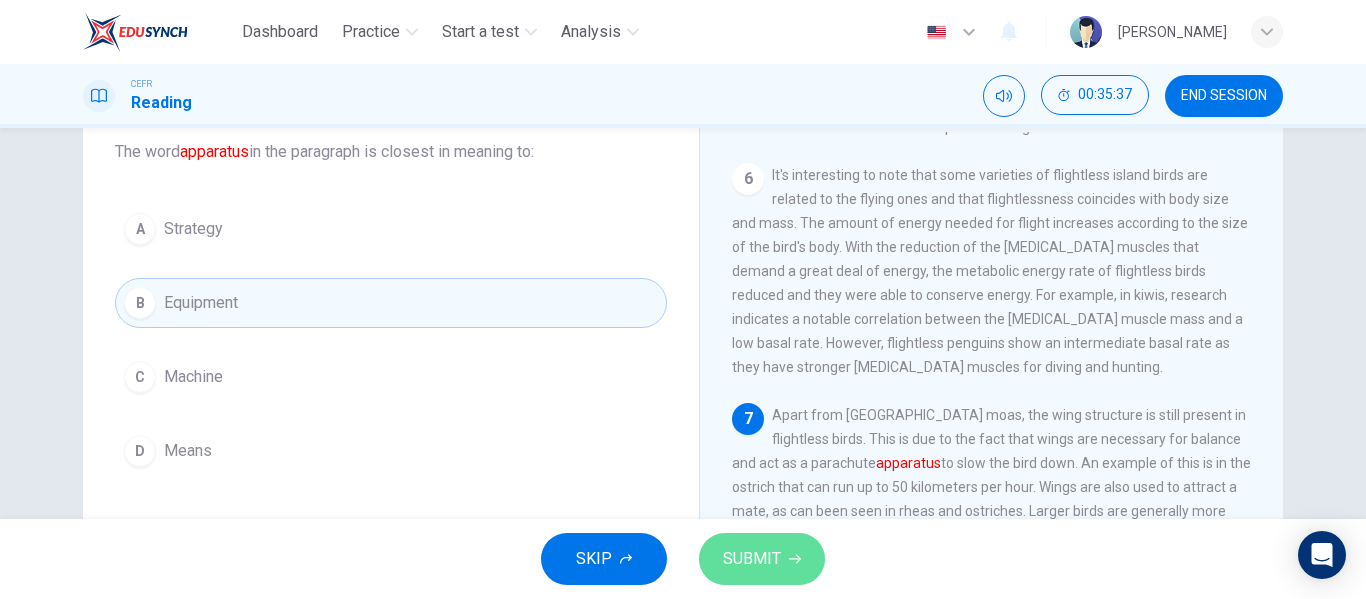 click on "SUBMIT" at bounding box center [752, 559] 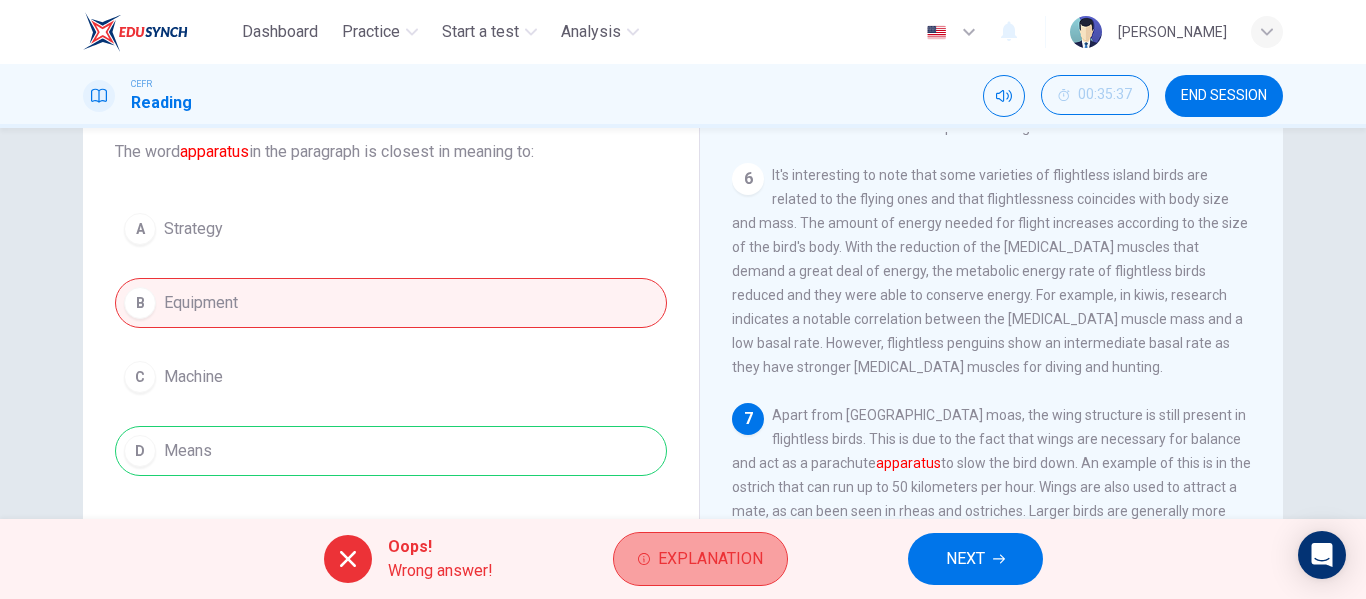 click on "Explanation" at bounding box center [710, 559] 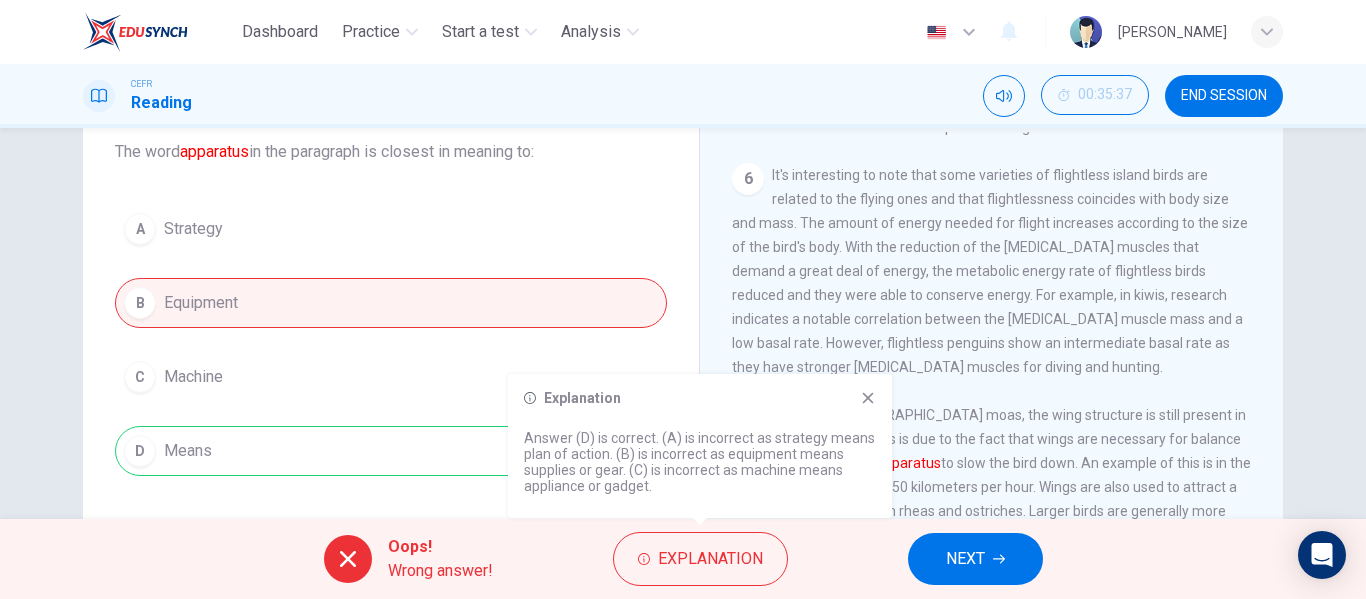 click on "It's interesting to note that some varieties of flightless island birds are related to the flying ones and that flightlessness coincides with body size and mass. The amount of energy needed for flight increases according to the size of the bird's body. With the reduction of the [MEDICAL_DATA] muscles that demand a great deal of energy, the metabolic energy rate of flightless birds reduced and they were able to conserve energy. For example, in kiwis, research indicates a notable correlation between the [MEDICAL_DATA] muscle mass and a low basal rate. However, flightless penguins show an intermediate basal rate as they have stronger [MEDICAL_DATA] muscles for diving and hunting." at bounding box center [990, 271] 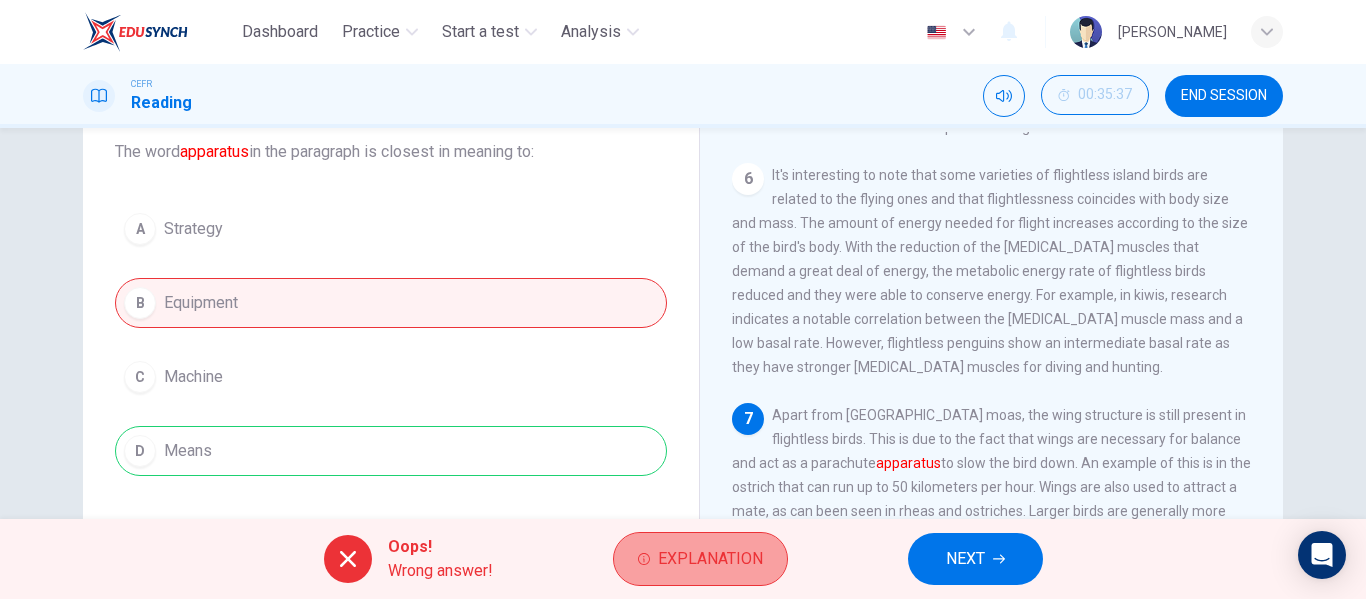 click on "Explanation" at bounding box center [700, 559] 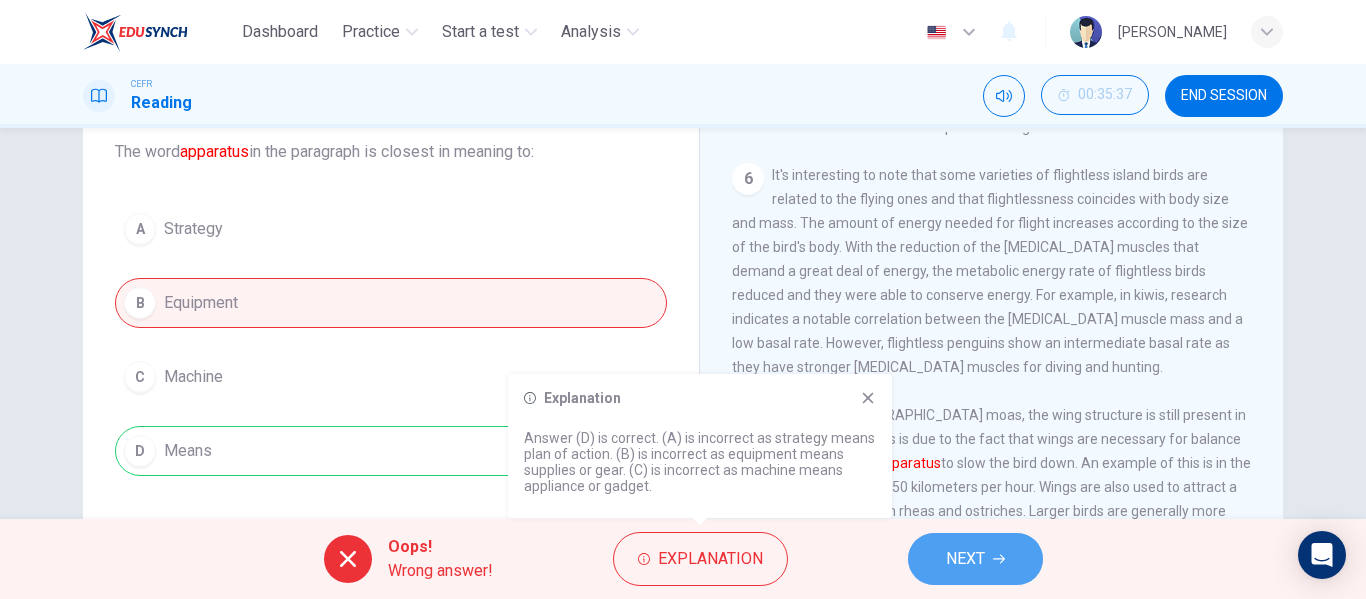 click on "NEXT" at bounding box center [975, 559] 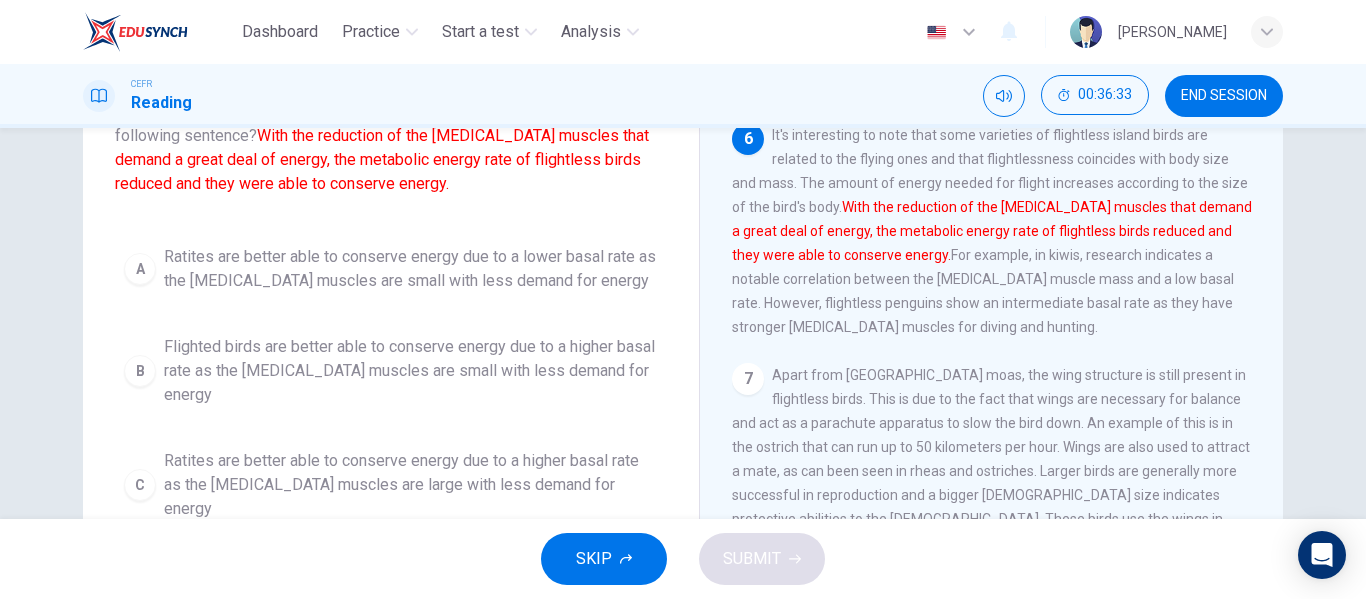 scroll, scrollTop: 160, scrollLeft: 0, axis: vertical 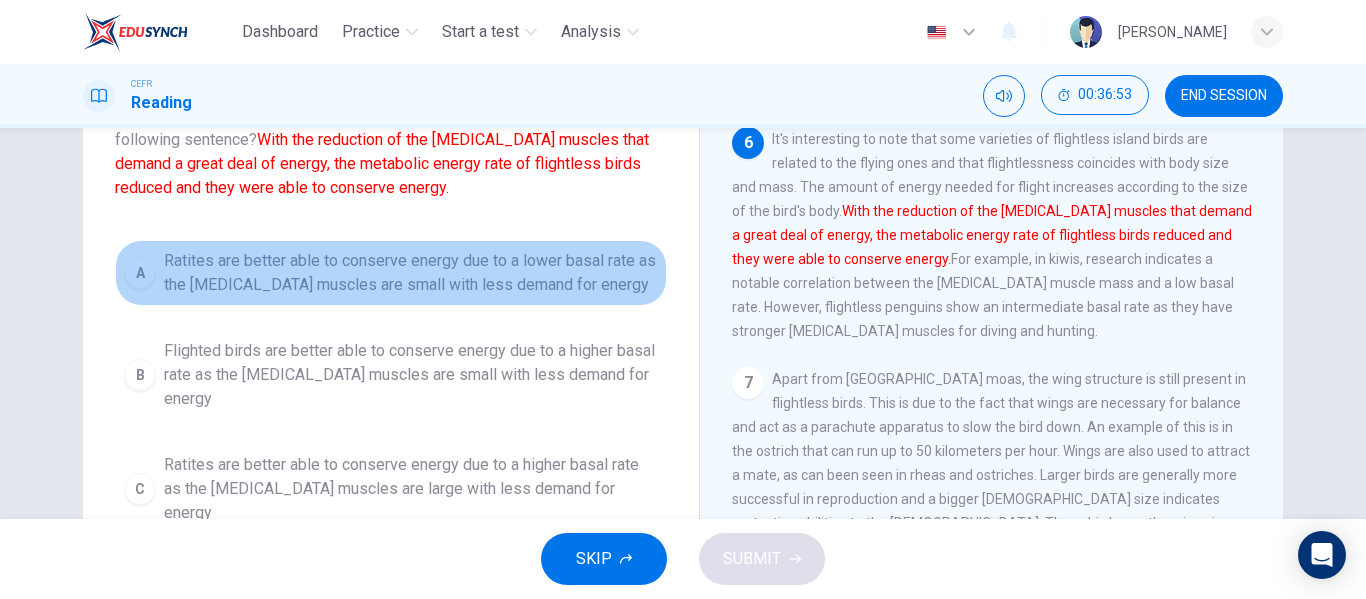 click on "Ratites are better able to conserve energy due to a lower basal rate as the [MEDICAL_DATA] muscles are small with less demand for energy" at bounding box center (411, 273) 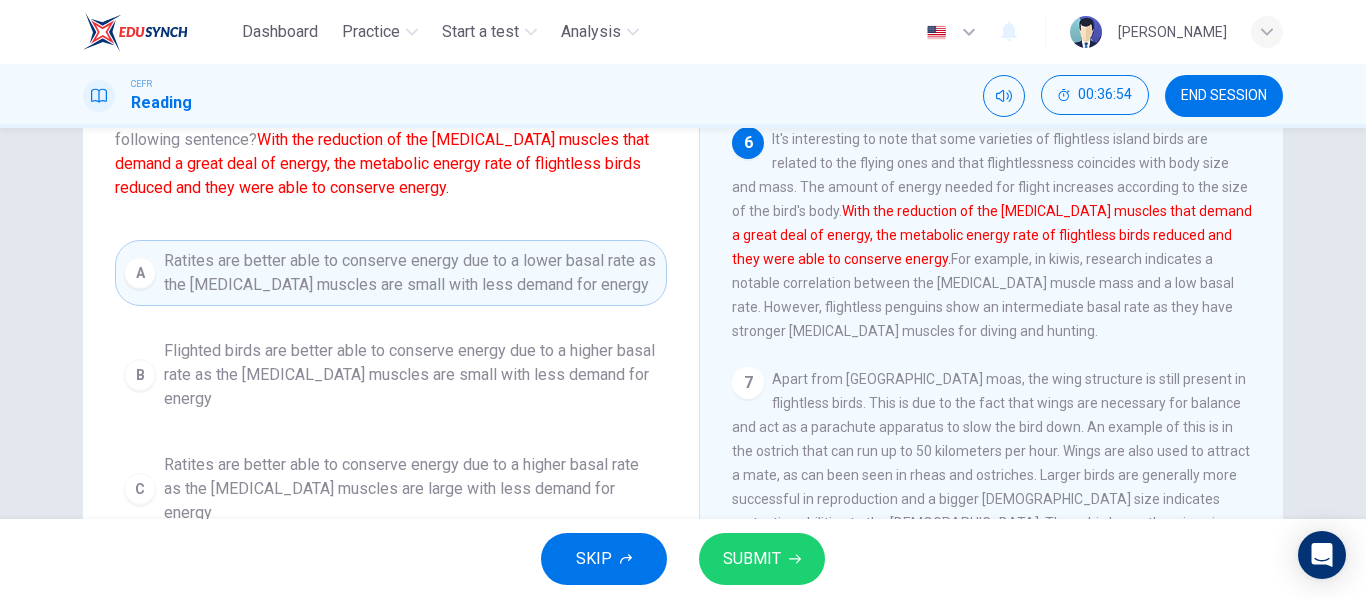 click on "SKIP SUBMIT" at bounding box center (683, 559) 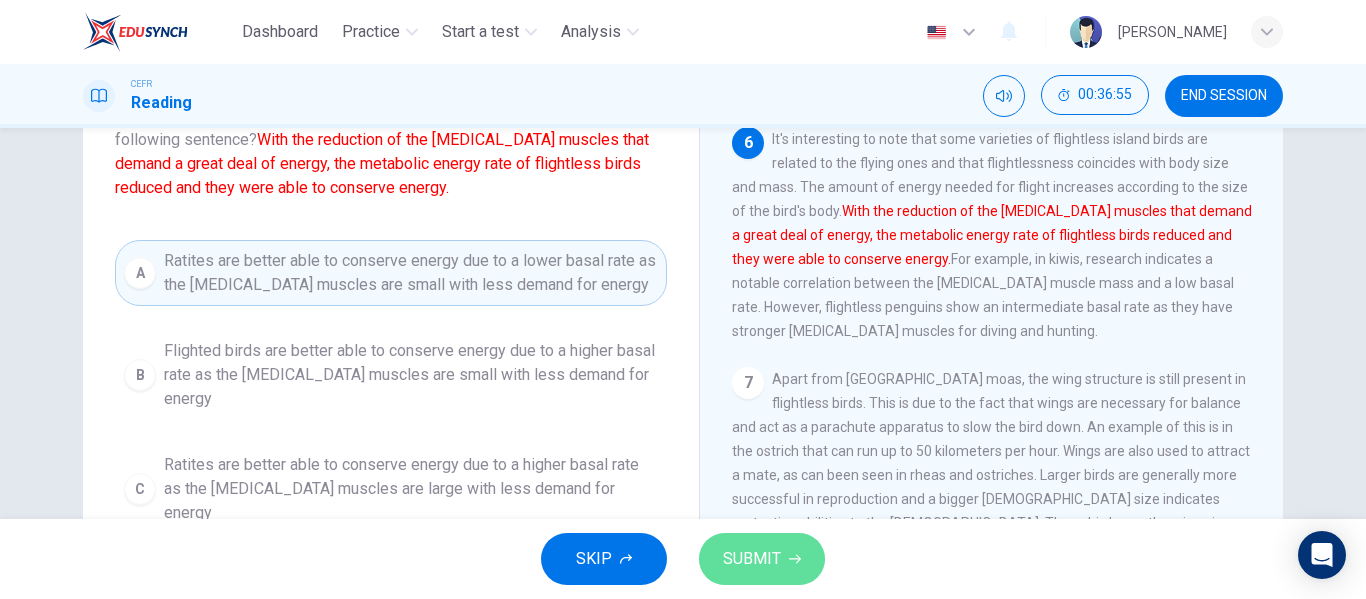 click on "SUBMIT" at bounding box center (762, 559) 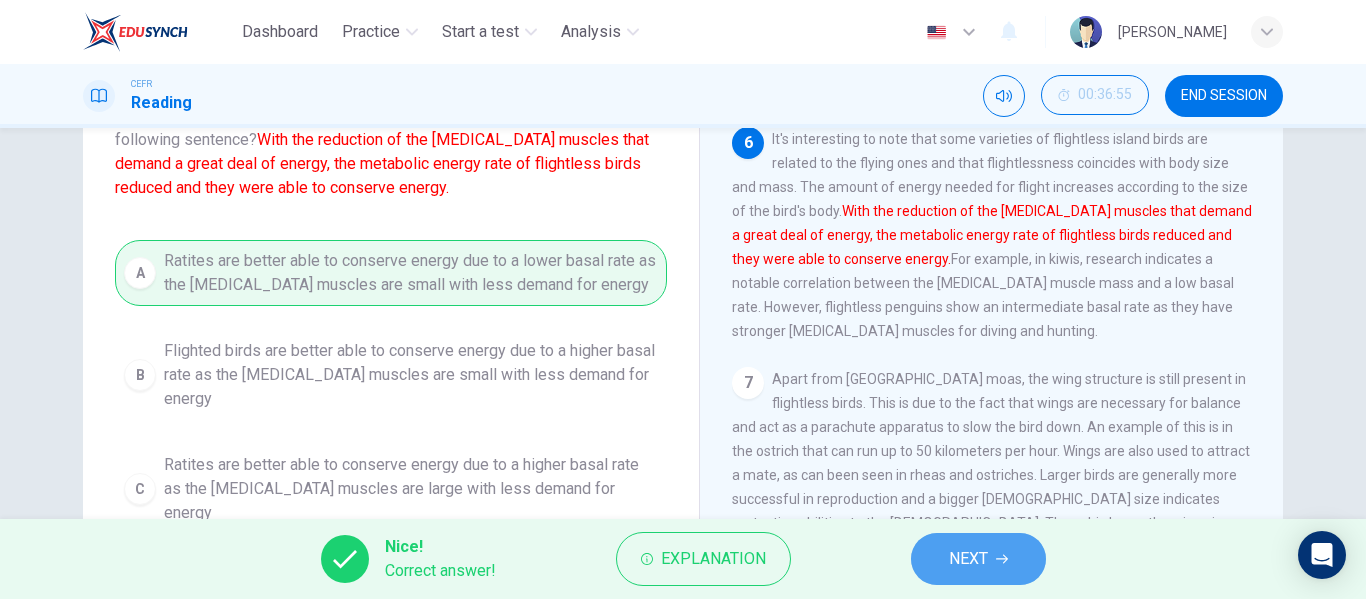 click on "NEXT" at bounding box center [978, 559] 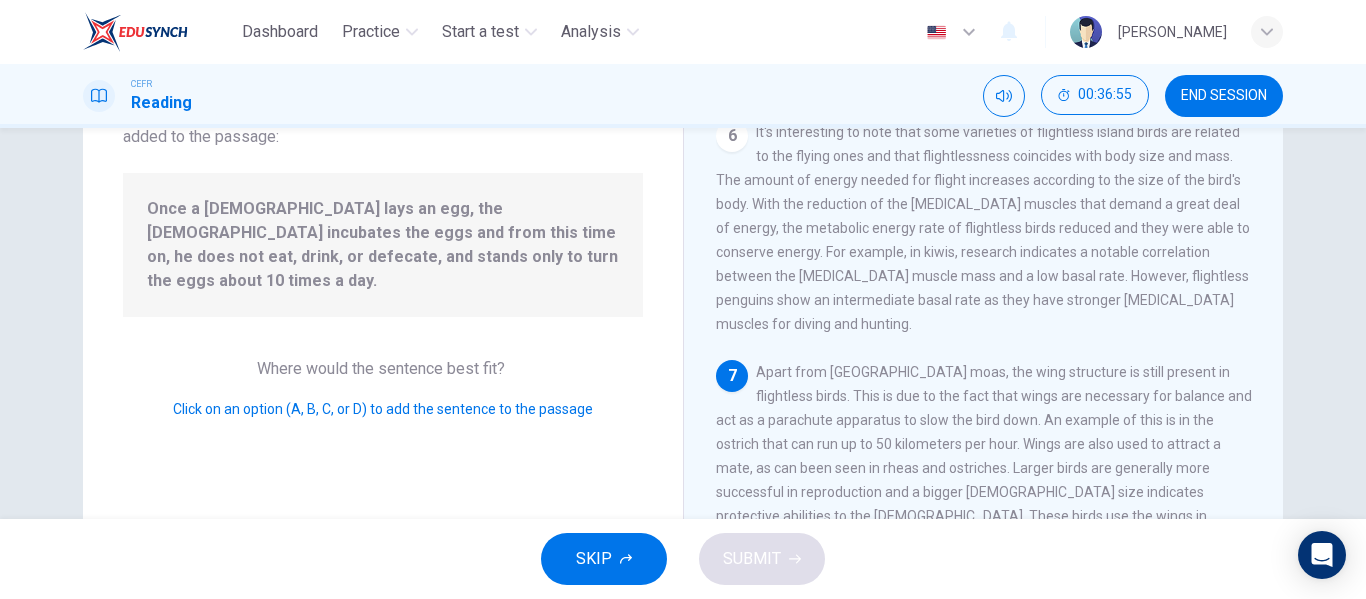 scroll, scrollTop: 1039, scrollLeft: 0, axis: vertical 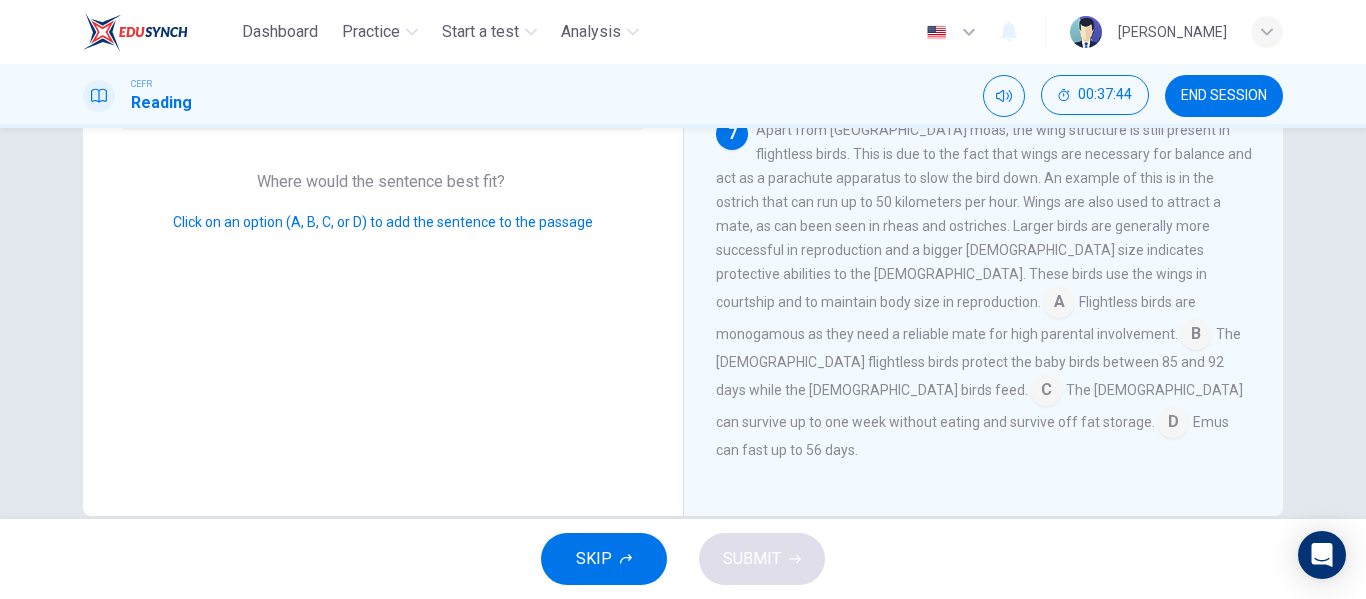 click at bounding box center [1046, 392] 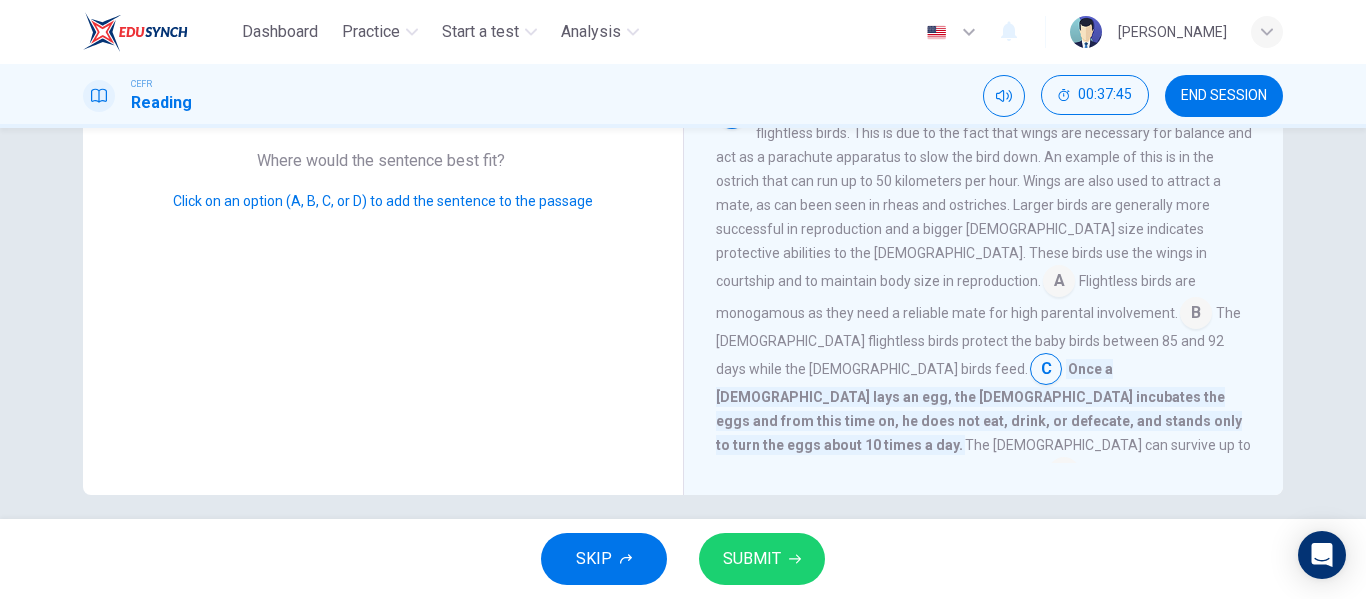 scroll, scrollTop: 377, scrollLeft: 0, axis: vertical 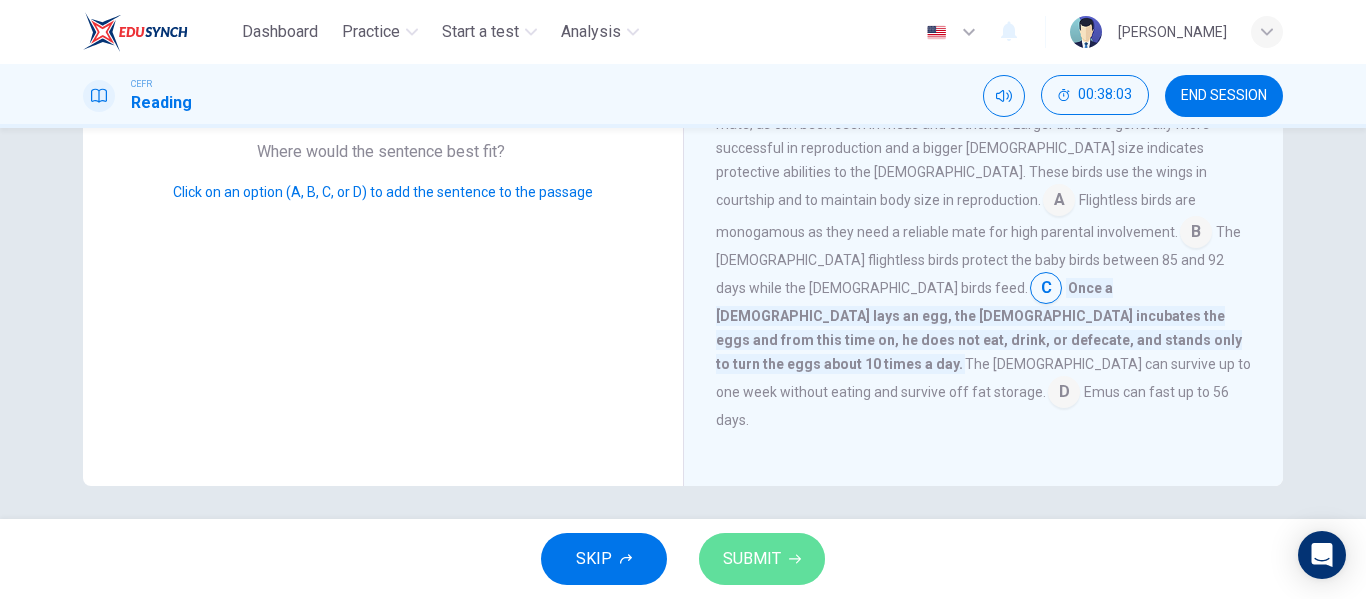 click on "SUBMIT" at bounding box center [762, 559] 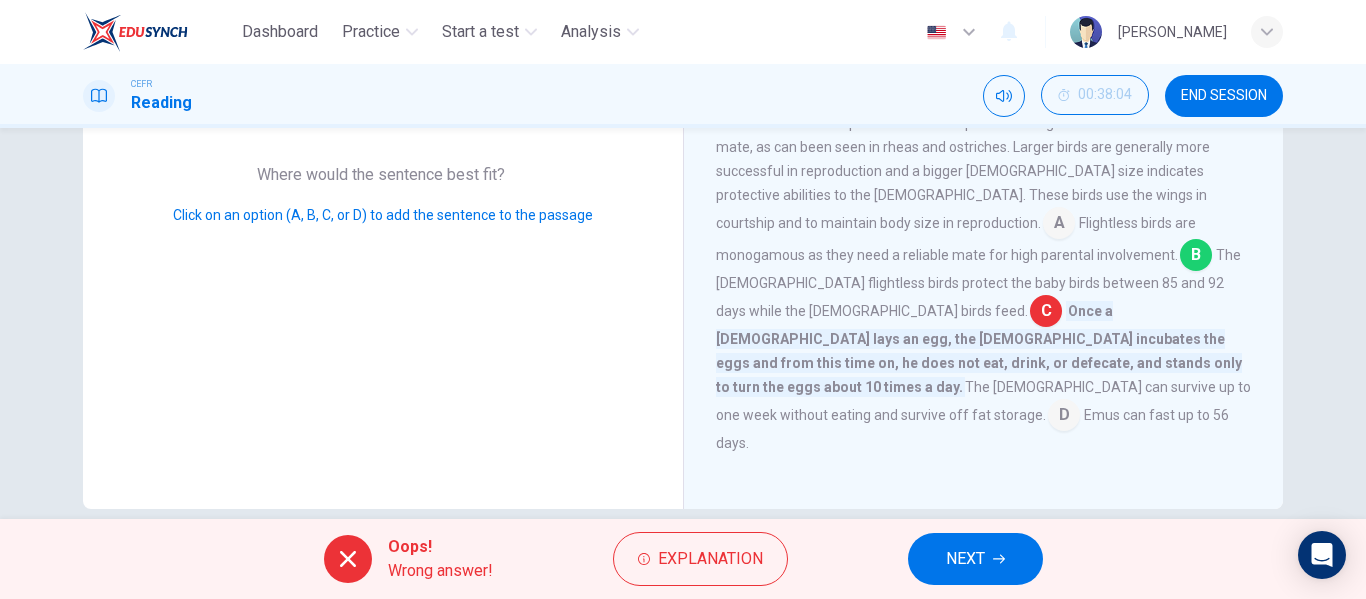 scroll, scrollTop: 352, scrollLeft: 0, axis: vertical 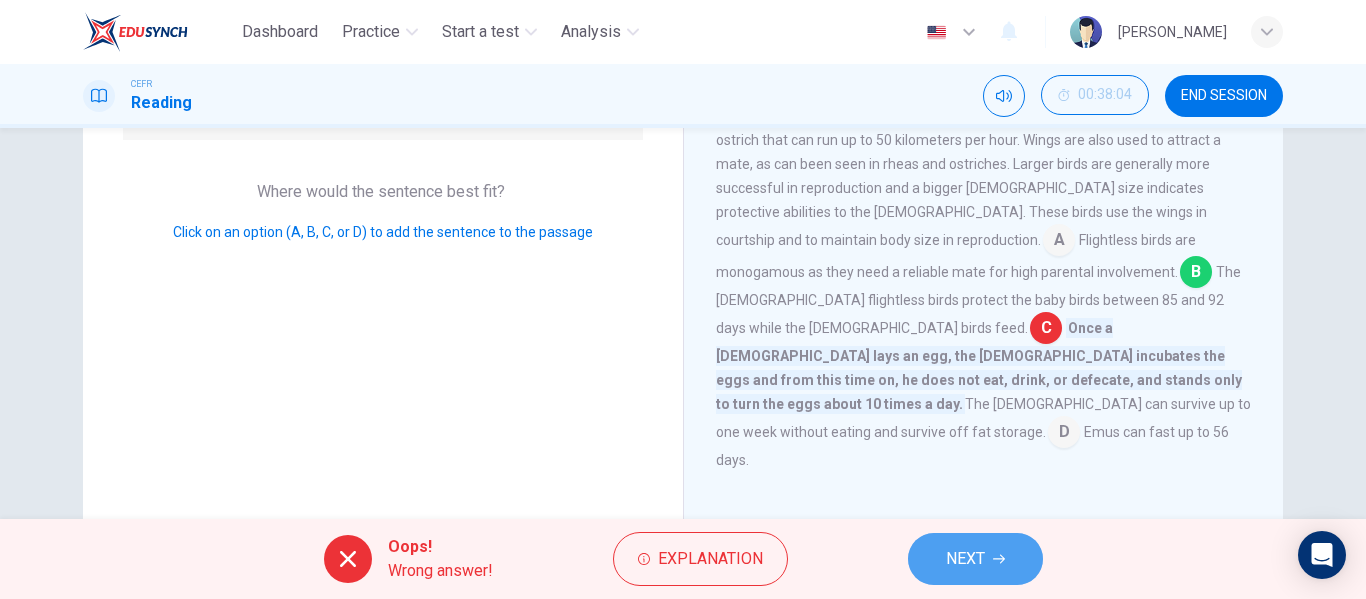 click on "NEXT" at bounding box center (975, 559) 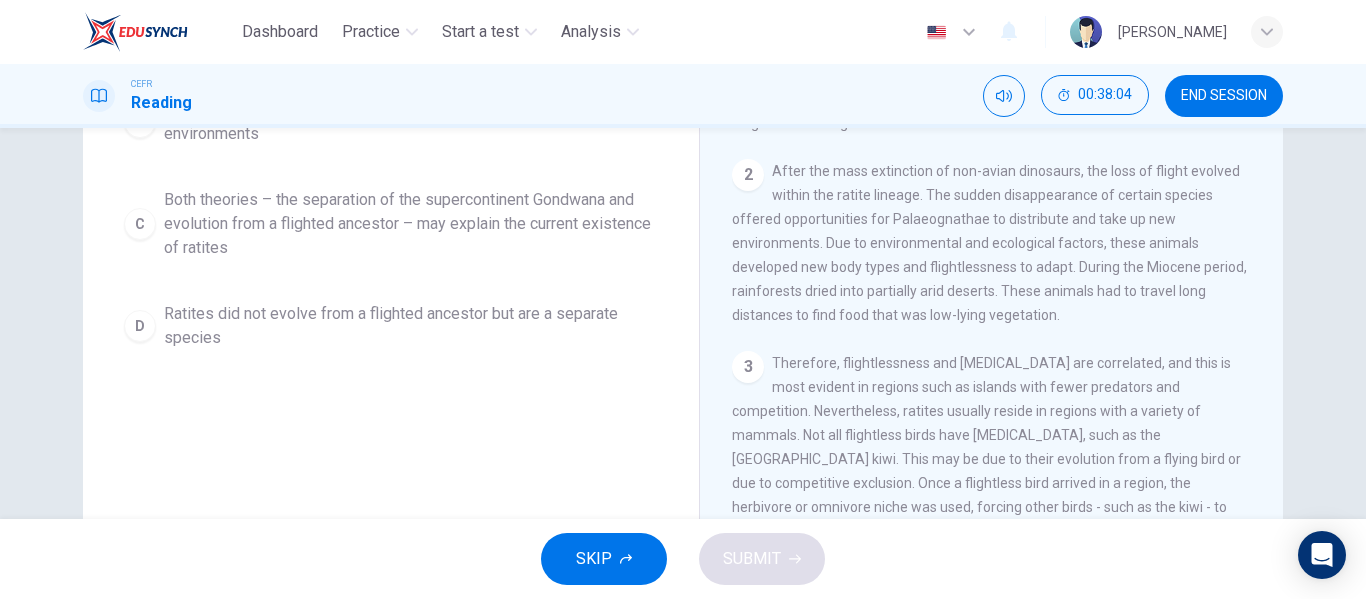 scroll, scrollTop: 0, scrollLeft: 0, axis: both 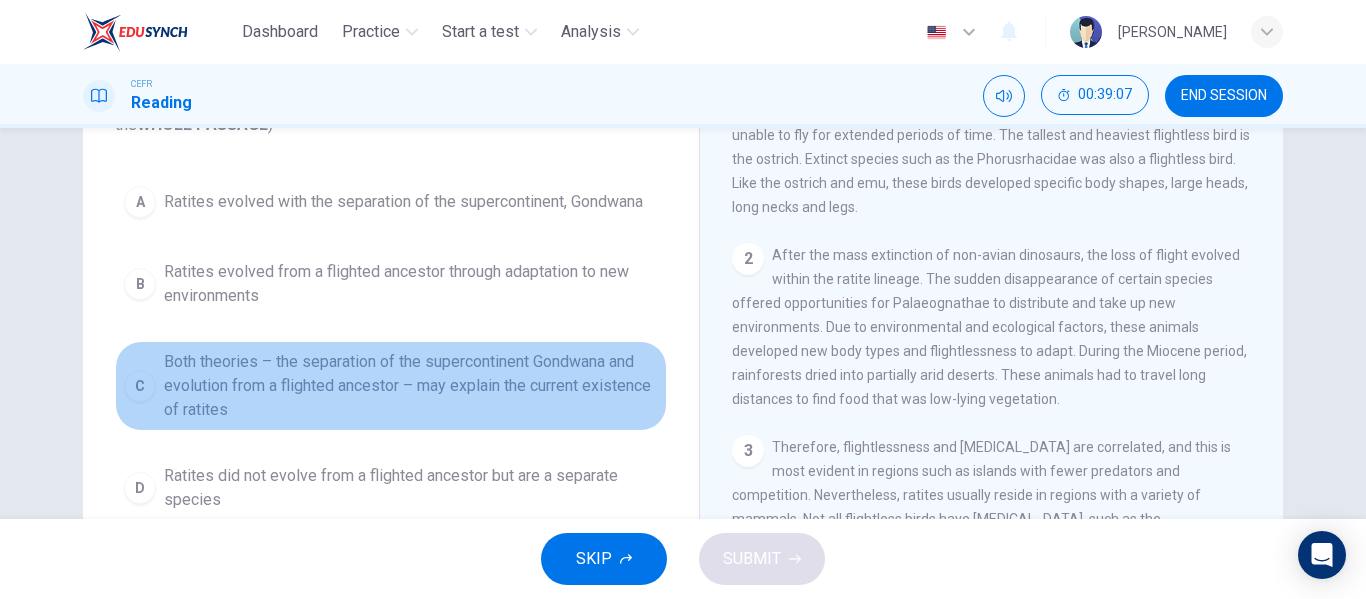 click on "Both theories – the separation of the supercontinent Gondwana and evolution from a flighted ancestor – may explain the current existence of ratites" at bounding box center (411, 386) 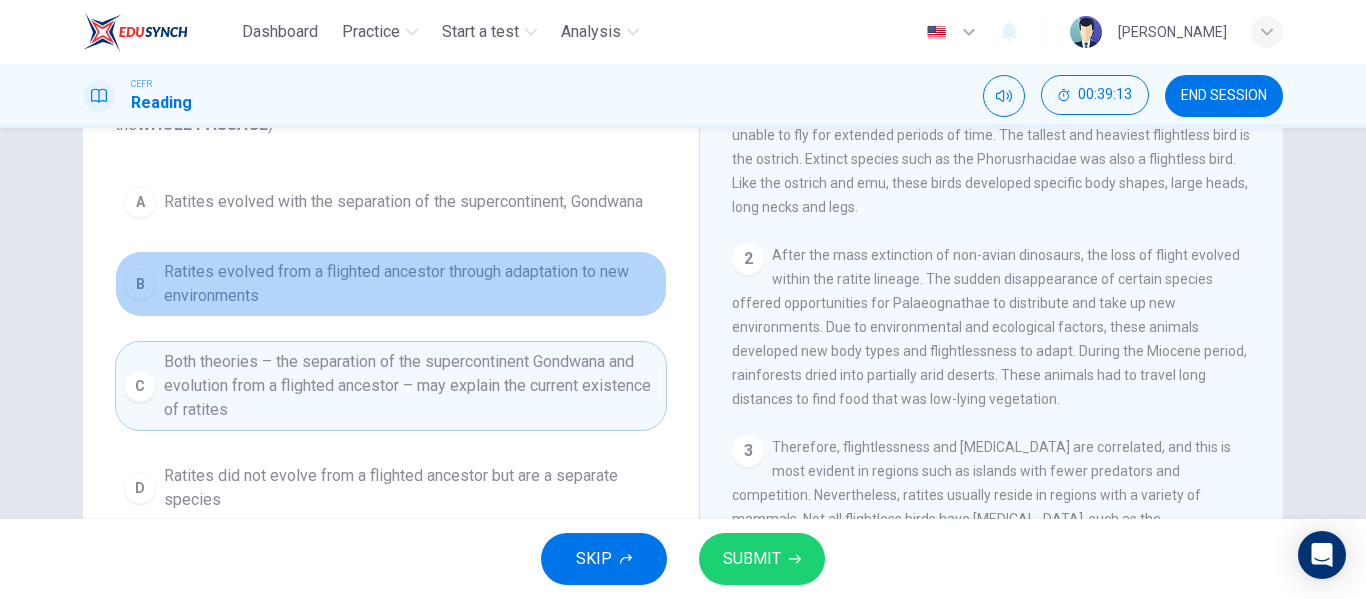 click on "Ratites evolved from a flighted ancestor through adaptation to new environments" at bounding box center (411, 284) 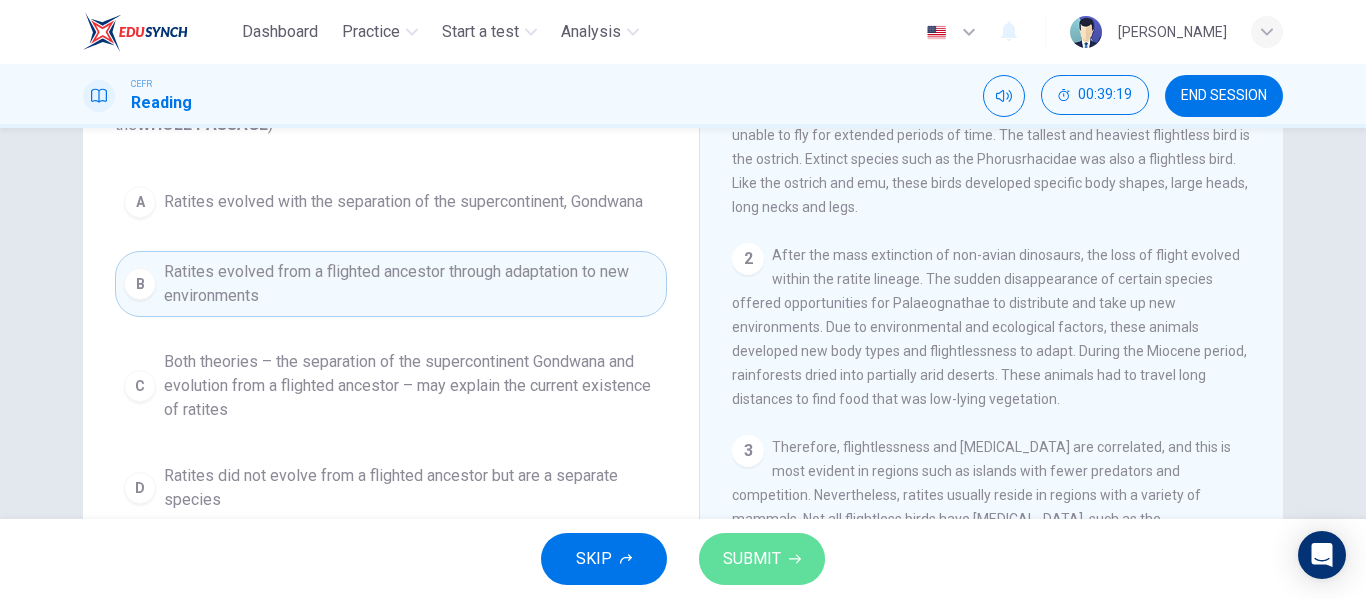 click on "SUBMIT" at bounding box center [762, 559] 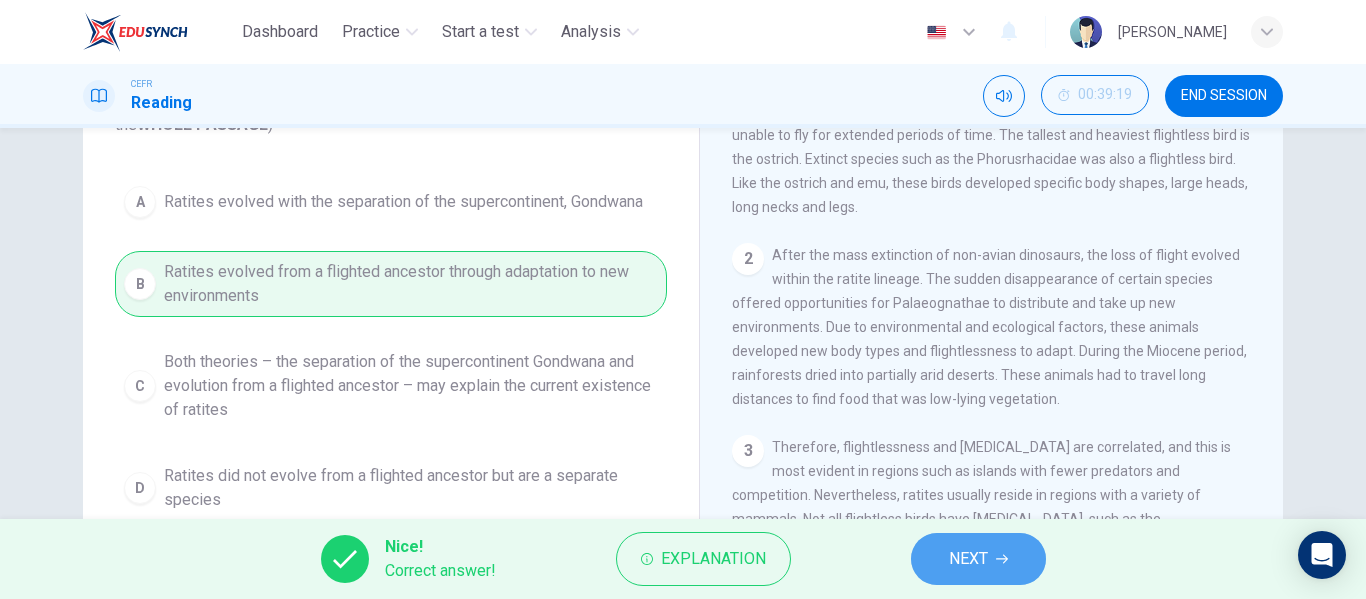 click on "NEXT" at bounding box center [968, 559] 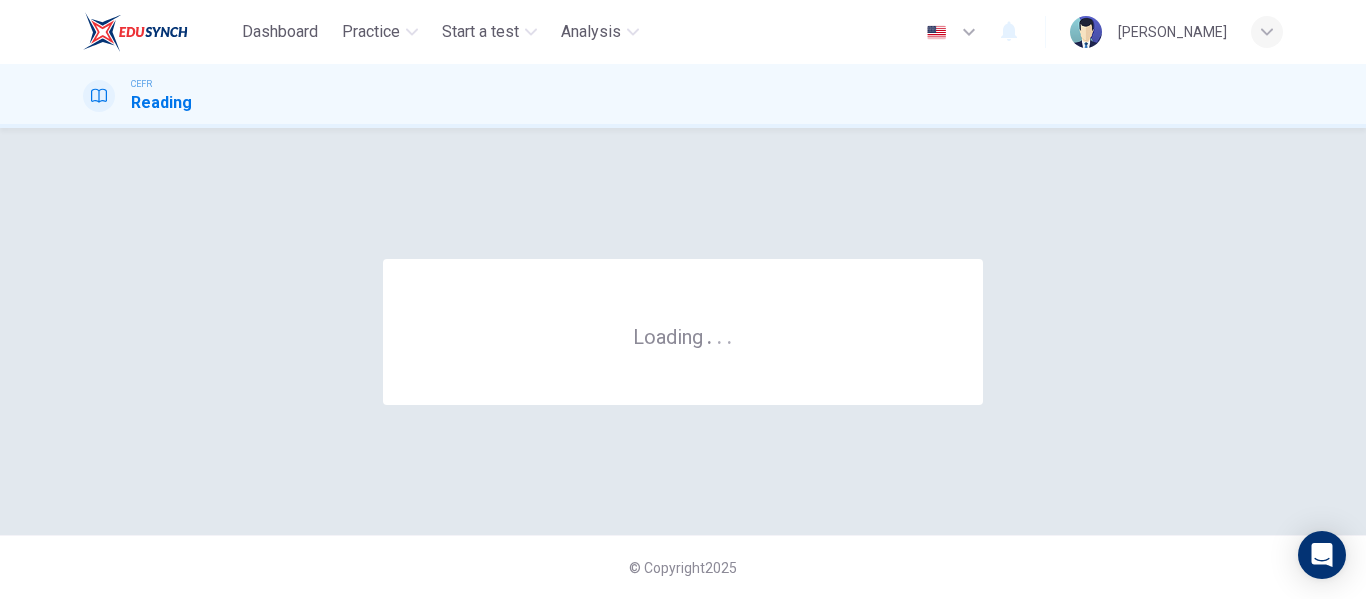 scroll, scrollTop: 0, scrollLeft: 0, axis: both 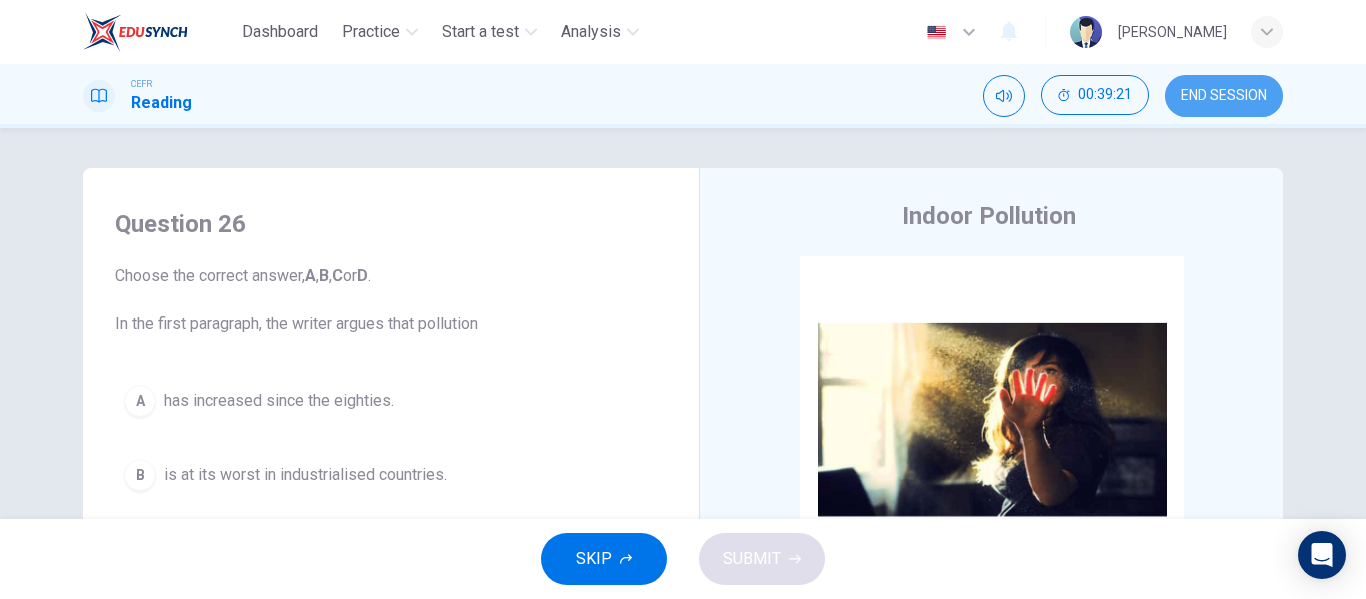 click on "END SESSION" at bounding box center [1224, 96] 